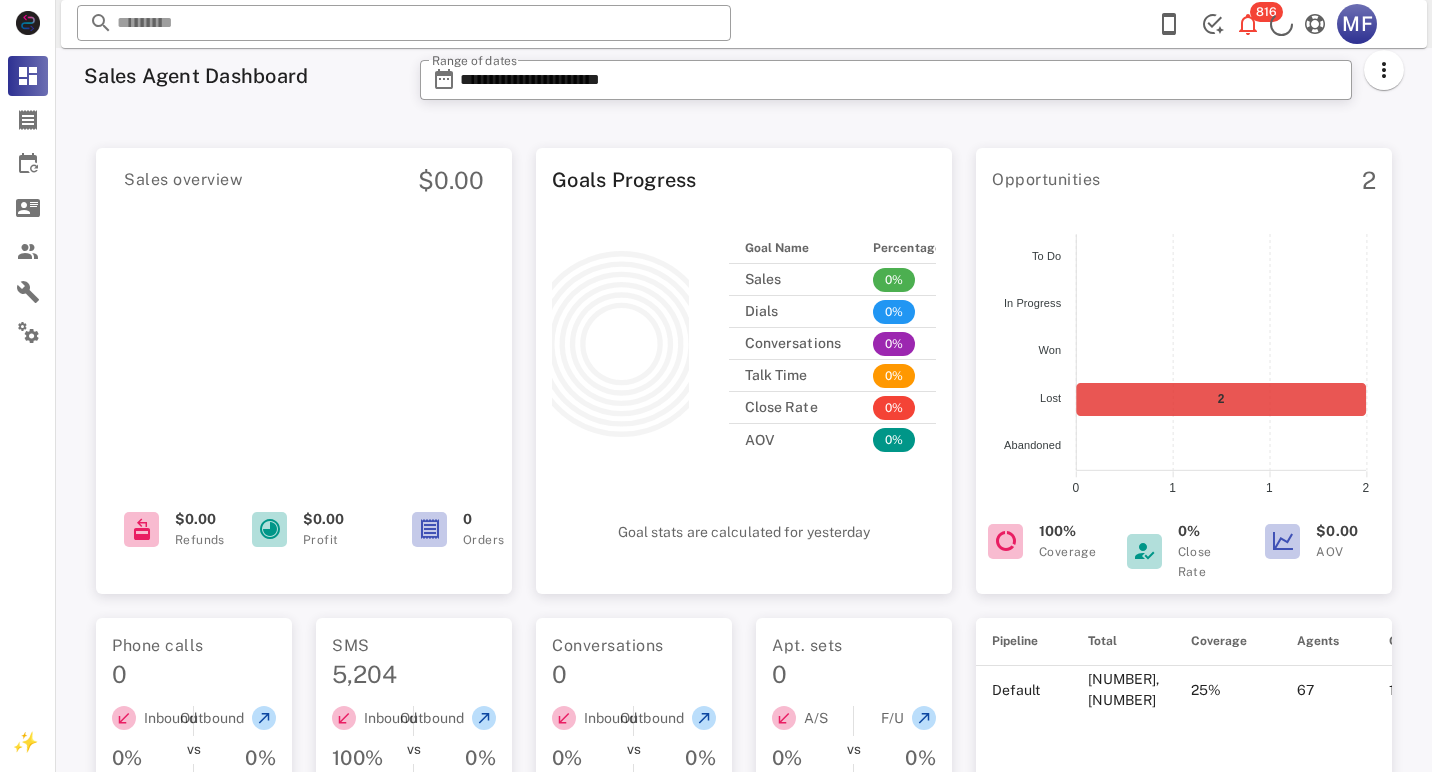 scroll, scrollTop: 493, scrollLeft: 0, axis: vertical 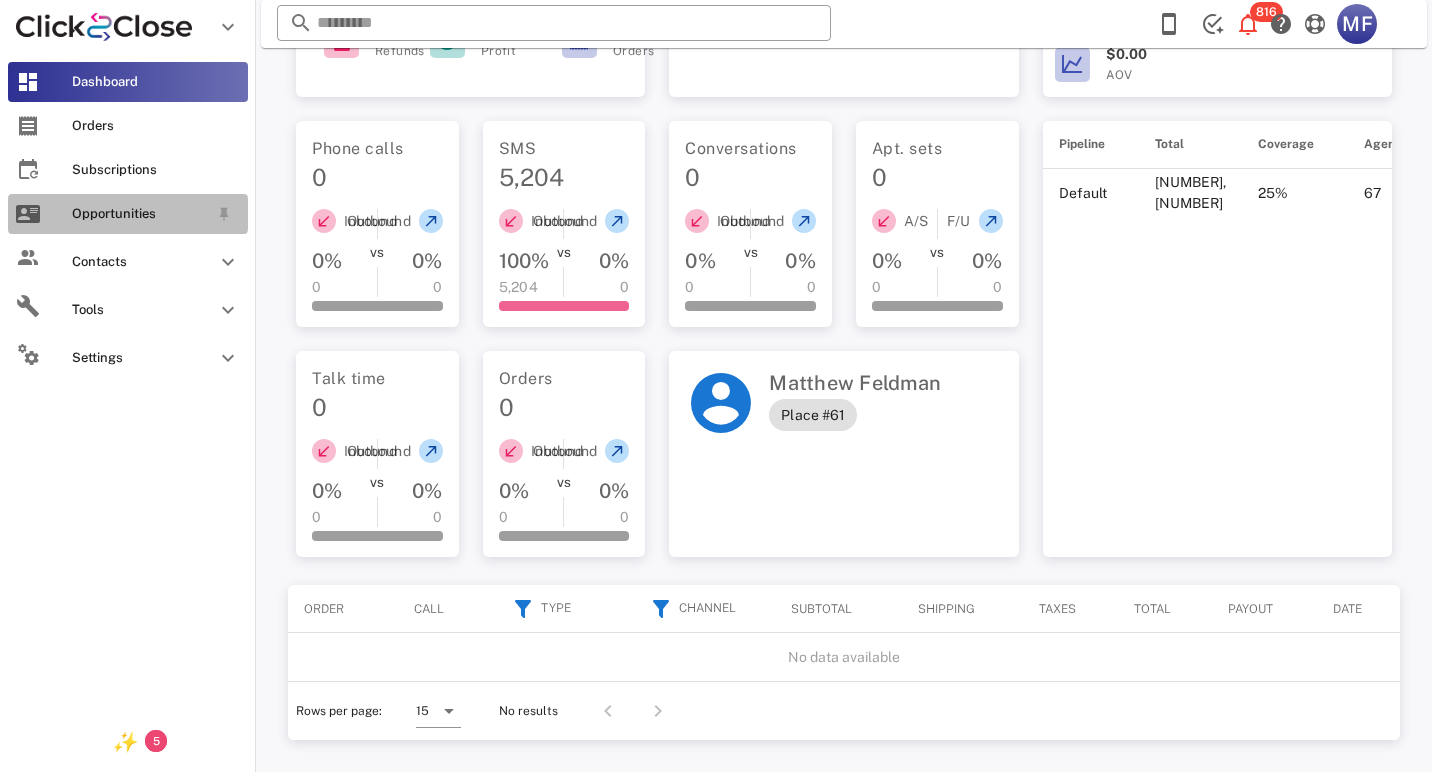 click on "Opportunities" at bounding box center (140, 214) 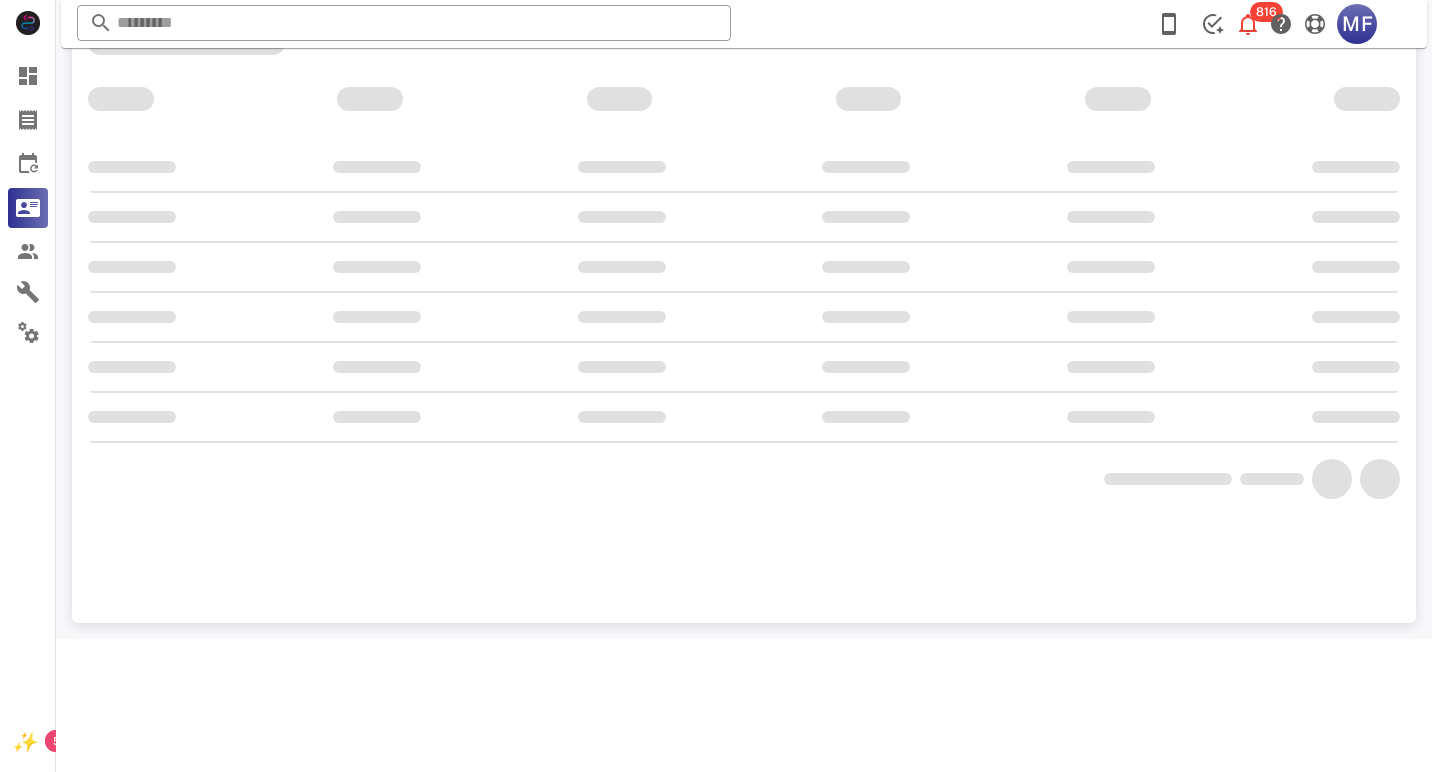 scroll, scrollTop: 356, scrollLeft: 0, axis: vertical 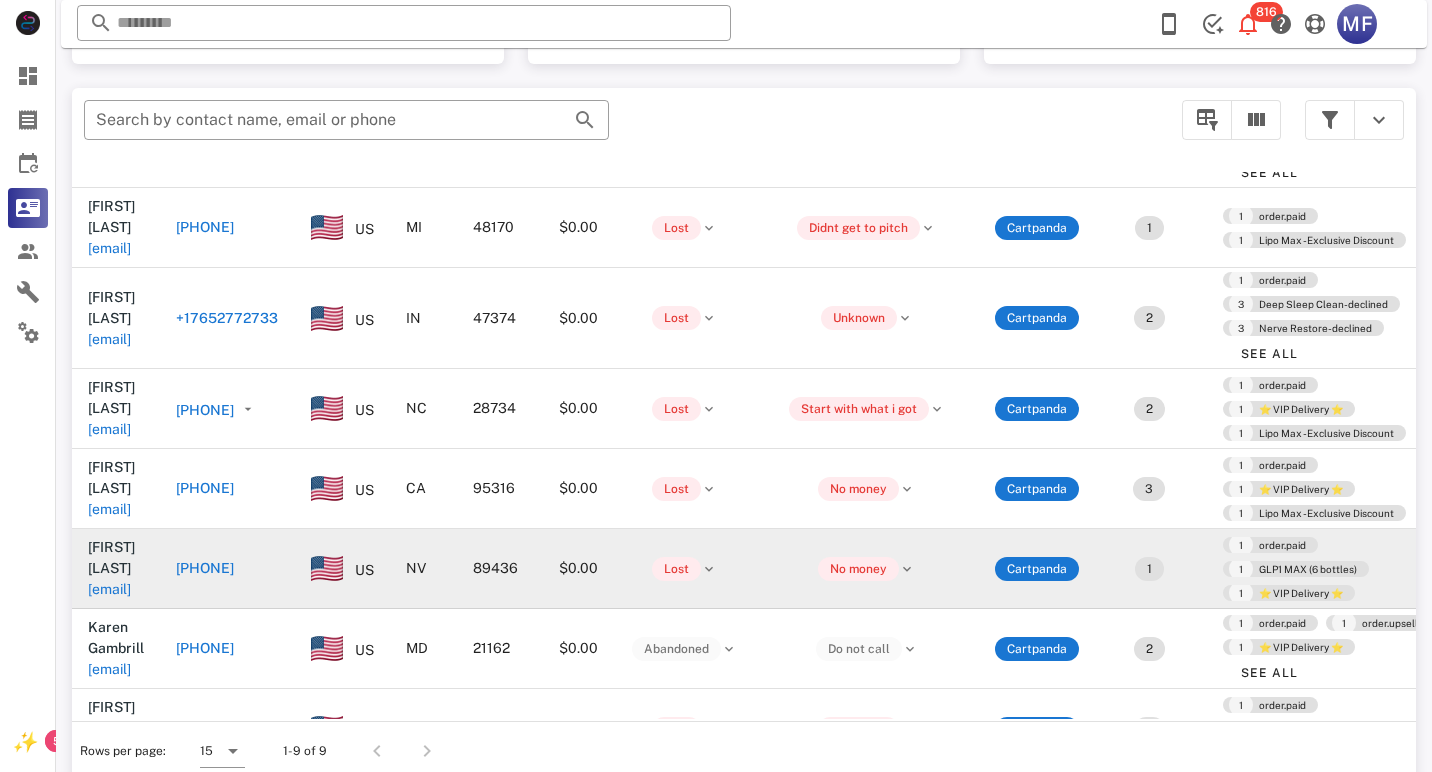 click on "89436" at bounding box center (500, 569) 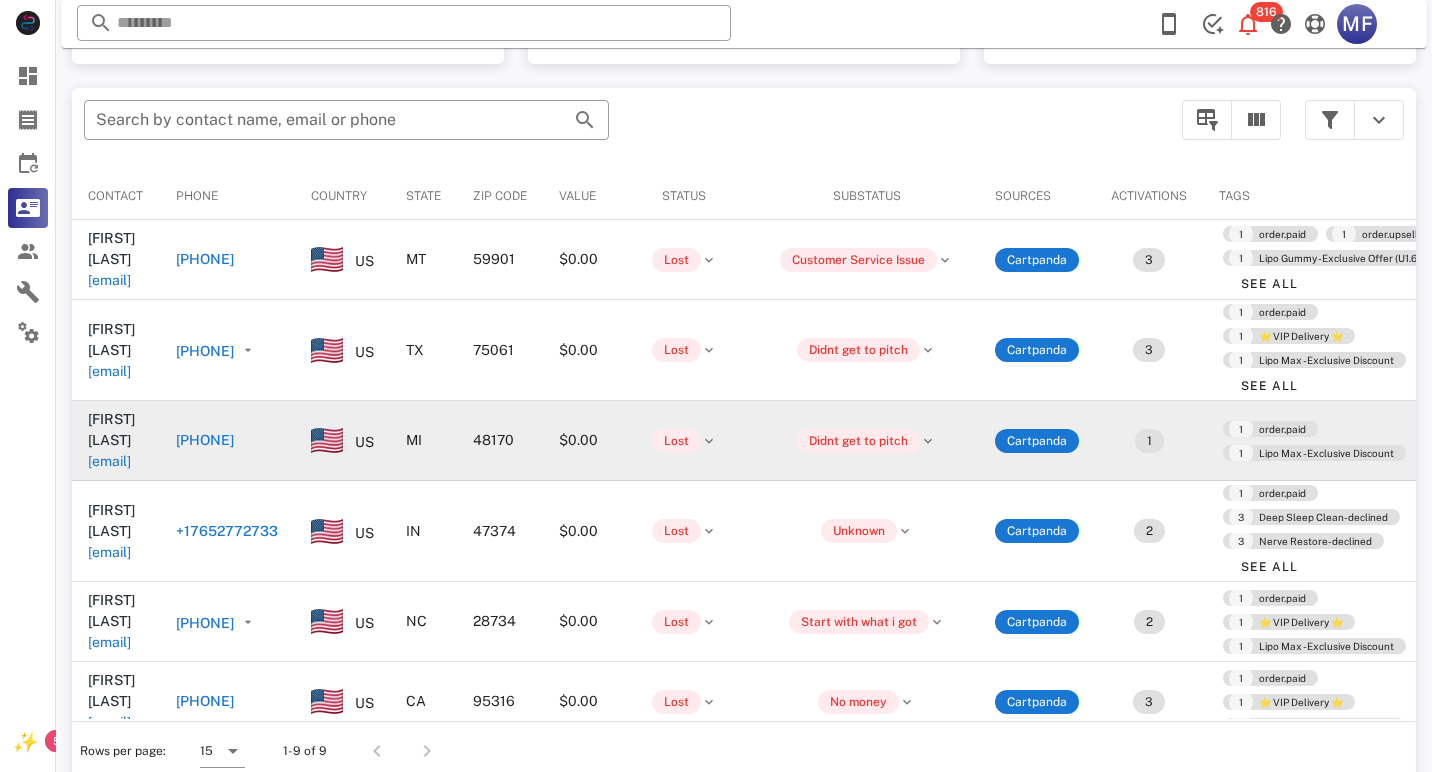 scroll, scrollTop: 0, scrollLeft: 0, axis: both 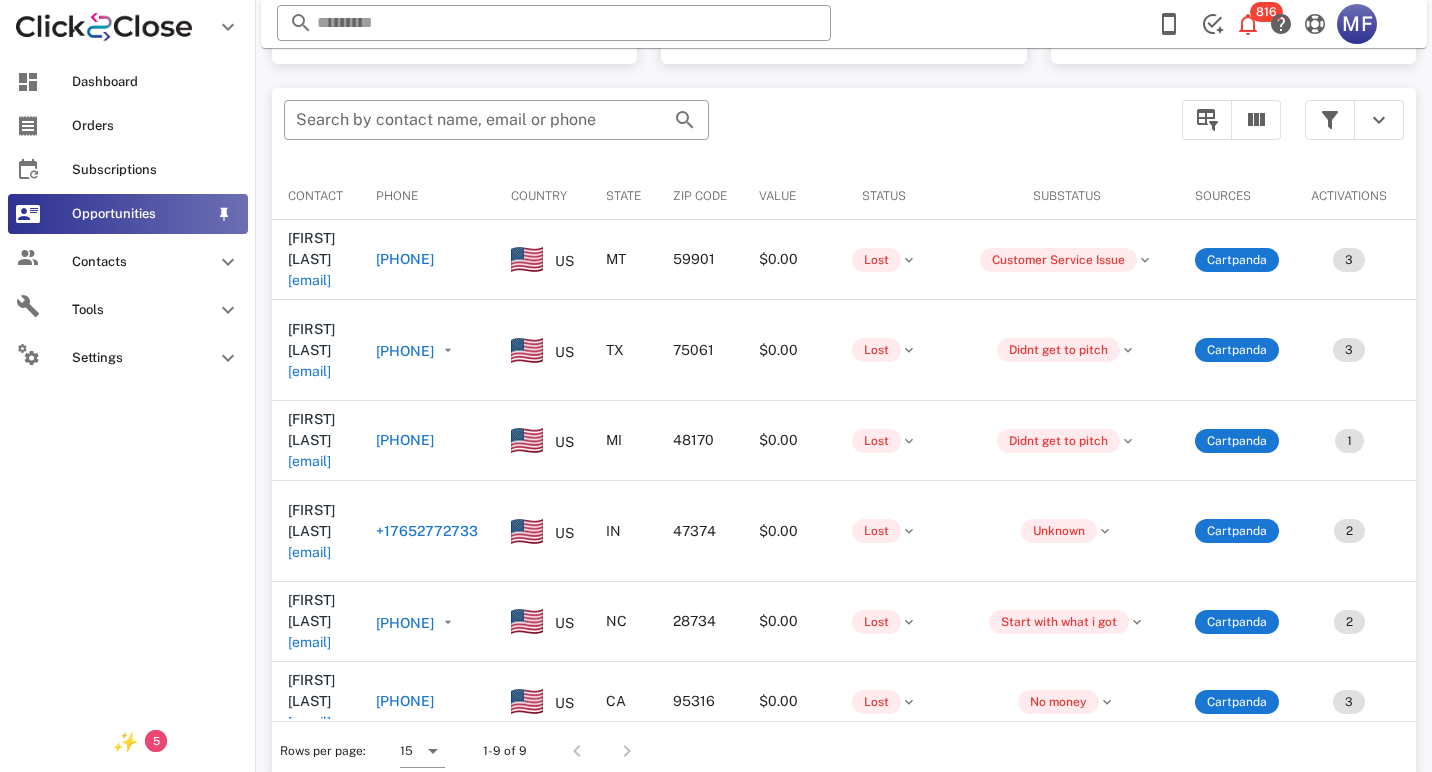 click on "Opportunities" at bounding box center (140, 214) 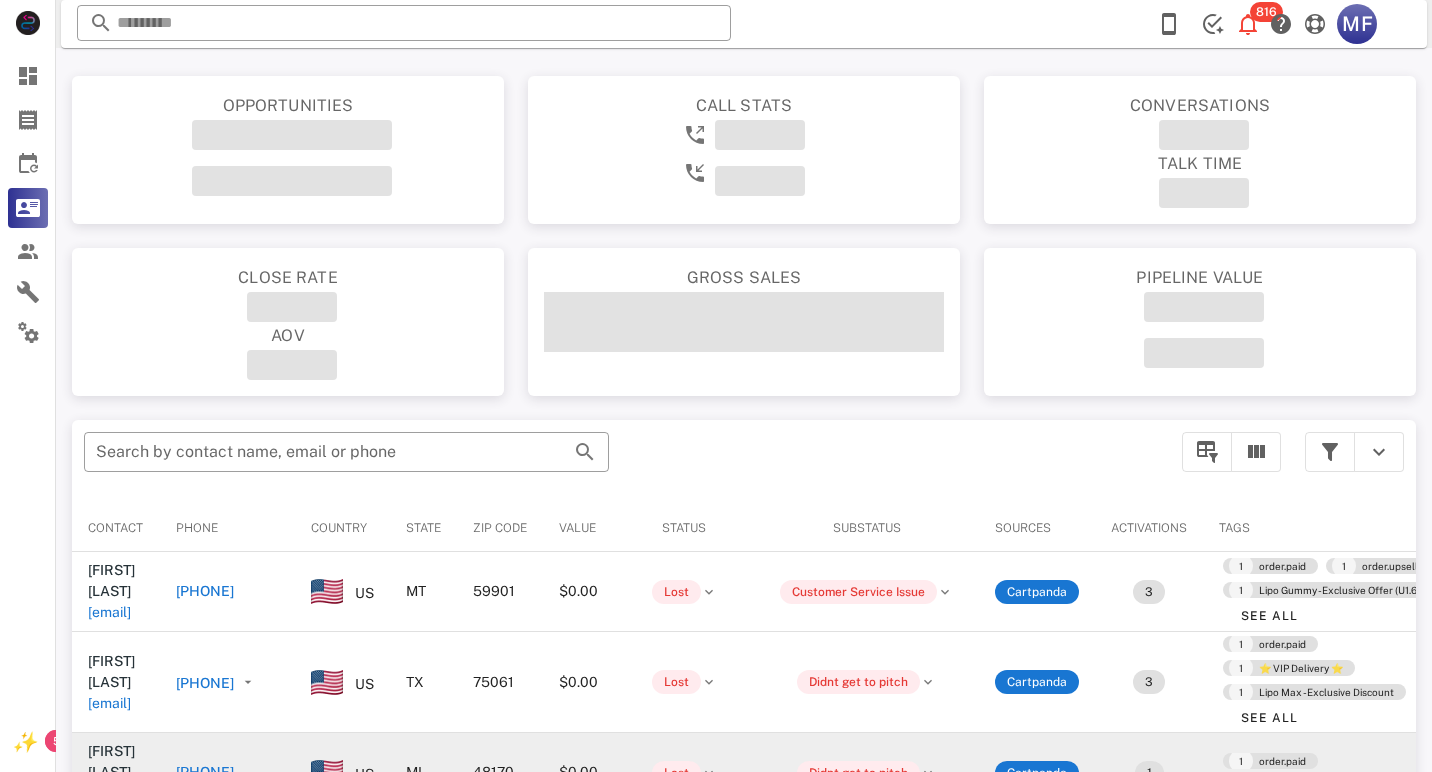 scroll, scrollTop: 0, scrollLeft: 0, axis: both 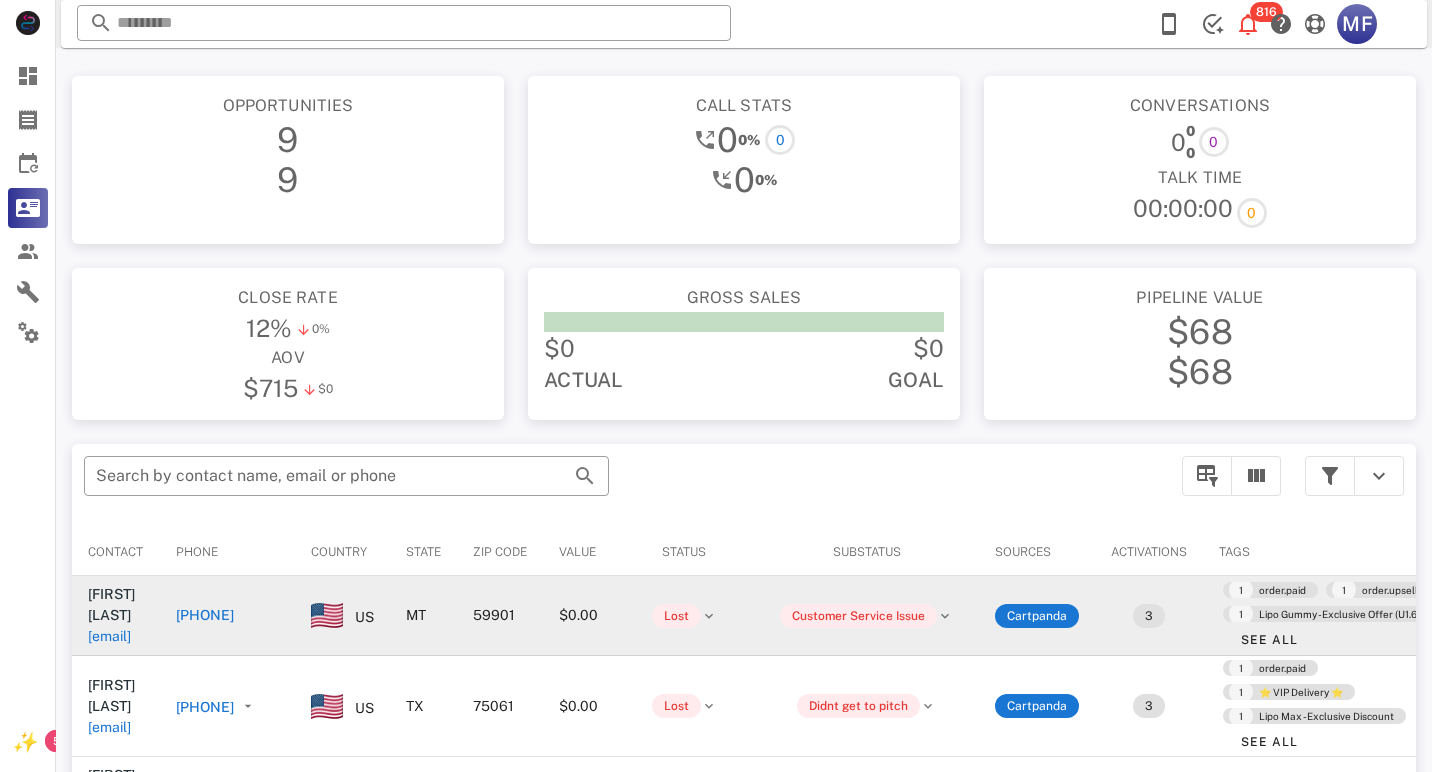 click on "[FIRST] [LAST]" at bounding box center (111, 604) 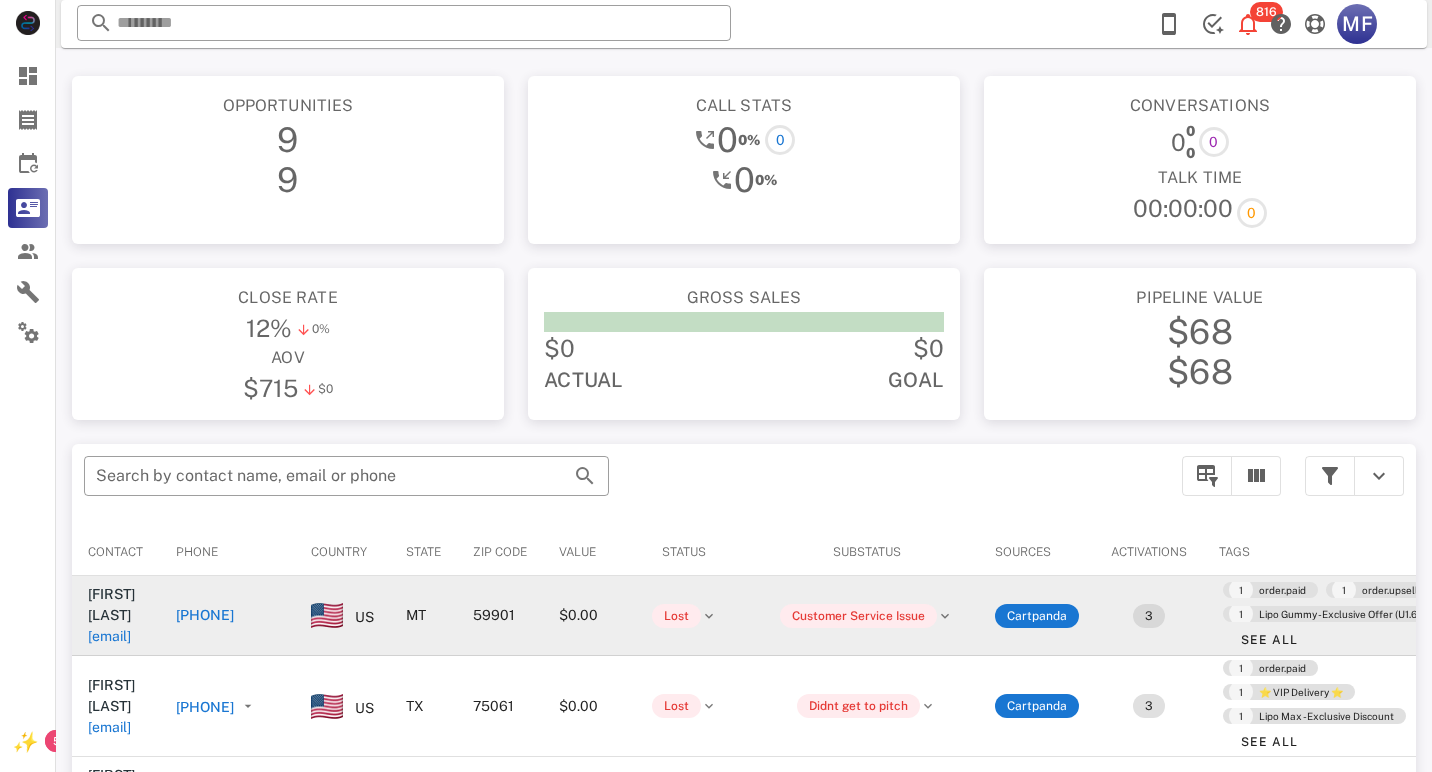 scroll, scrollTop: 0, scrollLeft: 4, axis: horizontal 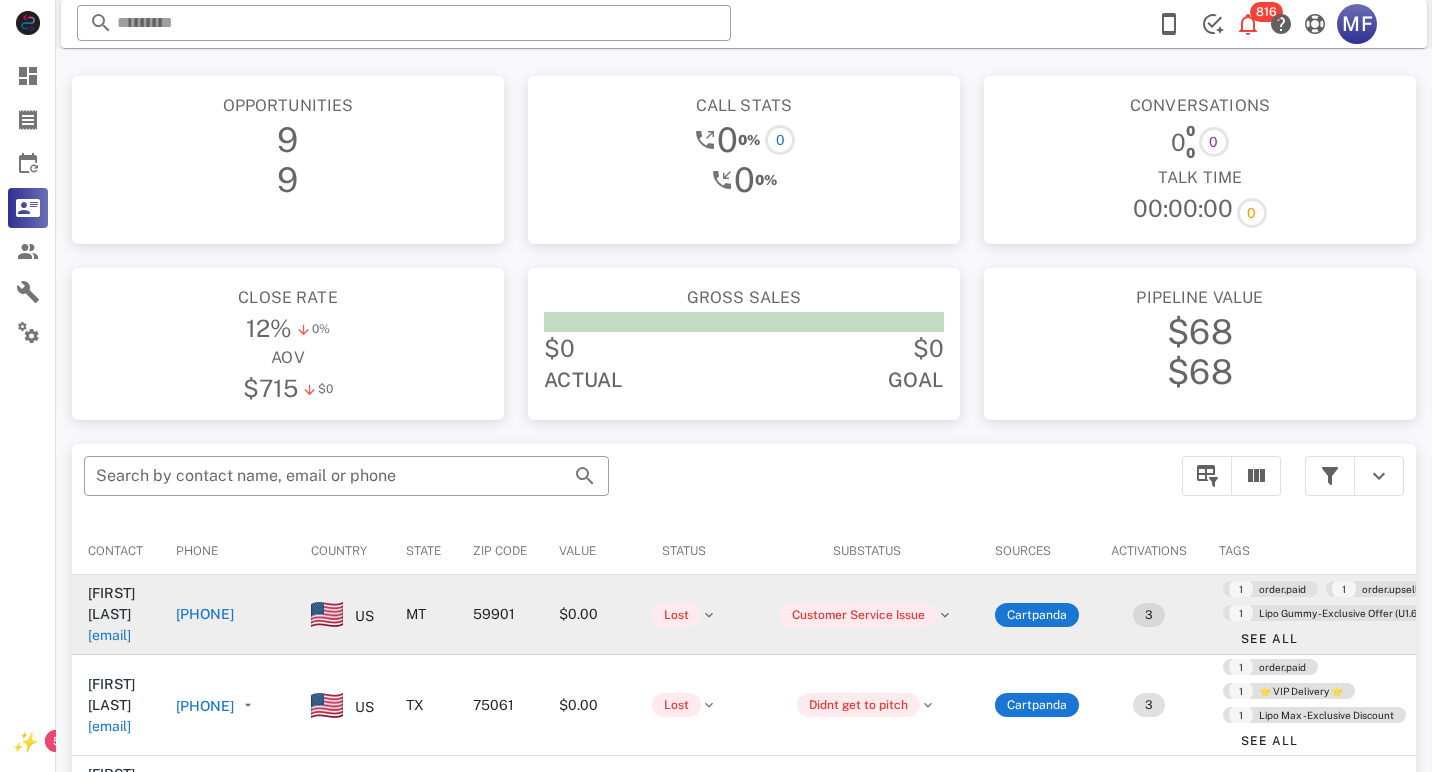 click on "3" at bounding box center [1149, 615] 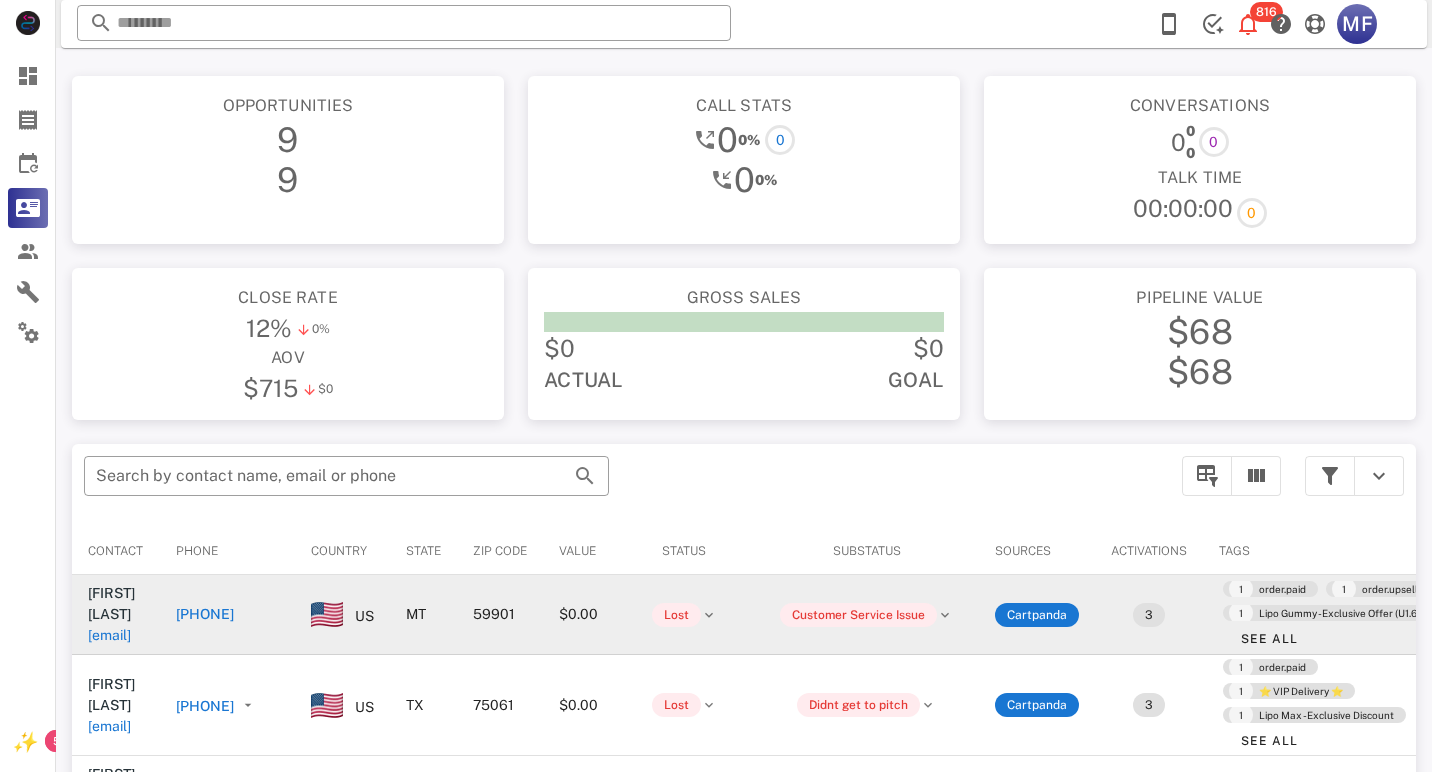 click on "[PHONE]" at bounding box center (205, 614) 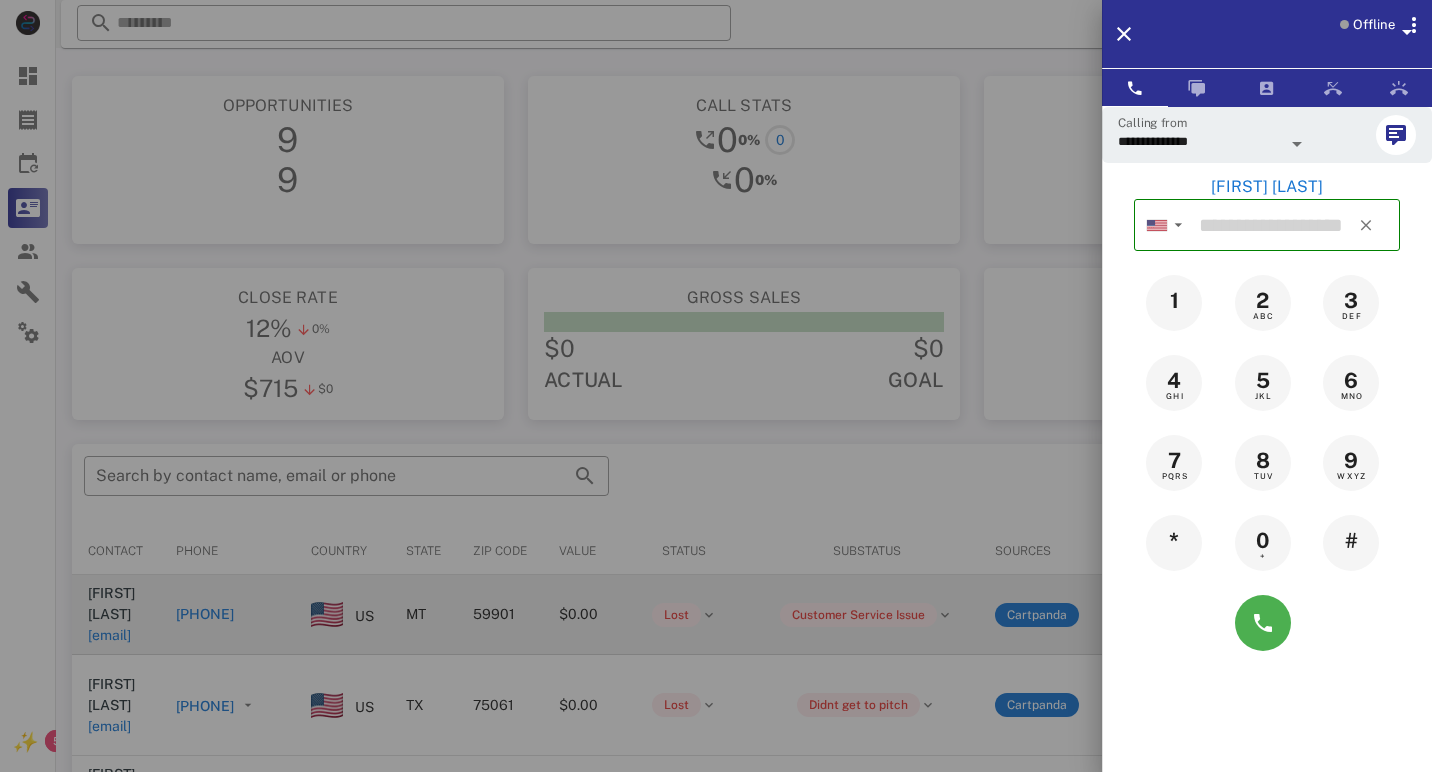 type on "**********" 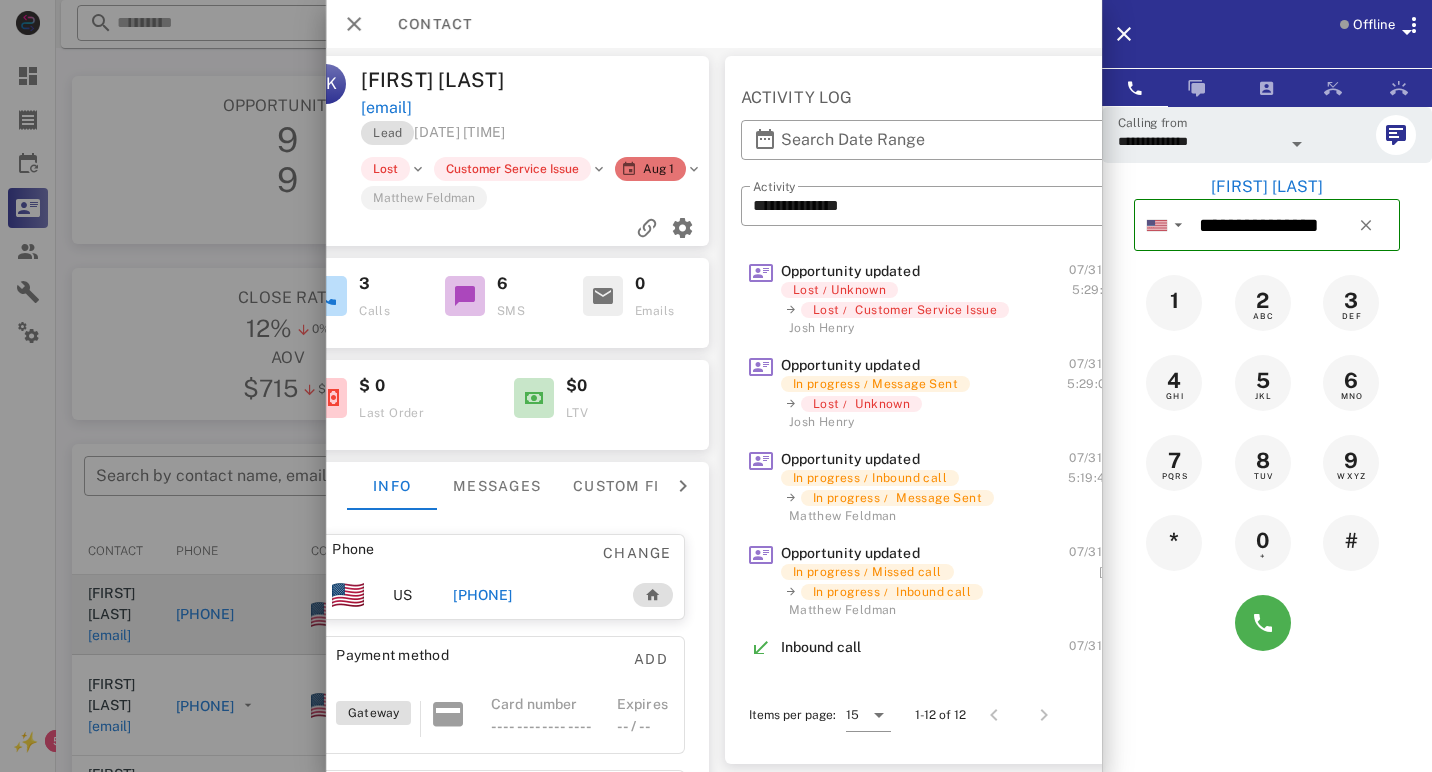 scroll, scrollTop: 0, scrollLeft: 296, axis: horizontal 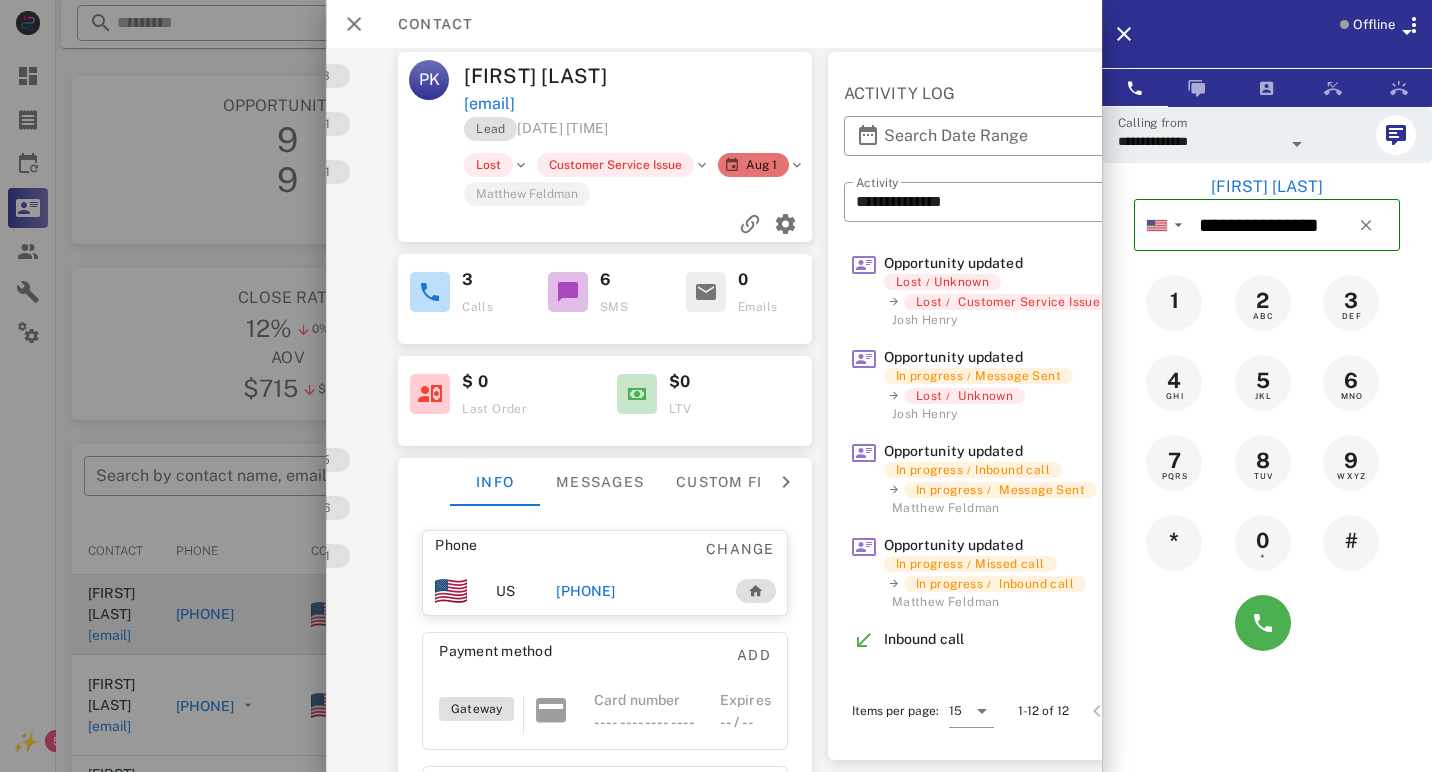 click at bounding box center [716, 386] 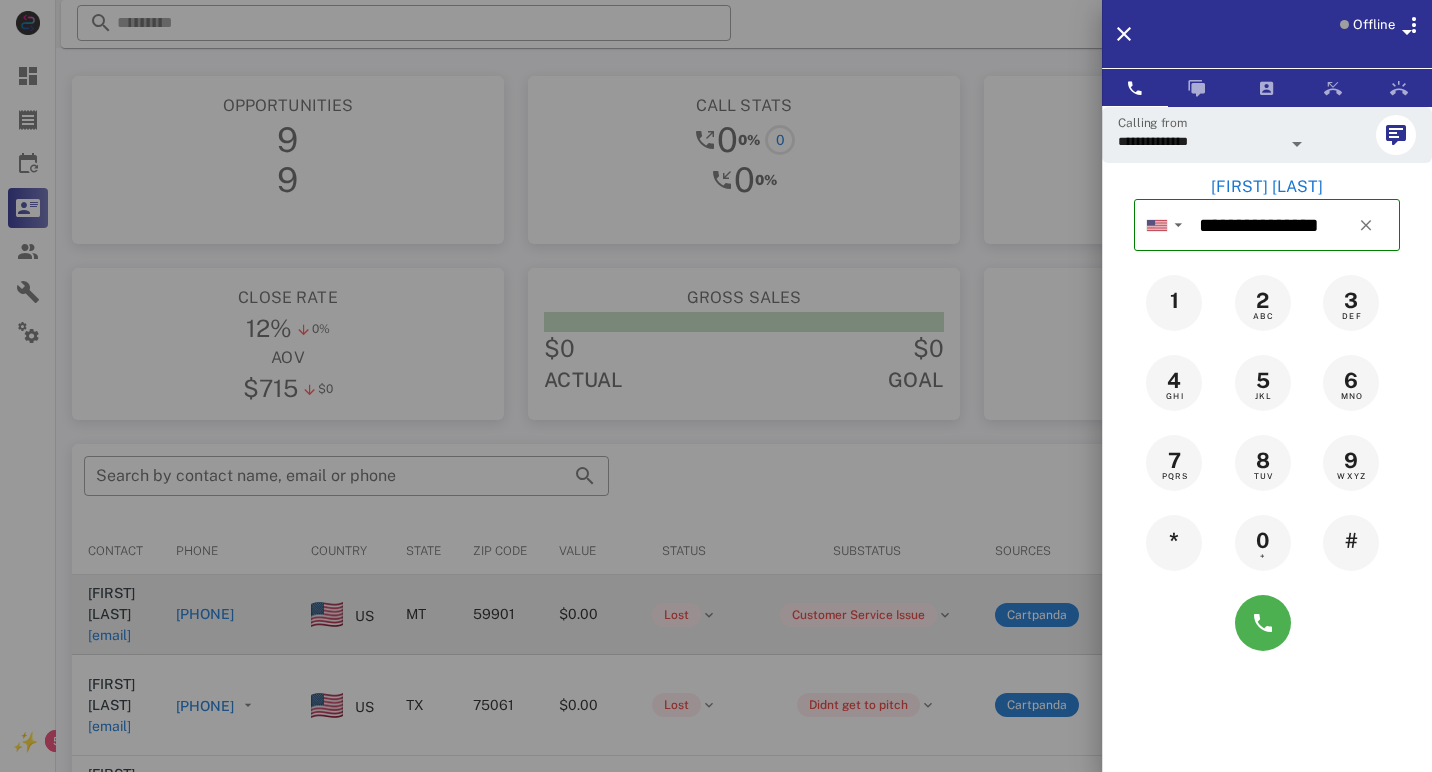 click at bounding box center (716, 386) 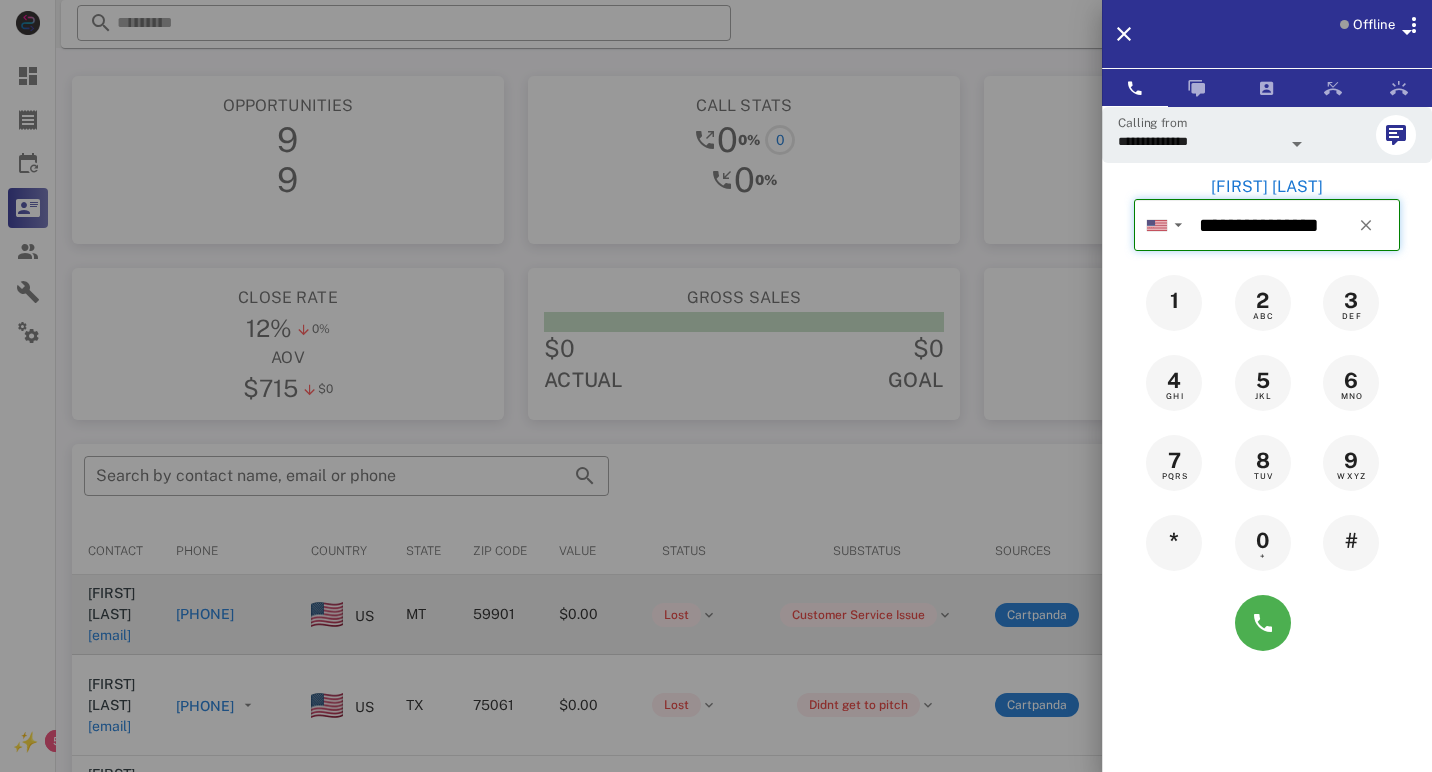 type 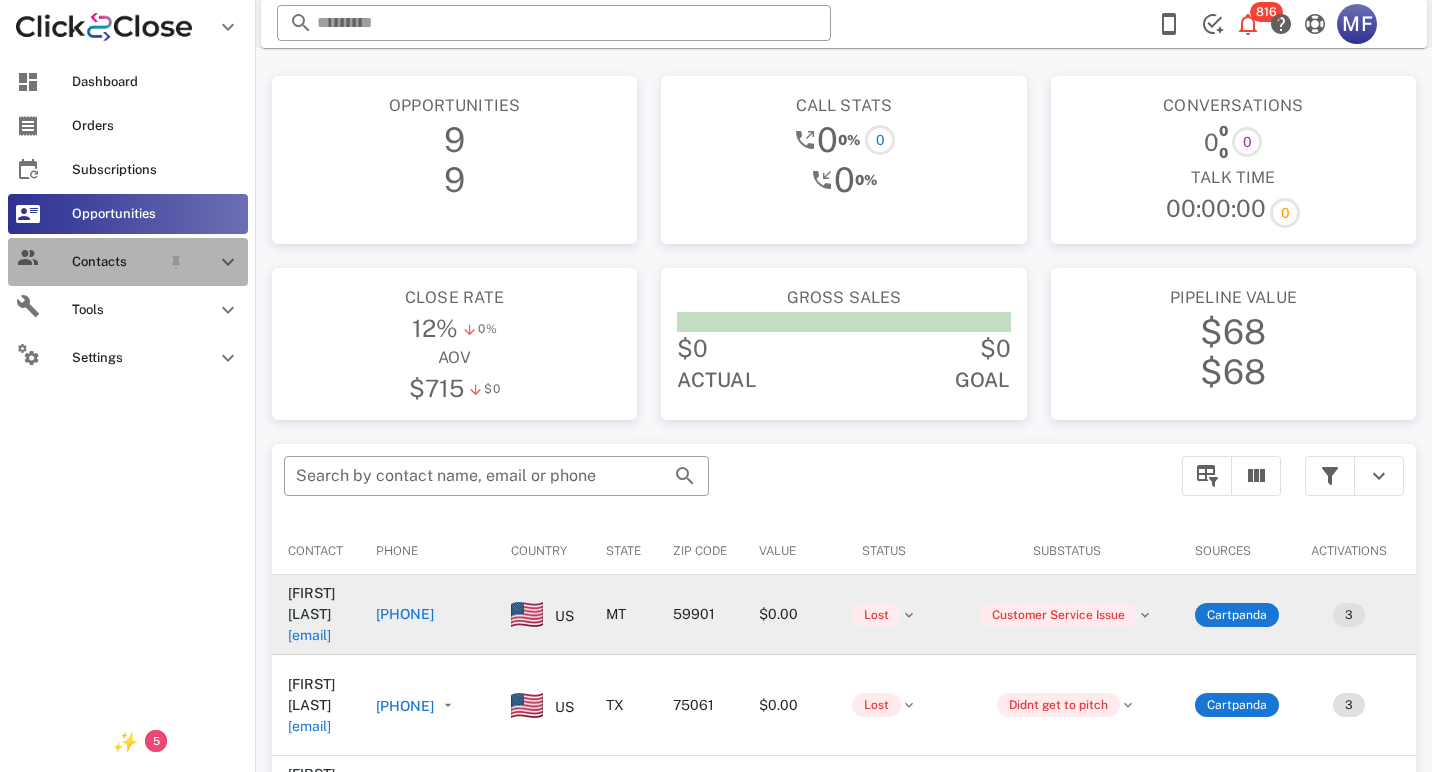 click on "Contacts" at bounding box center (128, 262) 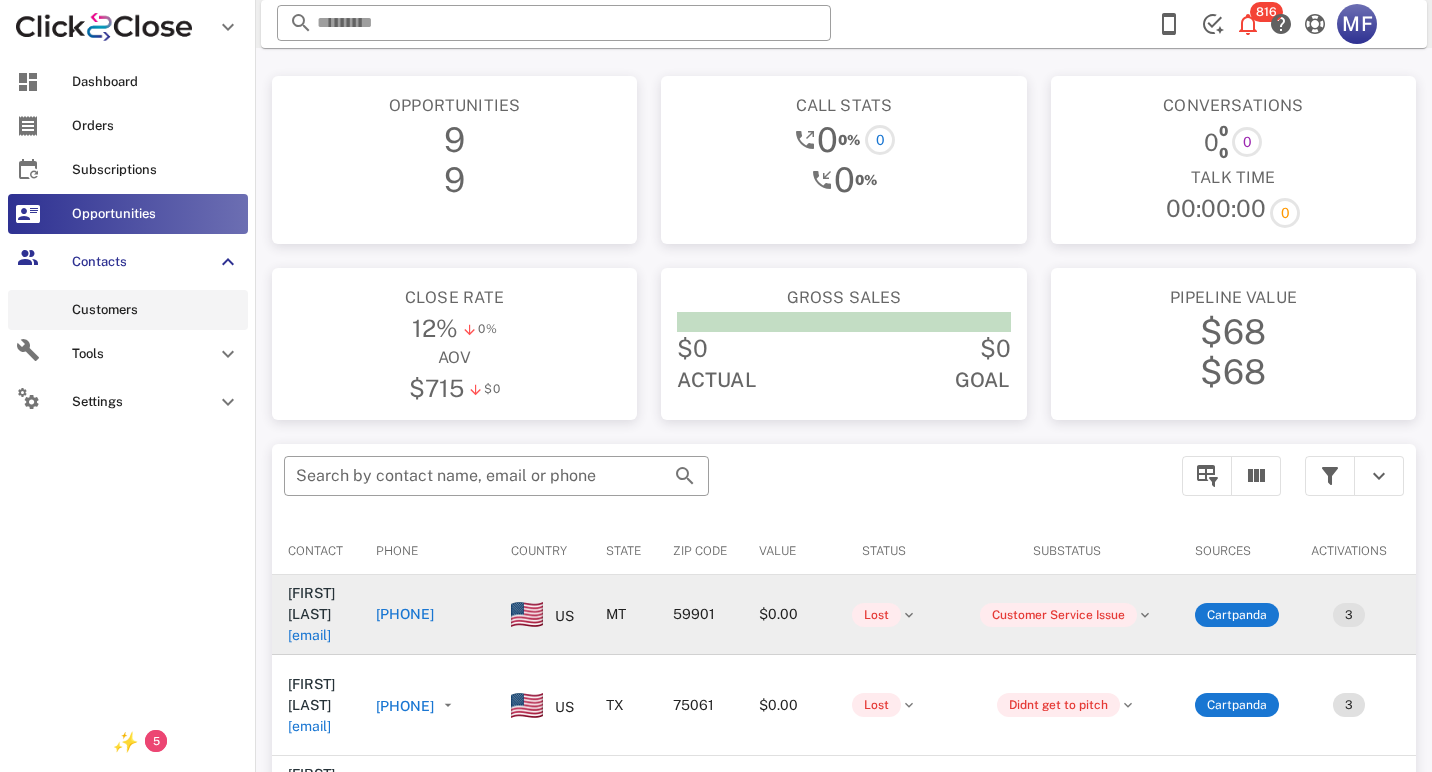 click on "Customers" at bounding box center (156, 310) 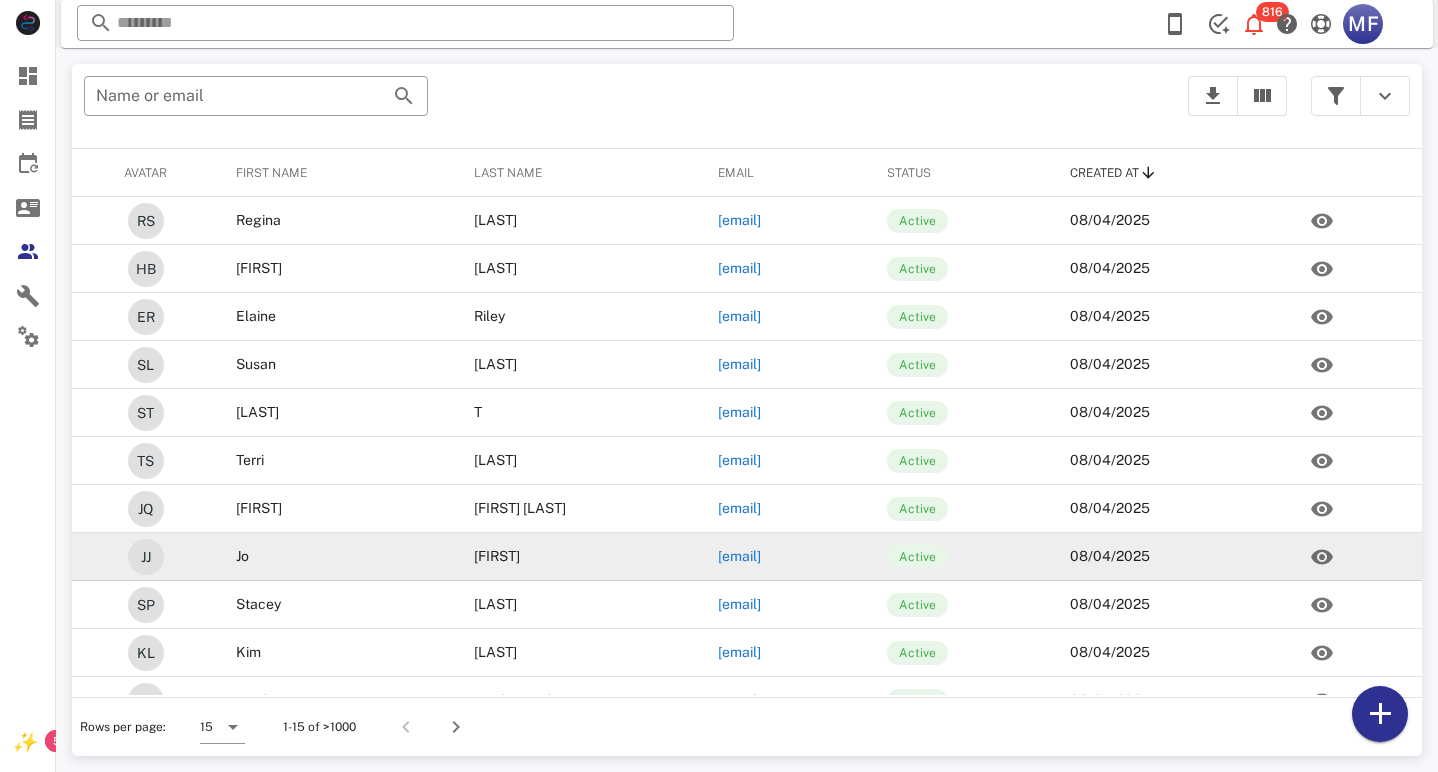 scroll, scrollTop: 0, scrollLeft: 0, axis: both 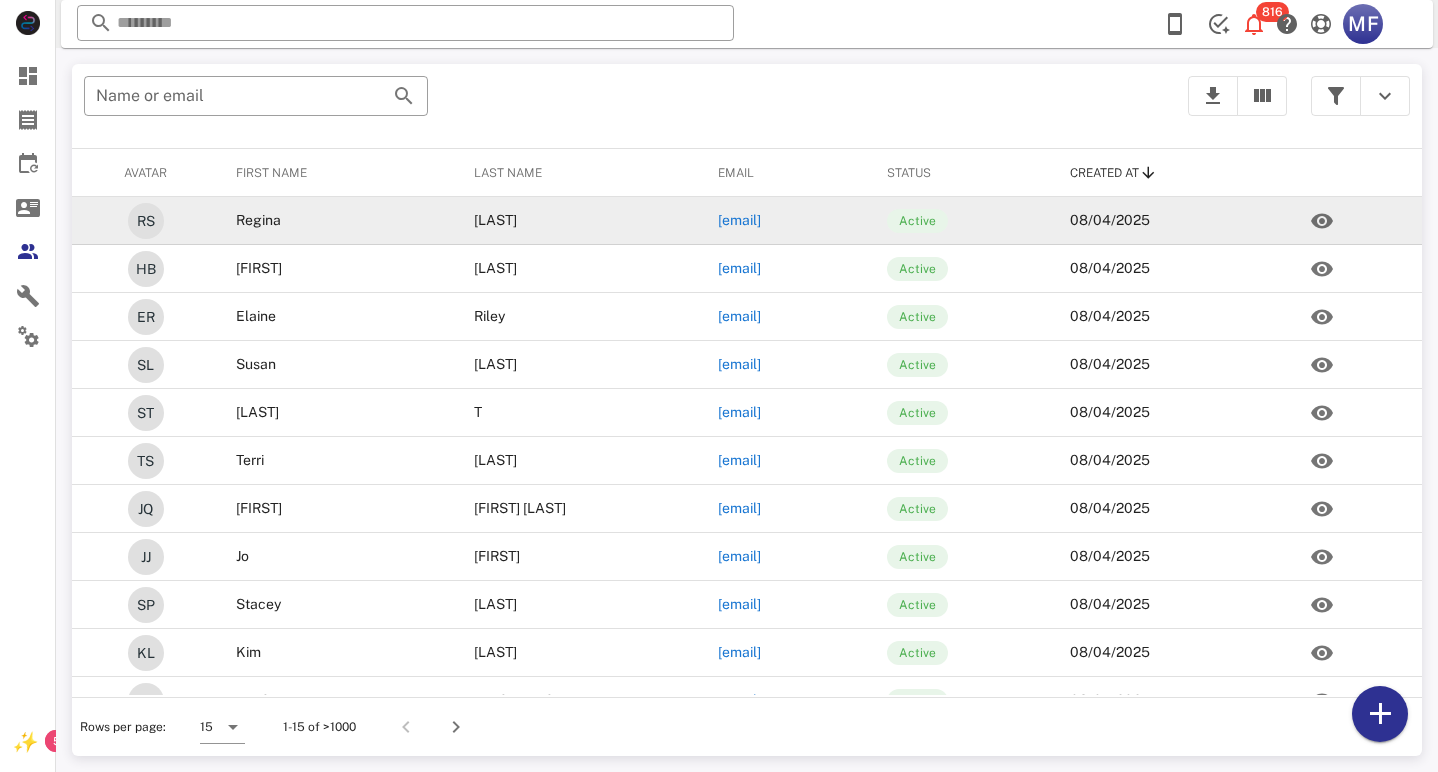 click on "[LAST]" at bounding box center (580, 221) 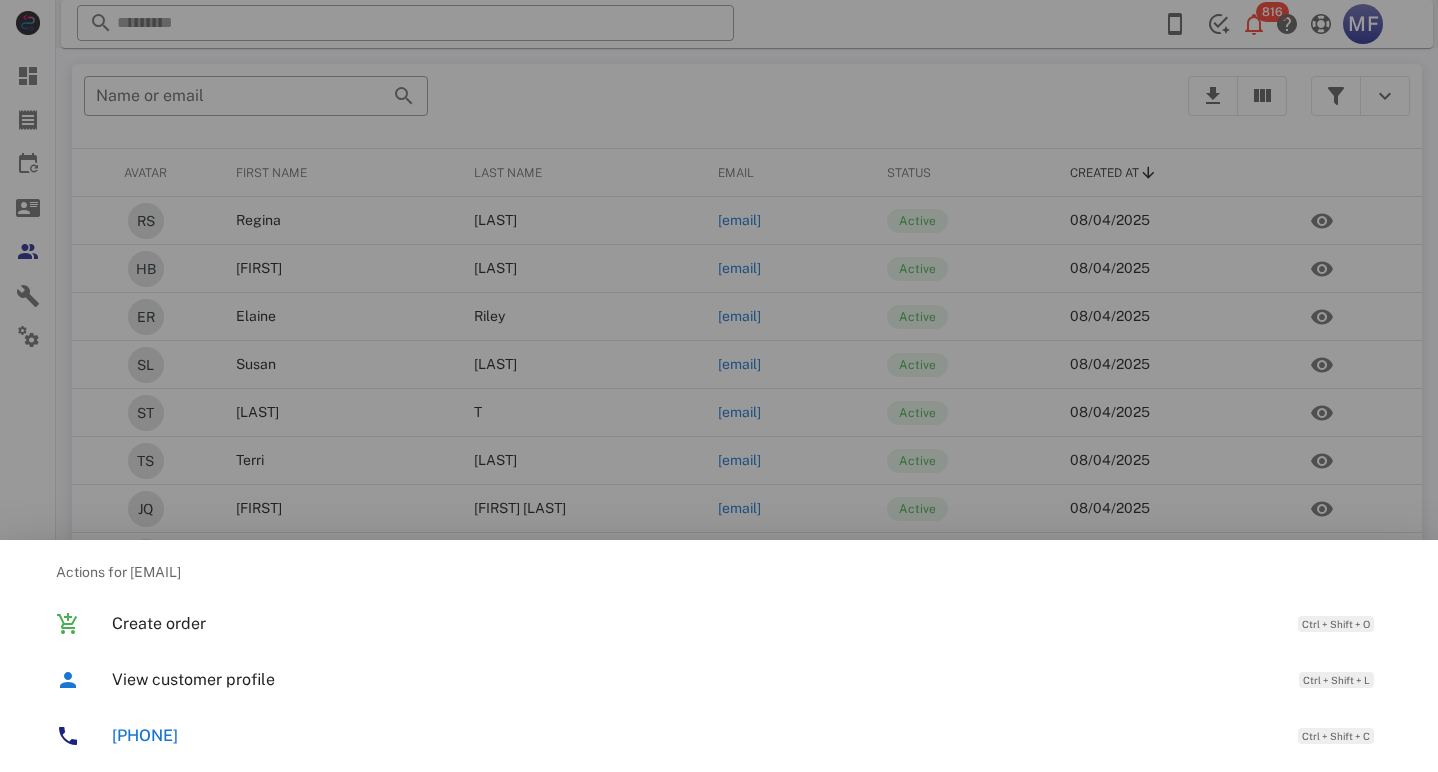 click at bounding box center (719, 386) 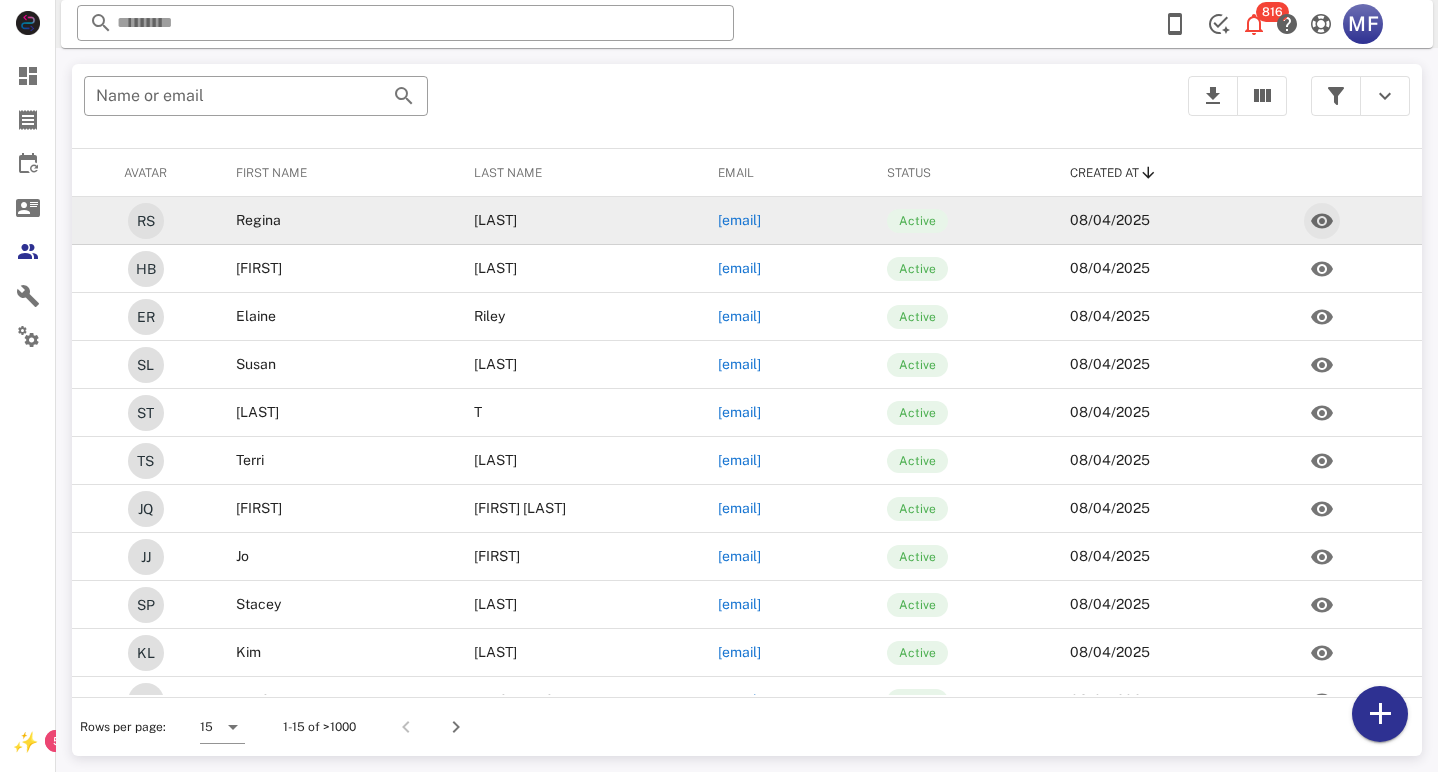 click at bounding box center [1322, 221] 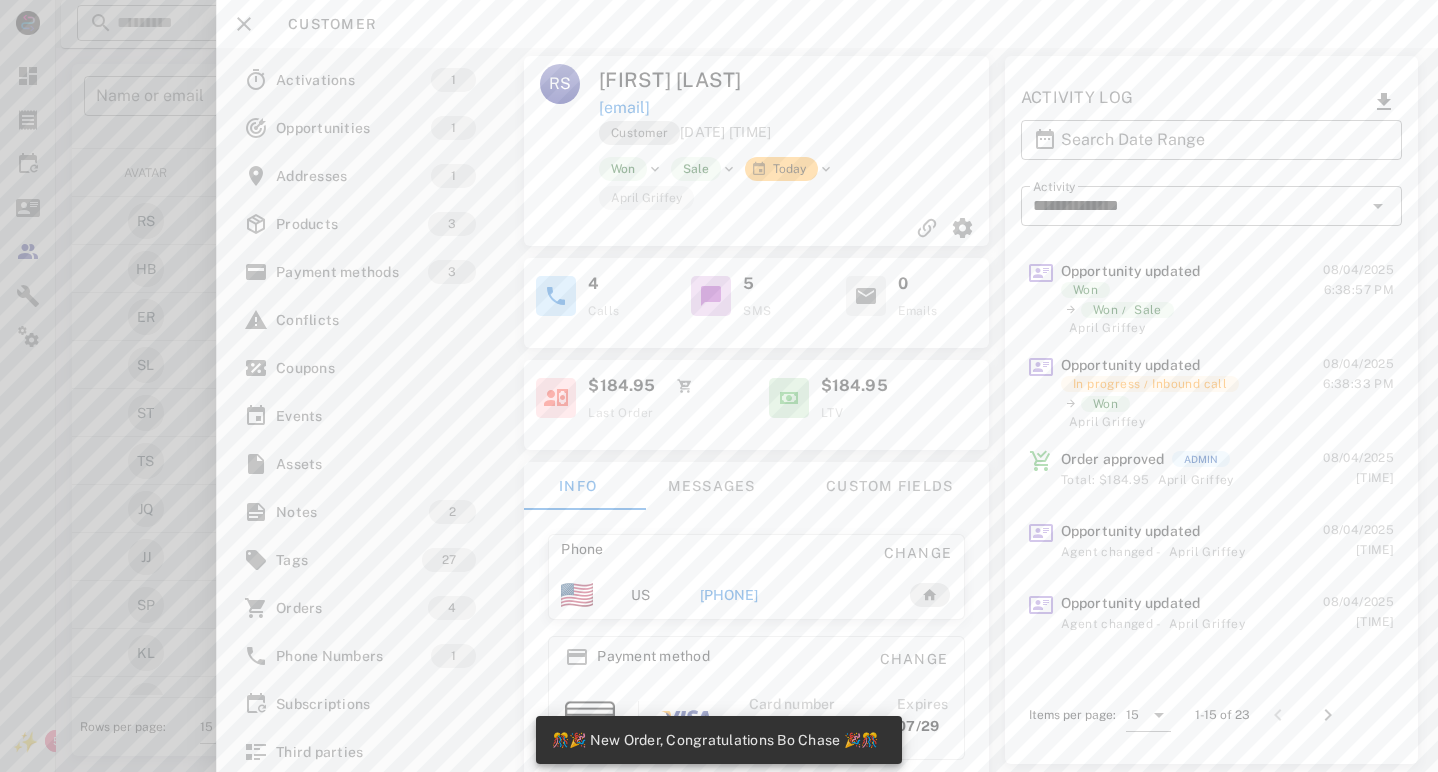 scroll, scrollTop: 0, scrollLeft: 0, axis: both 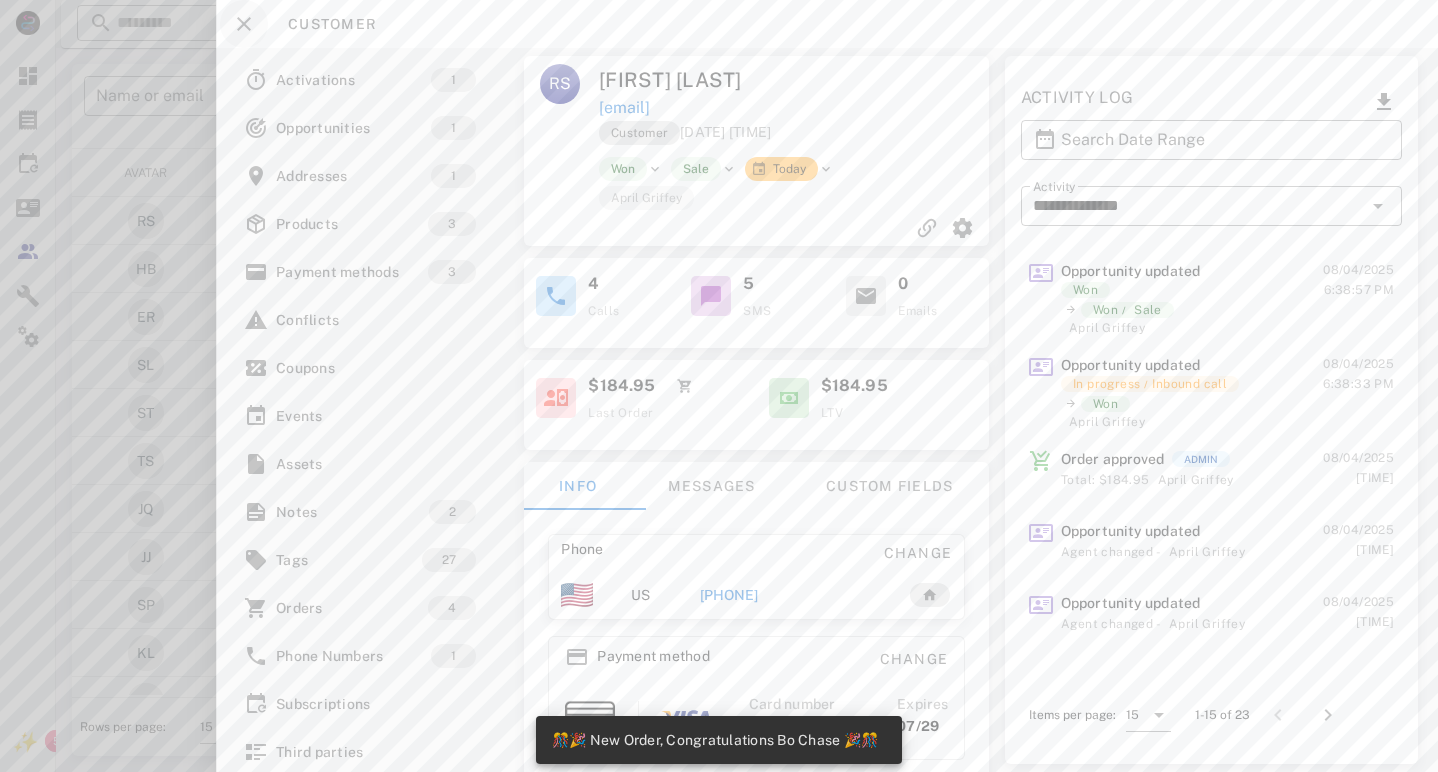 click at bounding box center (244, 24) 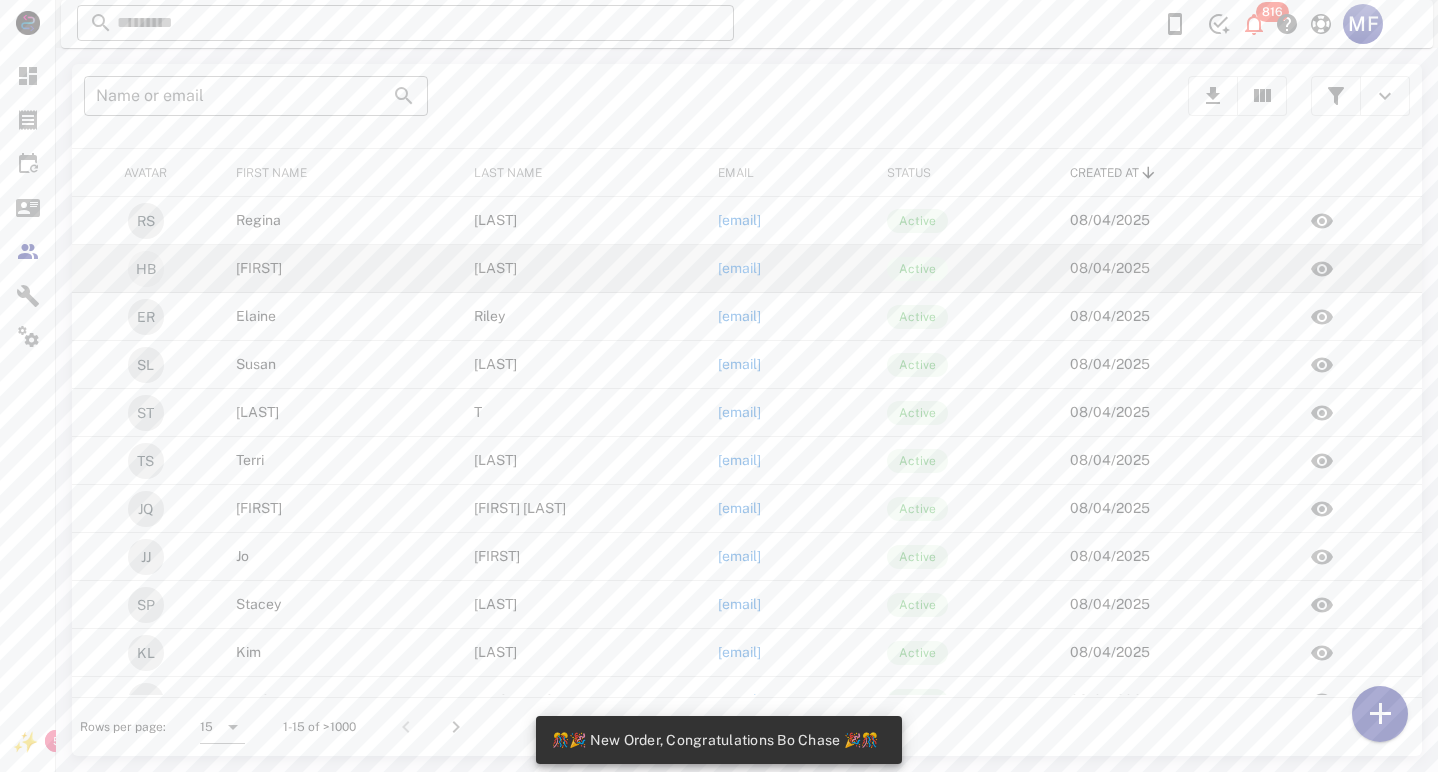 click on "[EMAIL]" at bounding box center [739, 268] 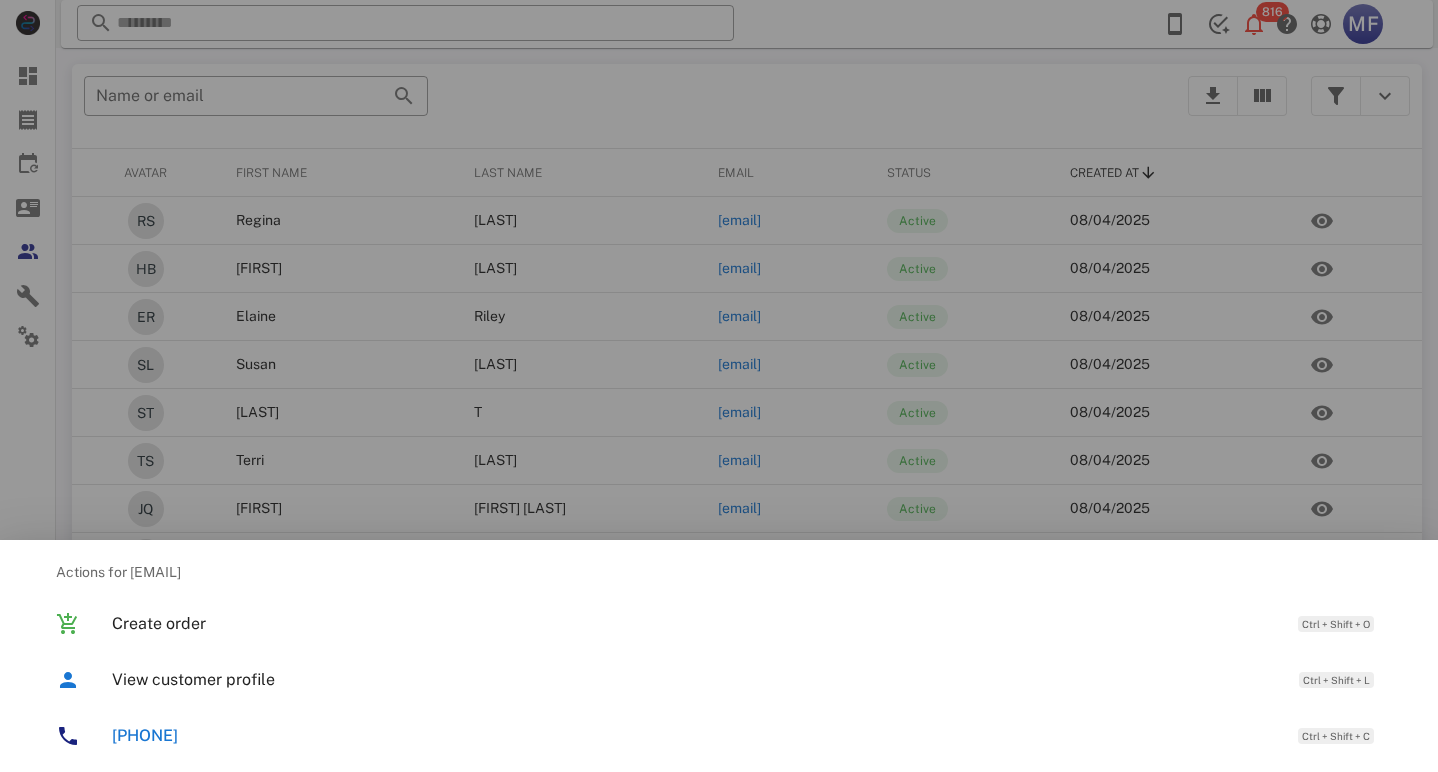 click at bounding box center [719, 386] 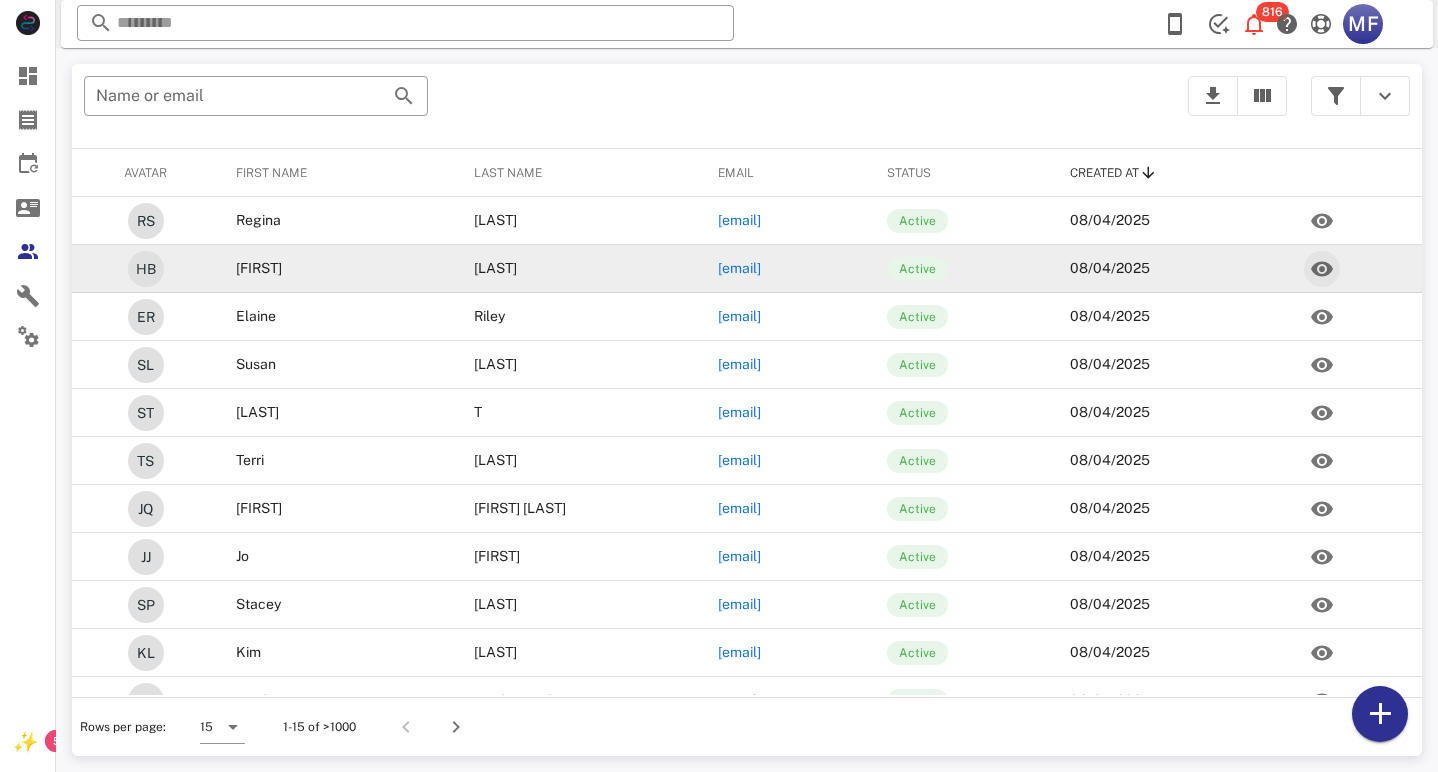 click at bounding box center (1322, 269) 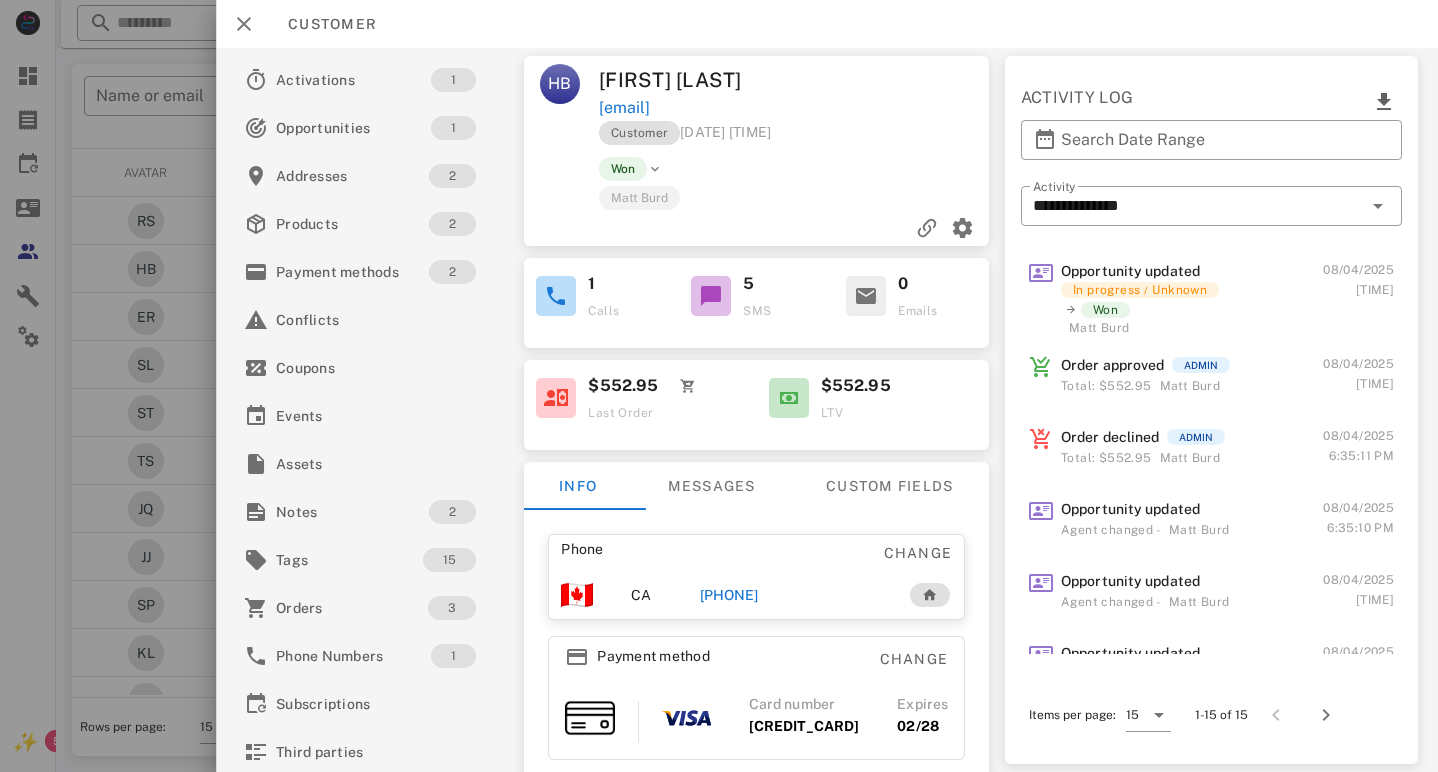 scroll, scrollTop: 0, scrollLeft: 0, axis: both 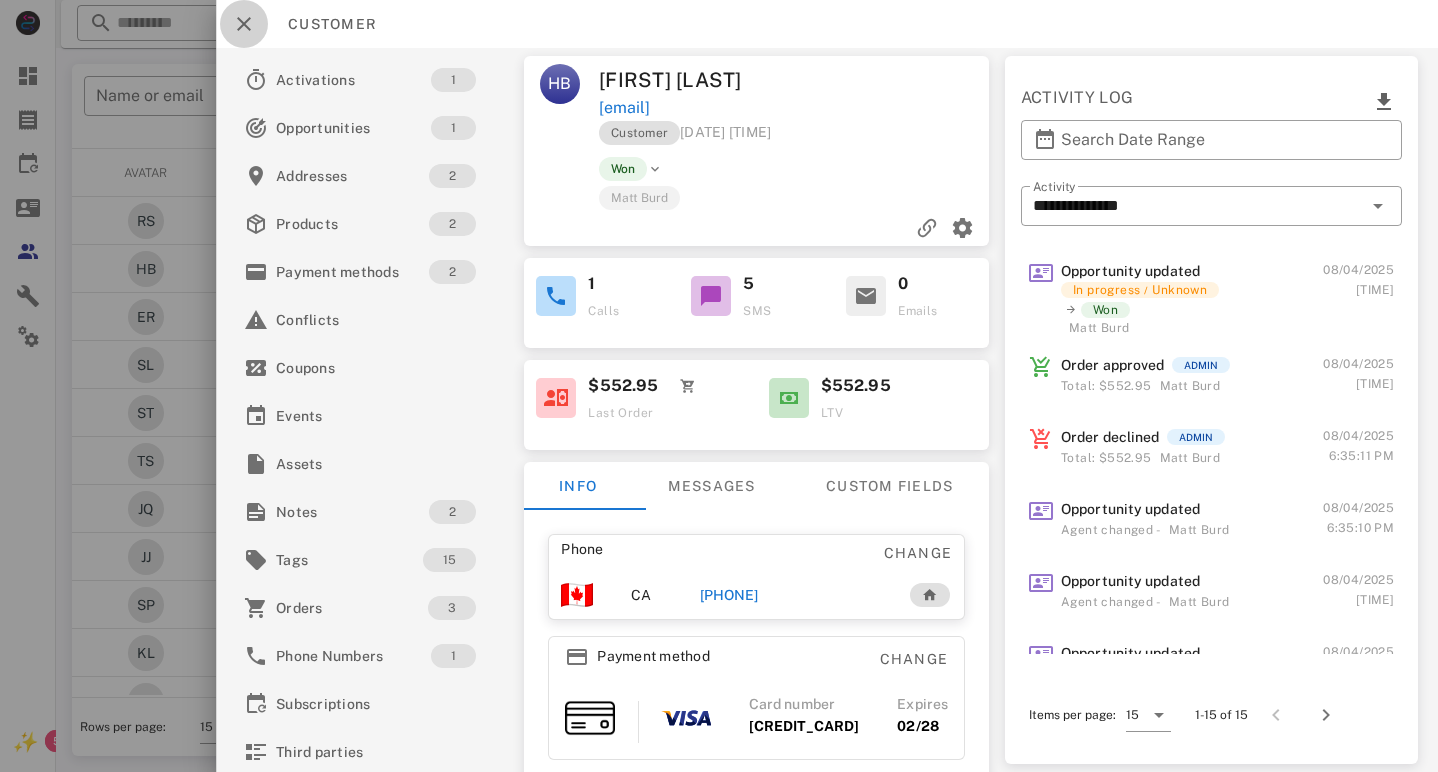 click at bounding box center (244, 24) 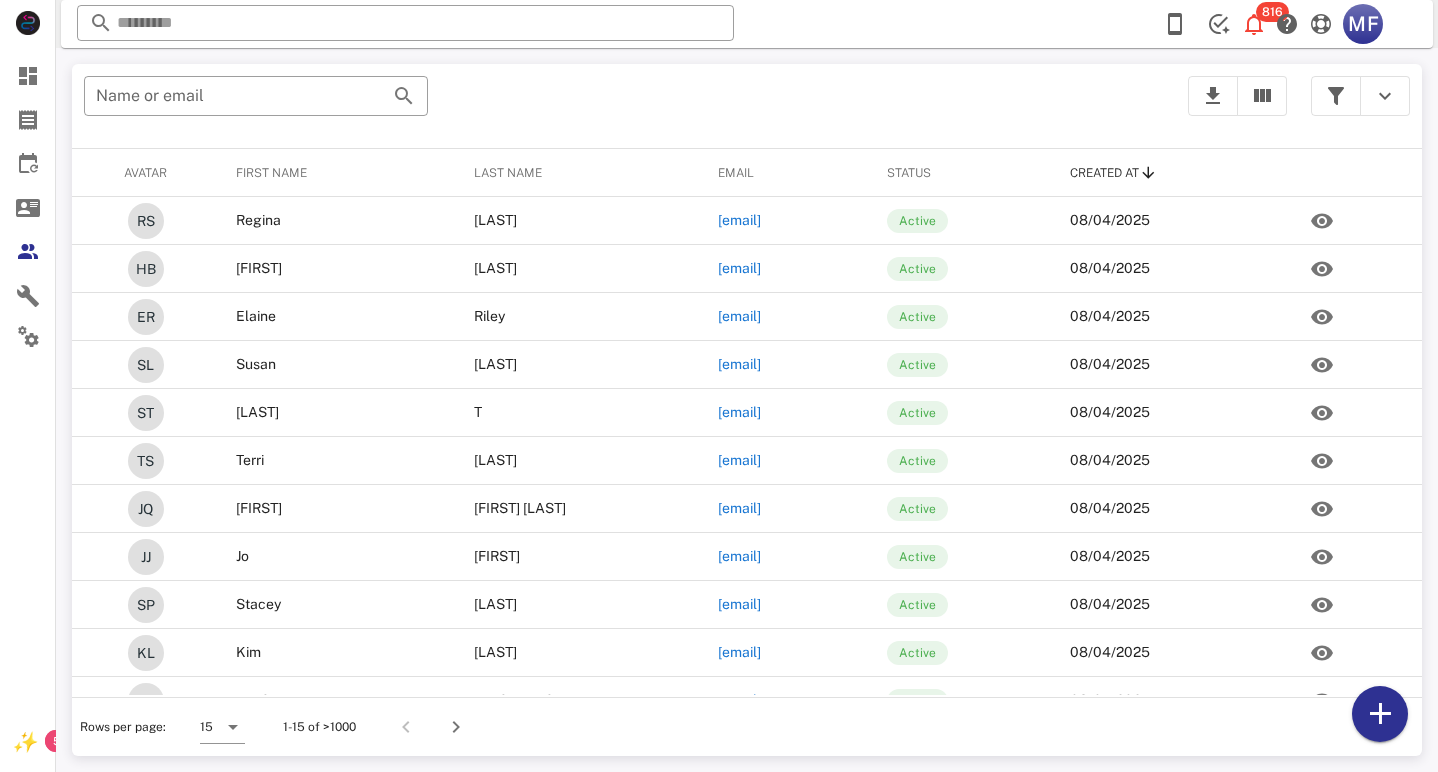 click at bounding box center (1148, 173) 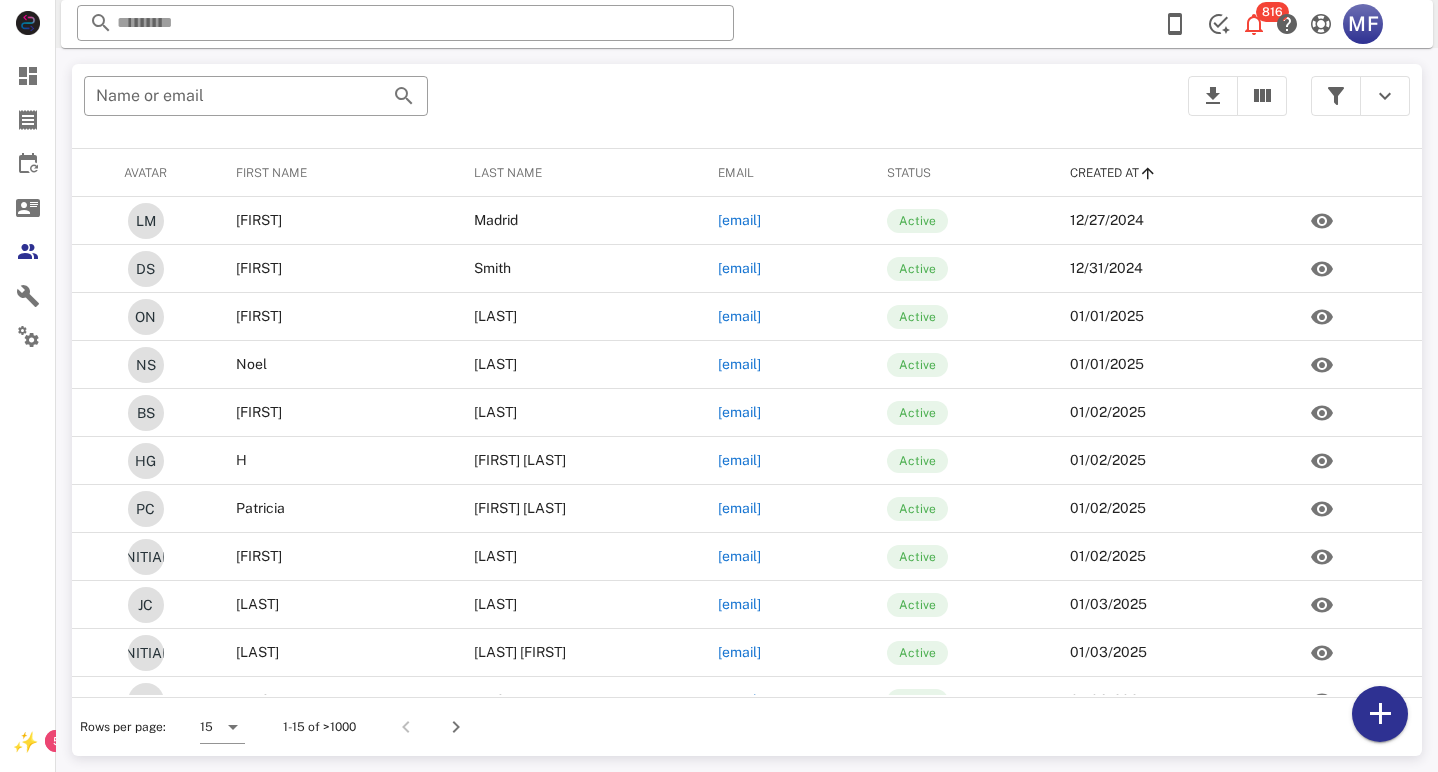 click at bounding box center [1148, 173] 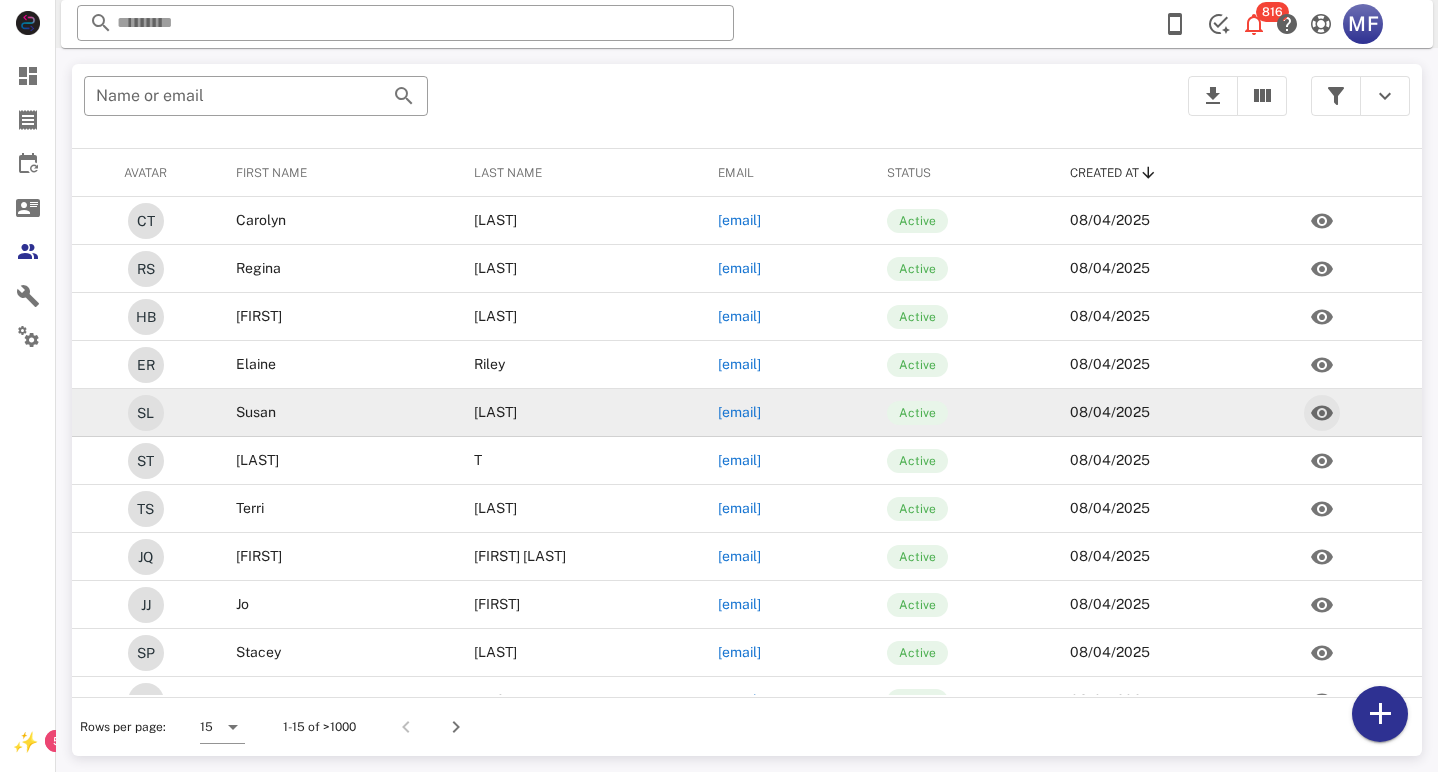 click at bounding box center (1322, 413) 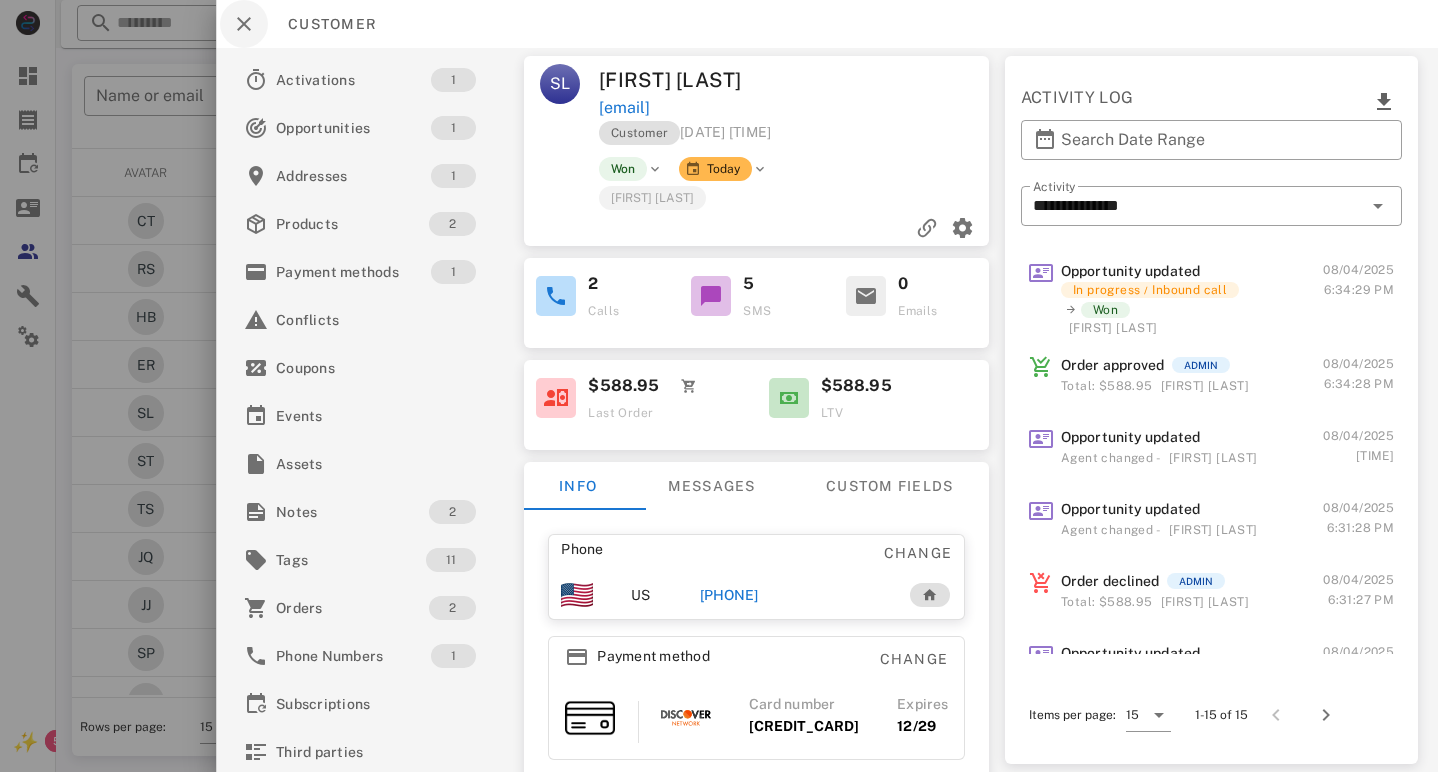 click at bounding box center (244, 24) 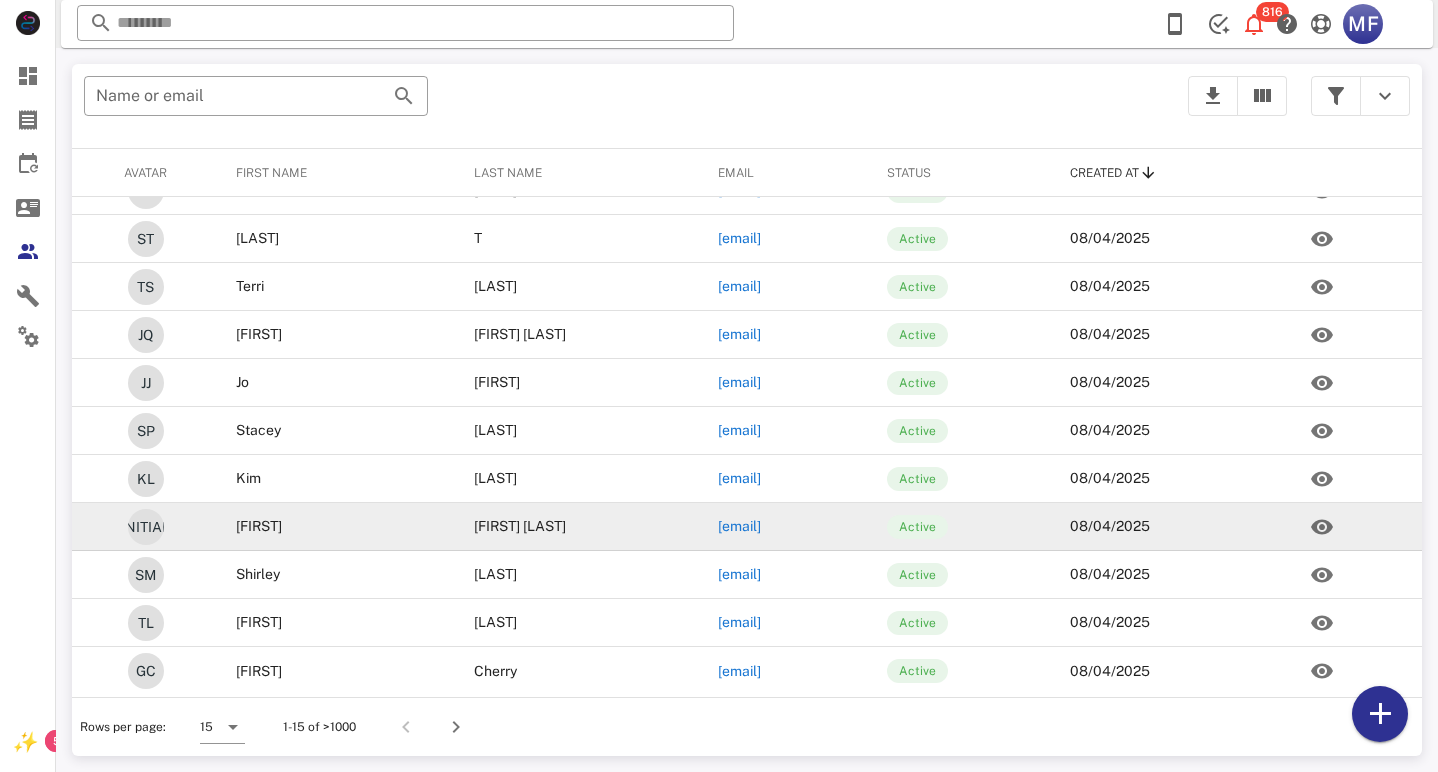 scroll, scrollTop: 222, scrollLeft: 0, axis: vertical 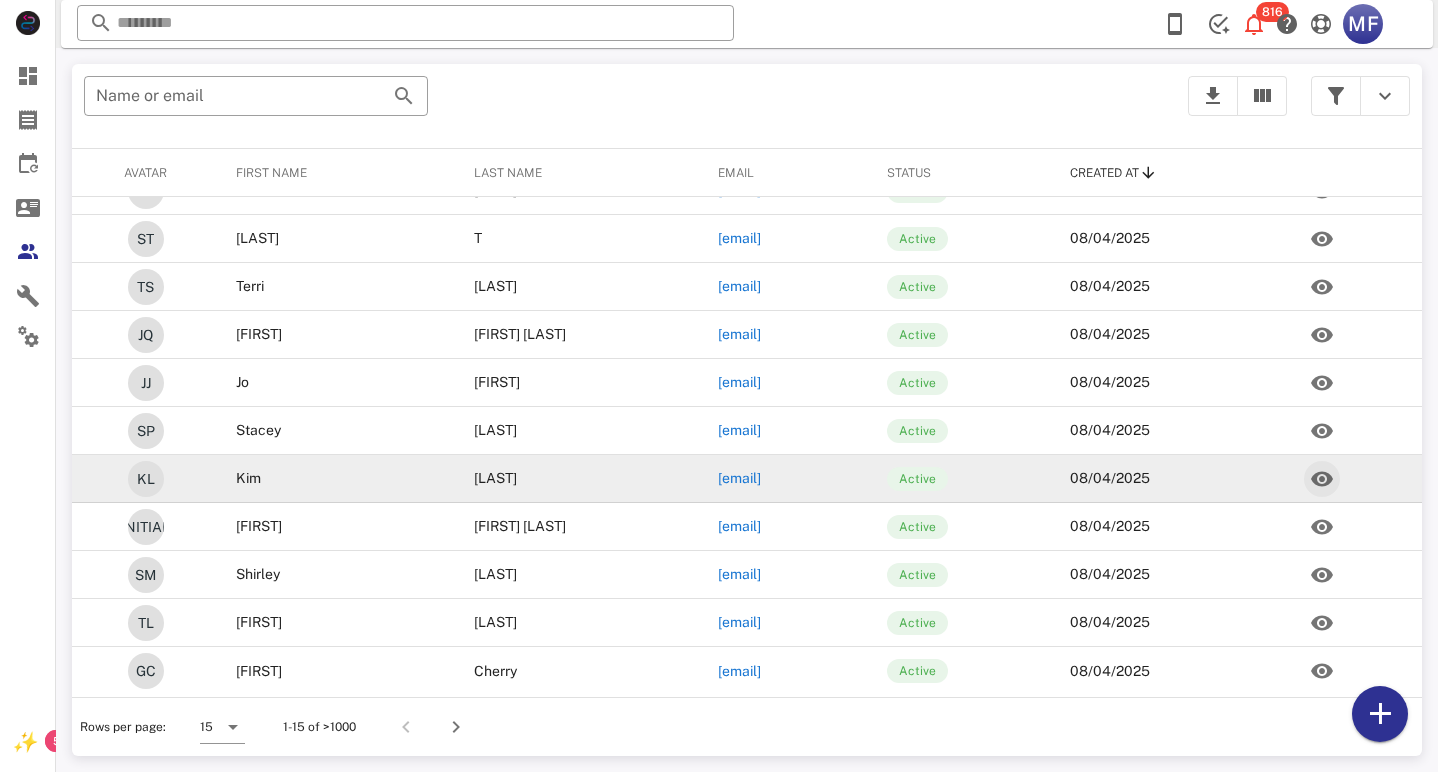 click at bounding box center [1322, 479] 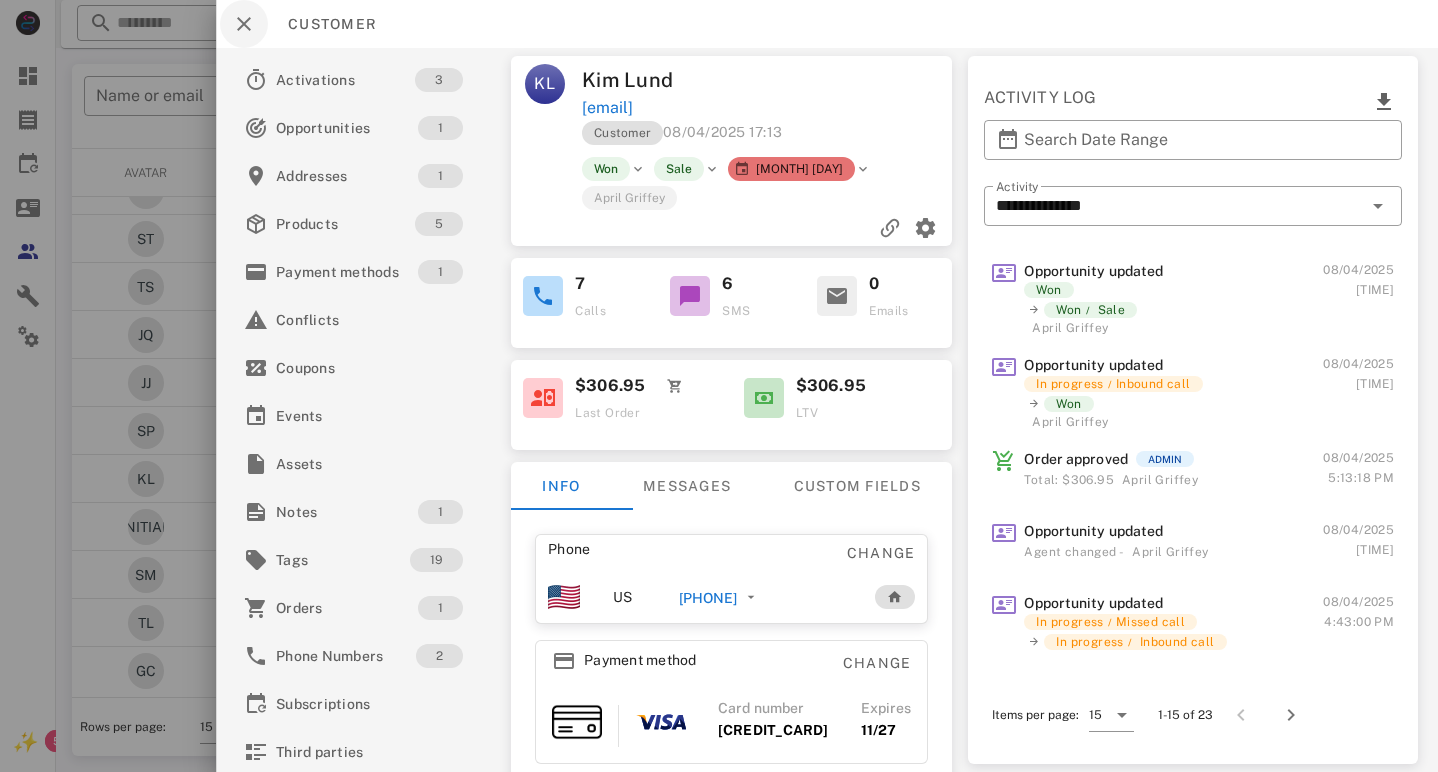 click at bounding box center (244, 24) 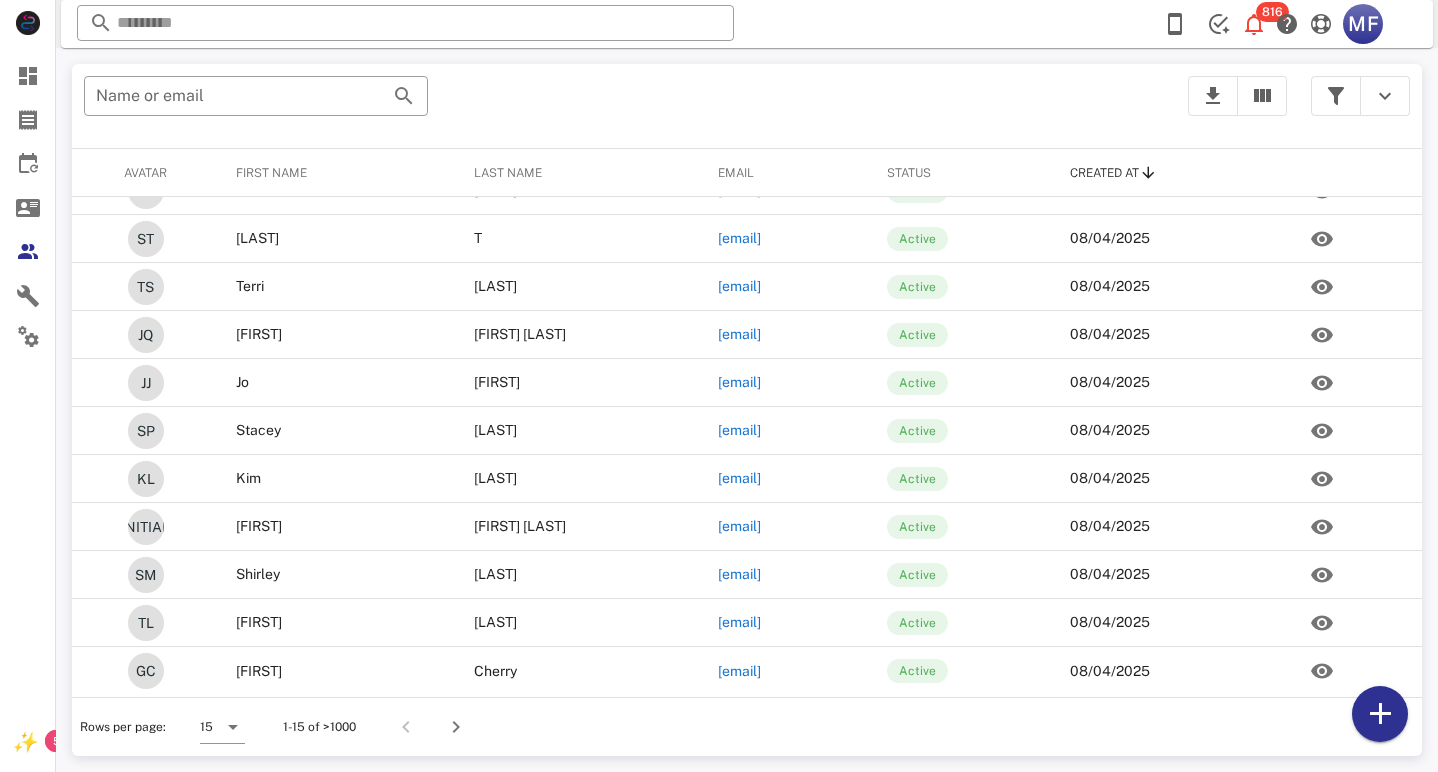 scroll, scrollTop: 0, scrollLeft: 0, axis: both 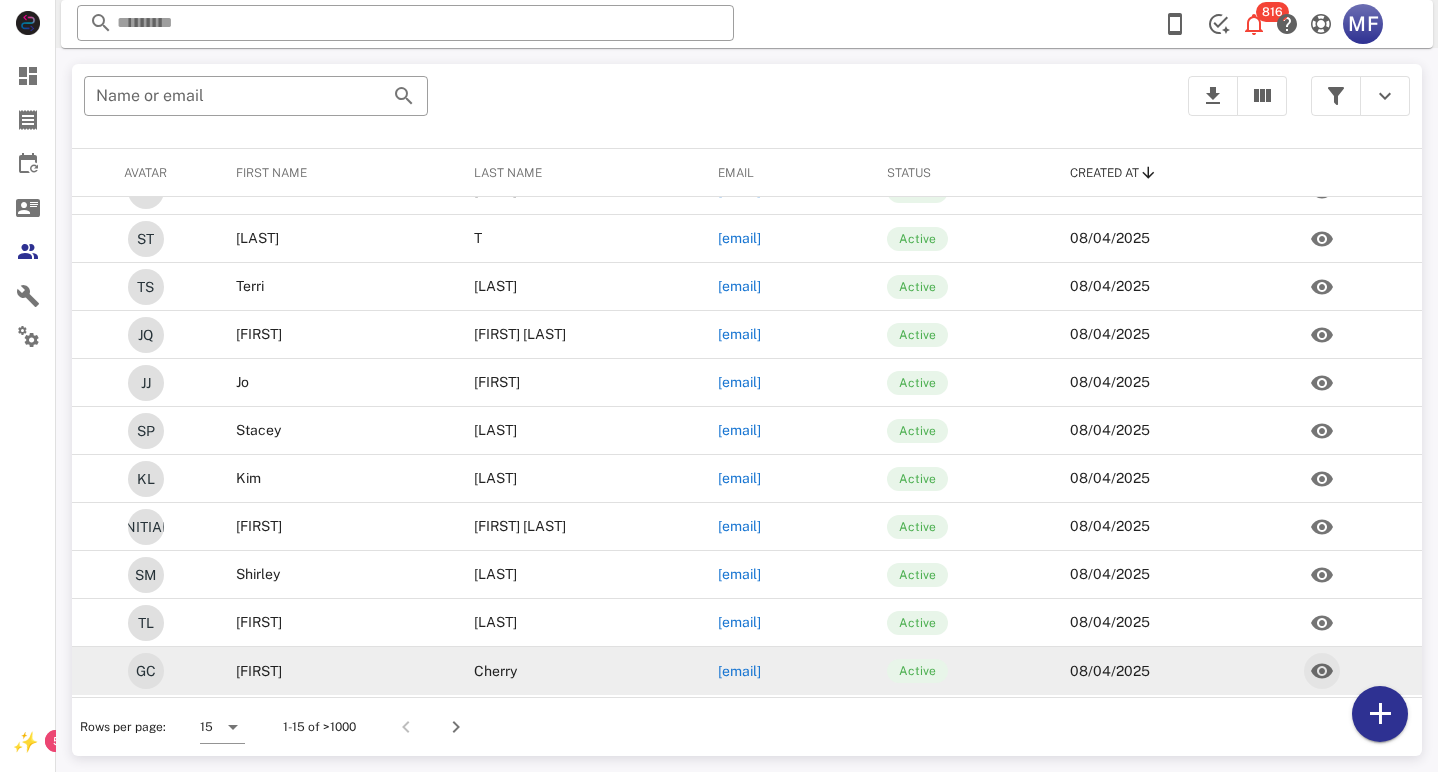 click at bounding box center [1322, 671] 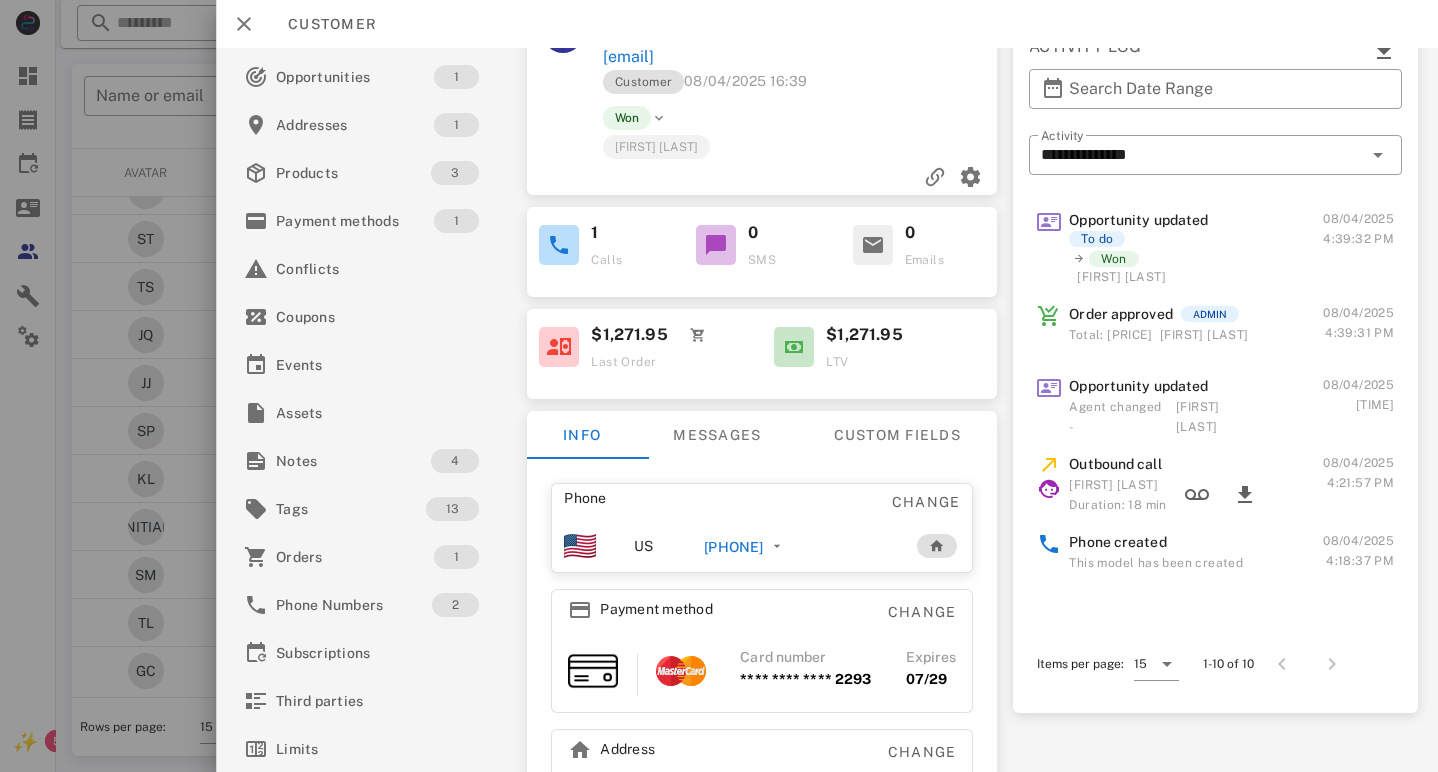 scroll, scrollTop: 43, scrollLeft: 0, axis: vertical 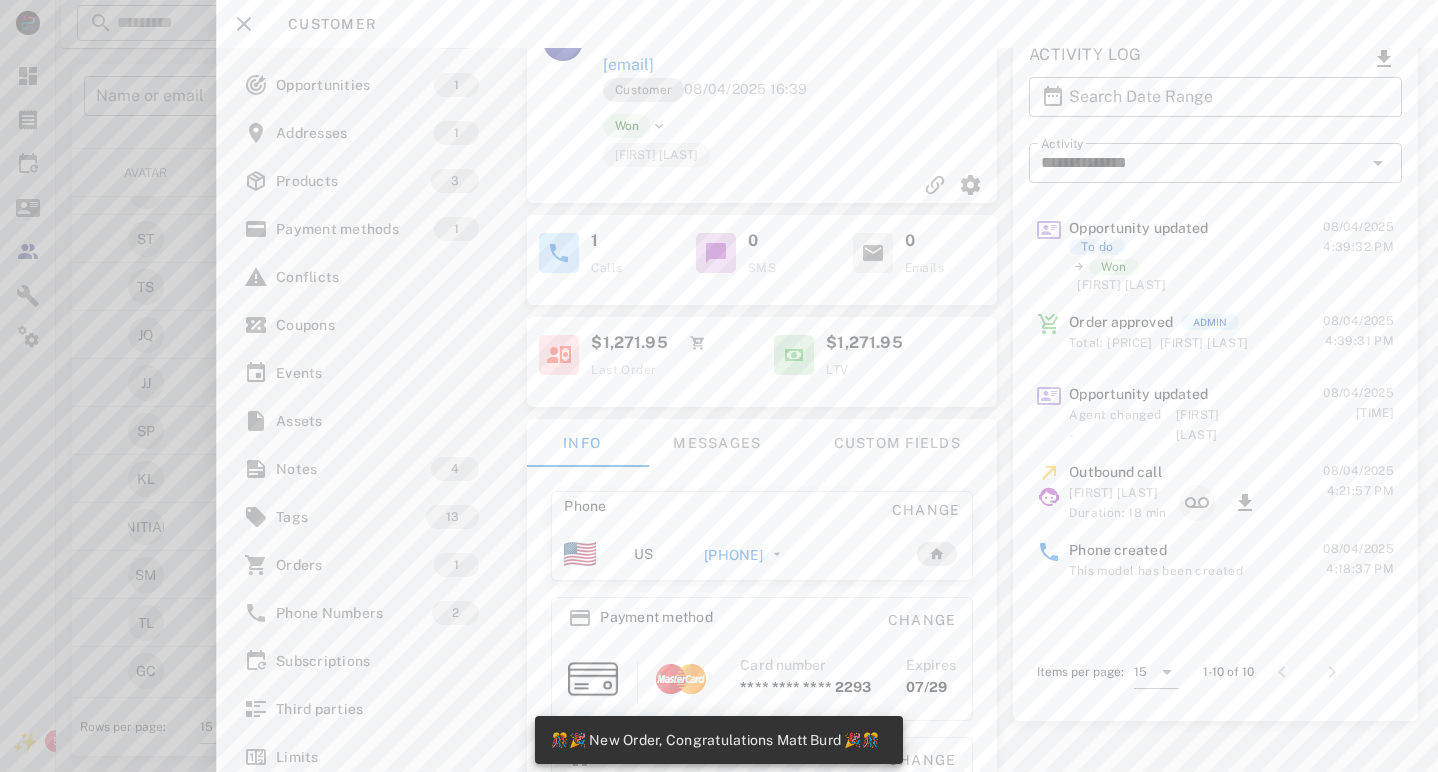 click at bounding box center [1196, 503] 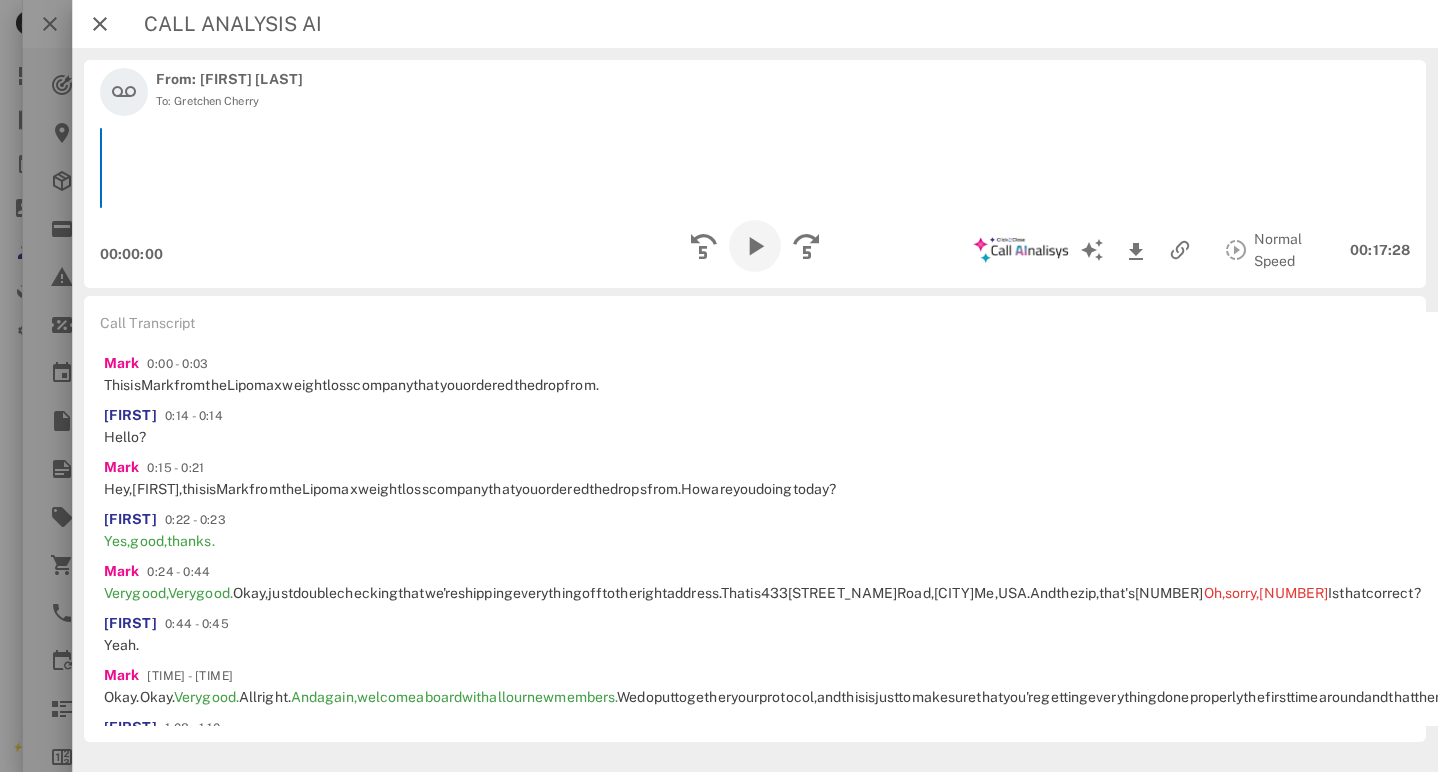 click at bounding box center [755, 246] 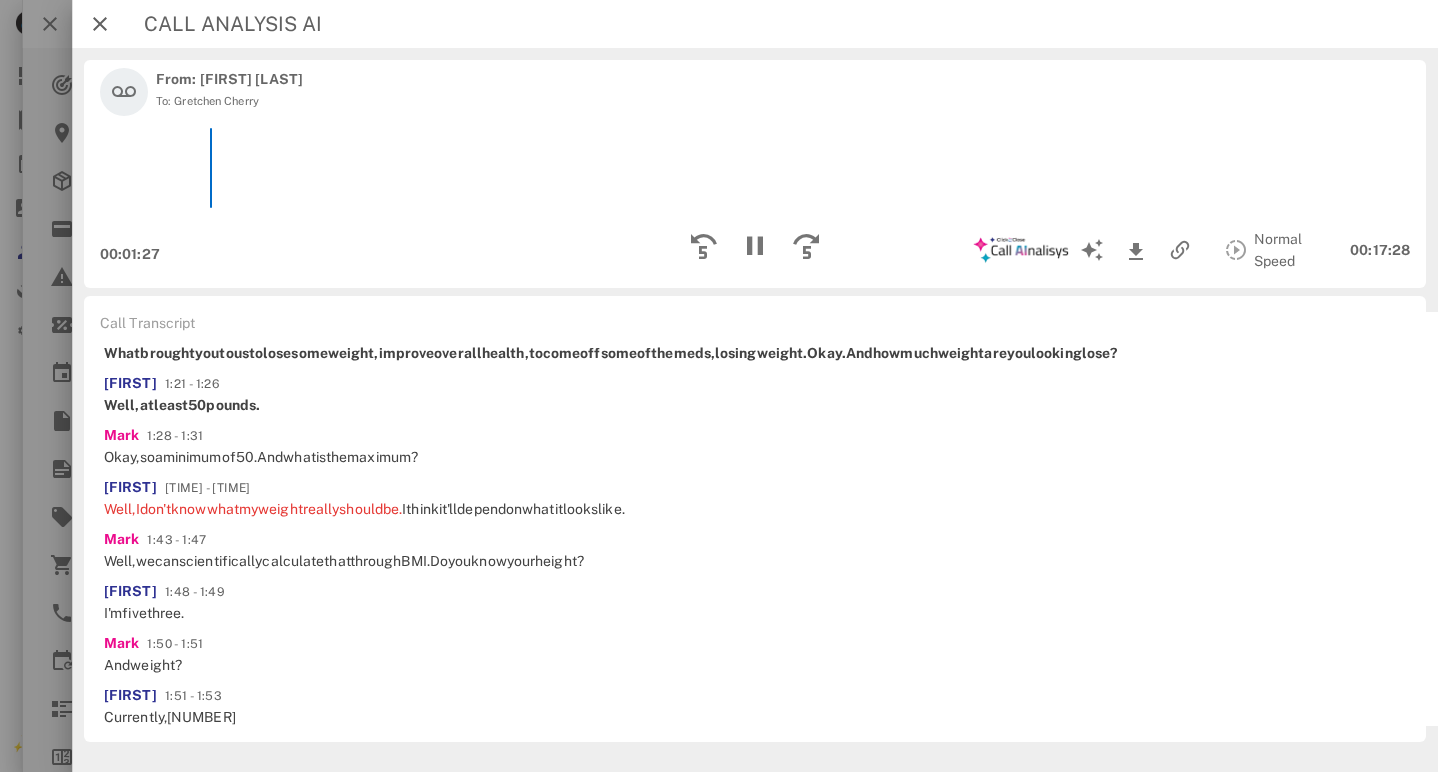 scroll, scrollTop: 450, scrollLeft: 0, axis: vertical 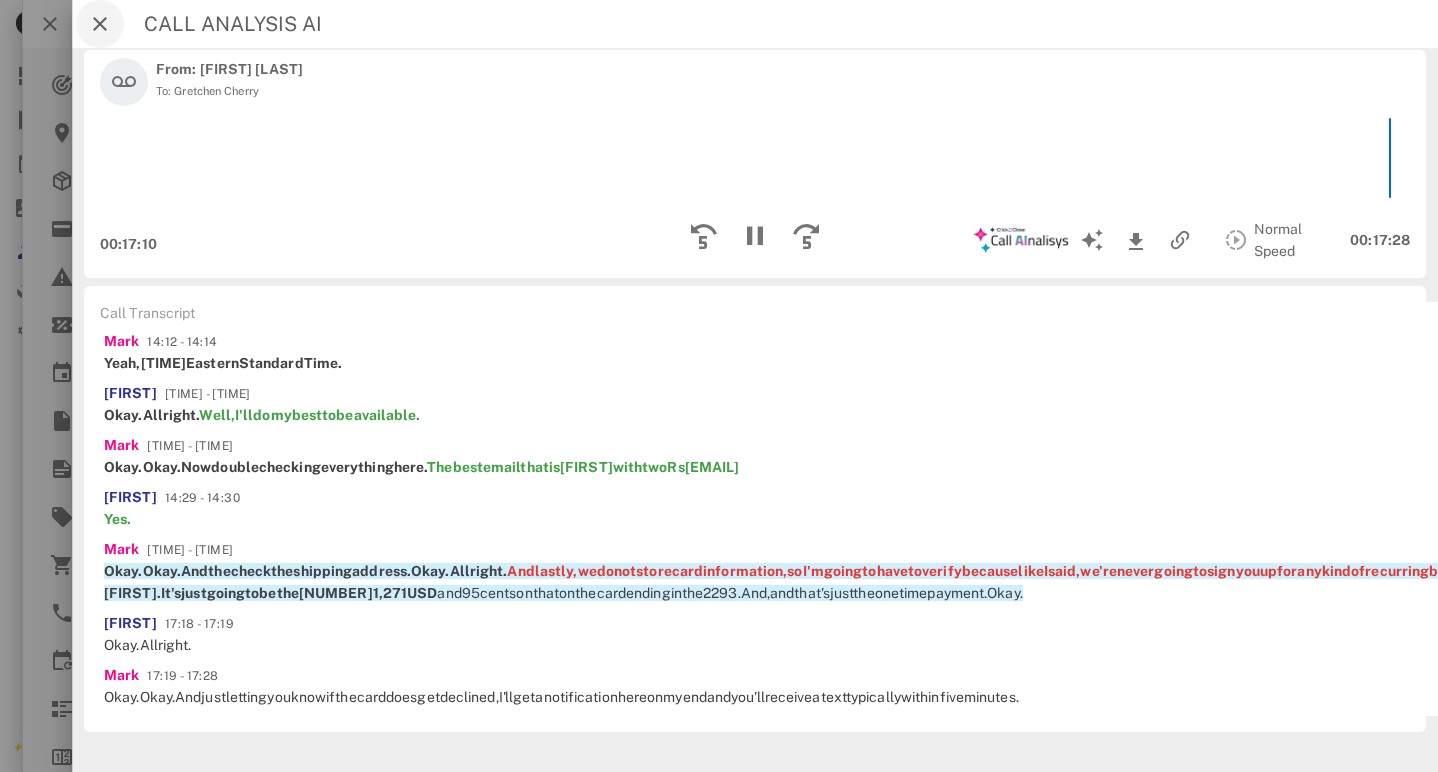 click at bounding box center [100, 24] 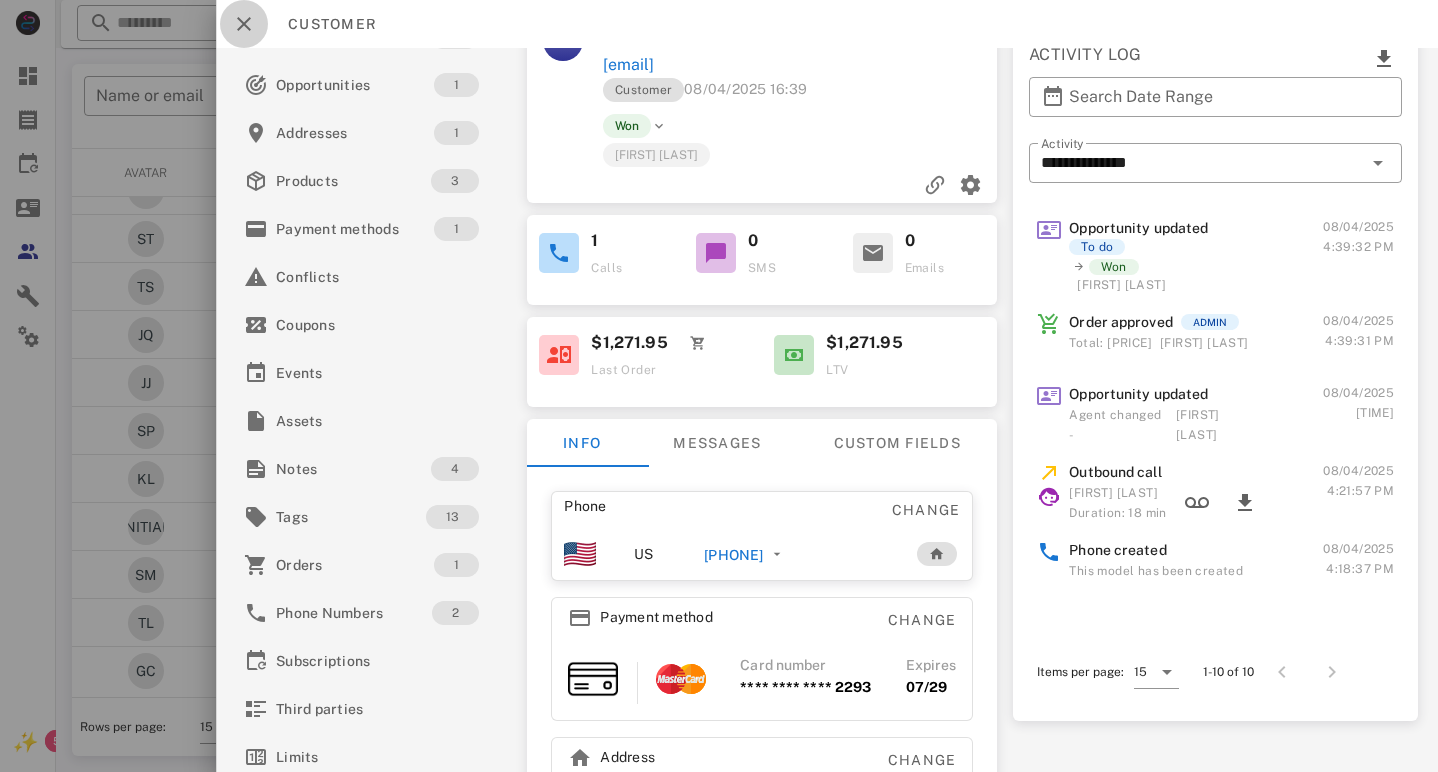 click at bounding box center [244, 24] 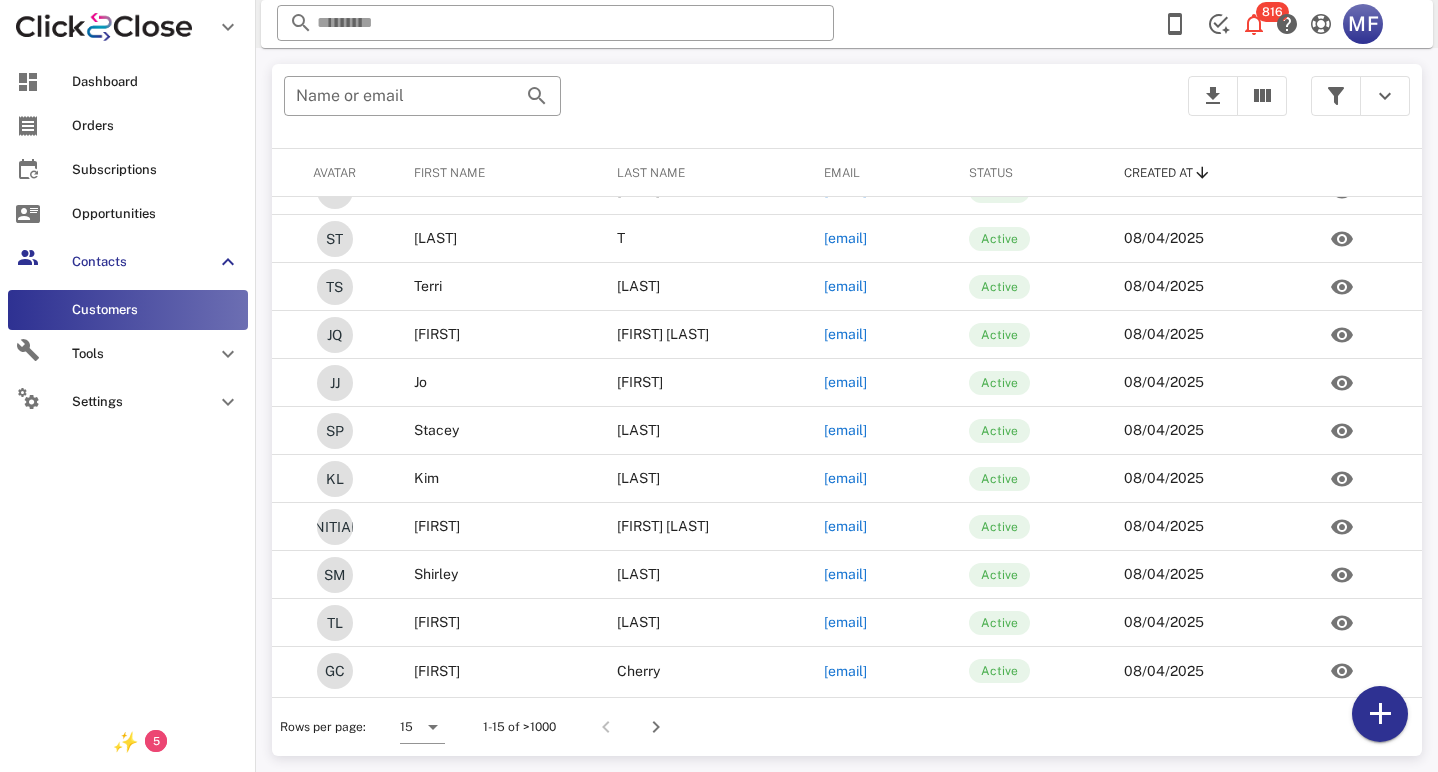 click on "Customers" at bounding box center [156, 310] 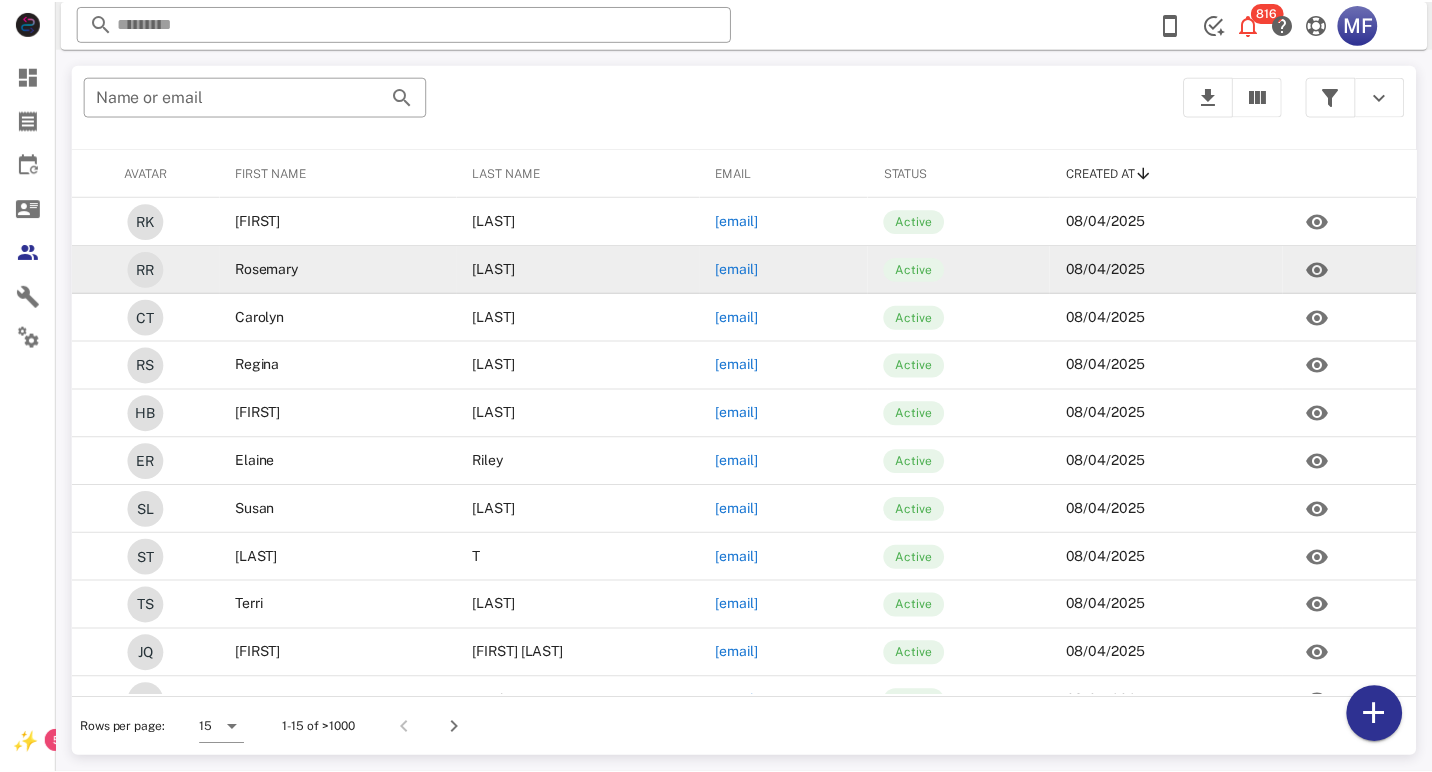 scroll, scrollTop: 0, scrollLeft: 0, axis: both 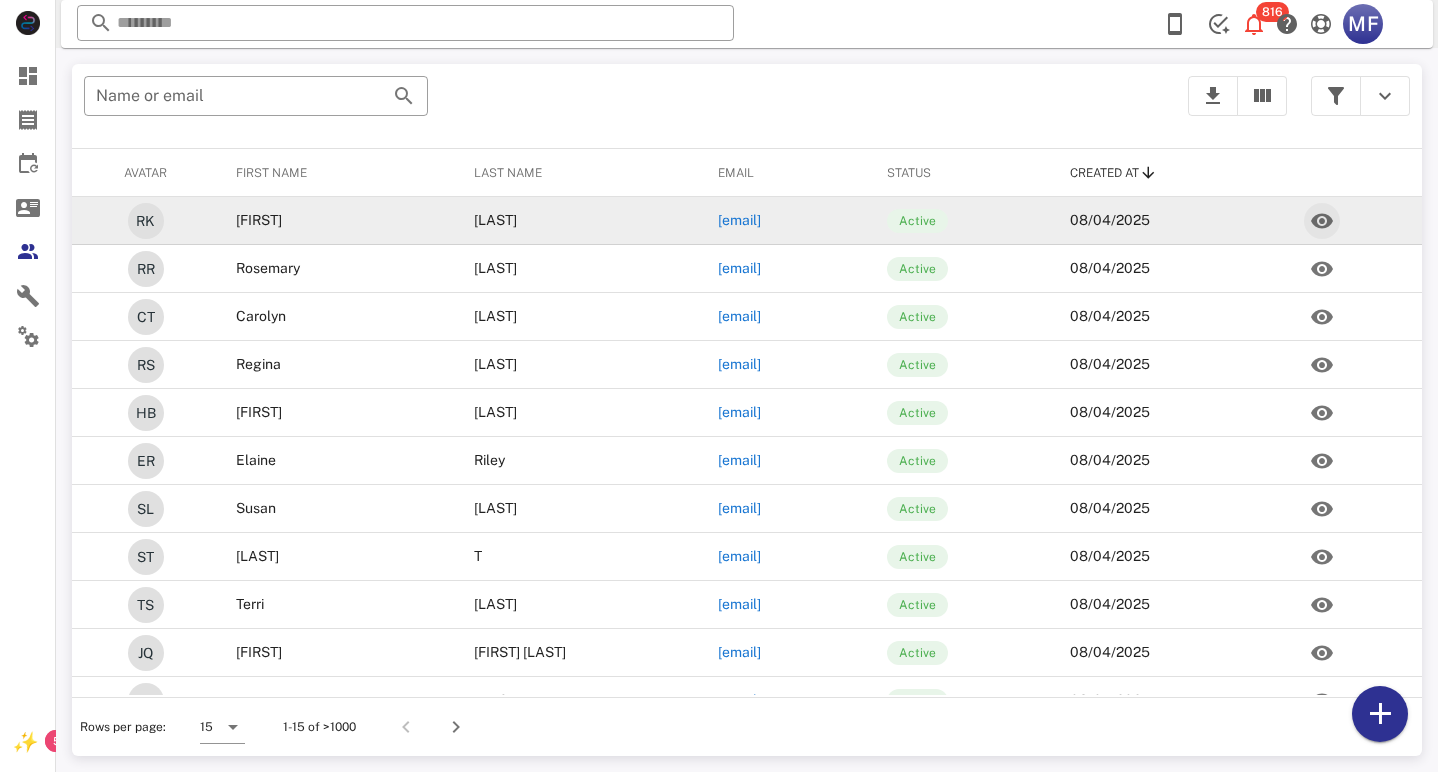 click at bounding box center [1322, 221] 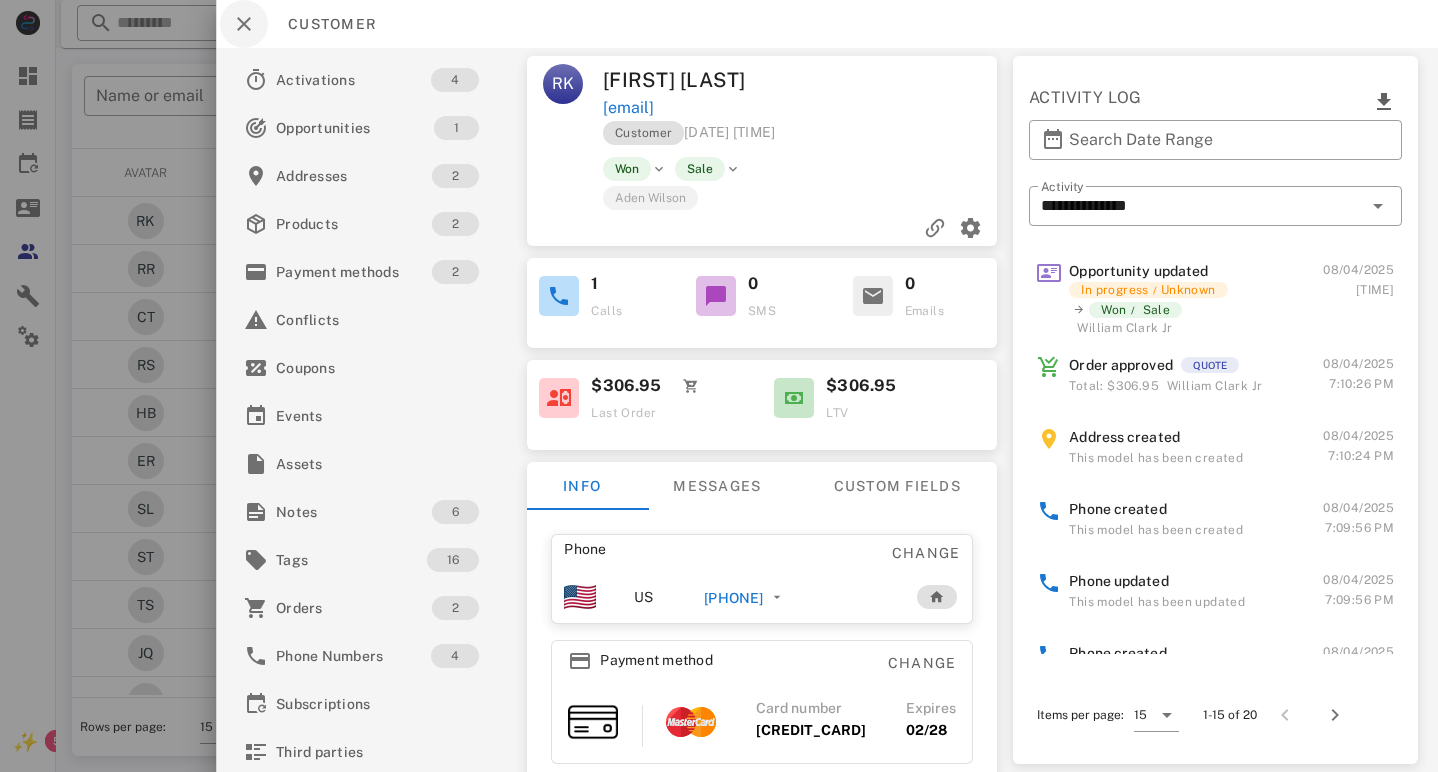 click at bounding box center (244, 24) 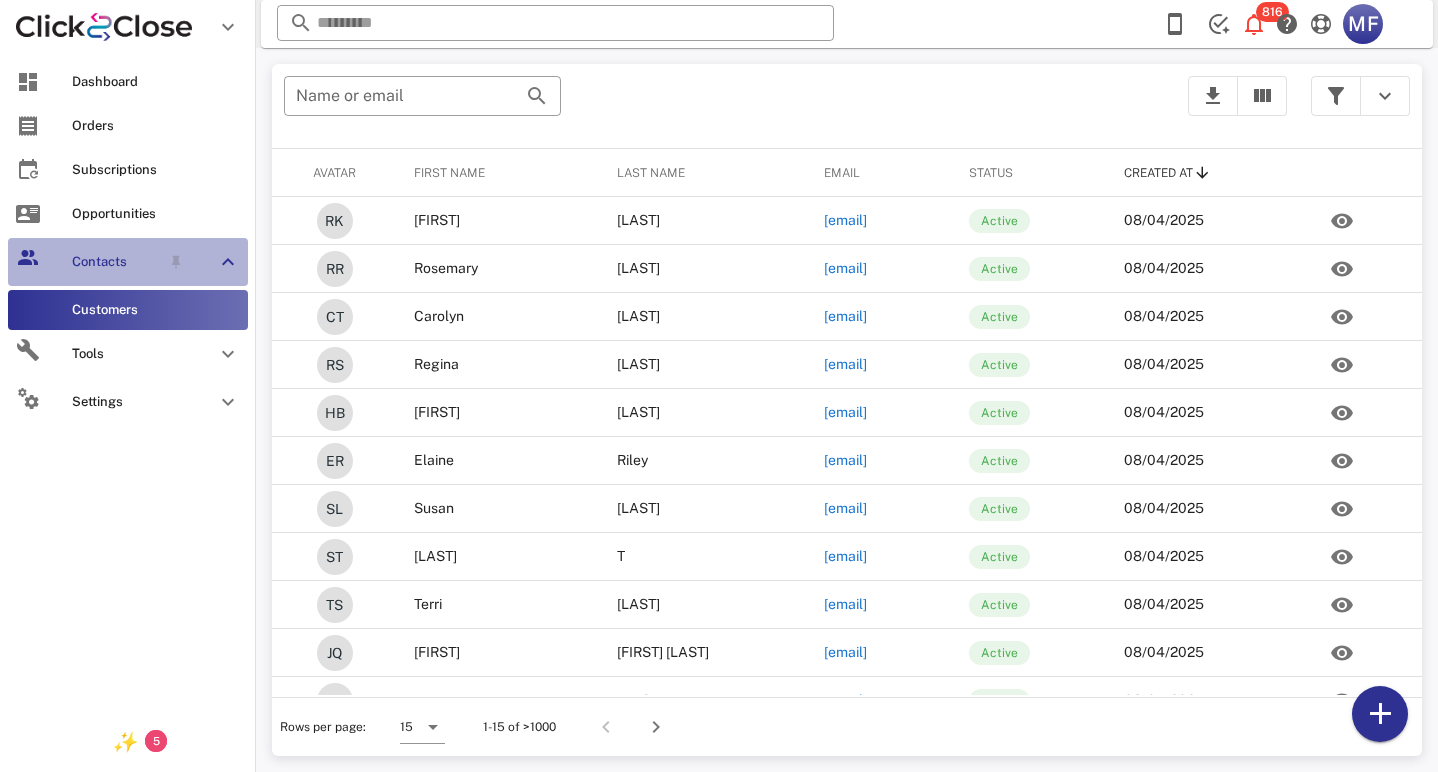 click on "Contacts" at bounding box center (116, 262) 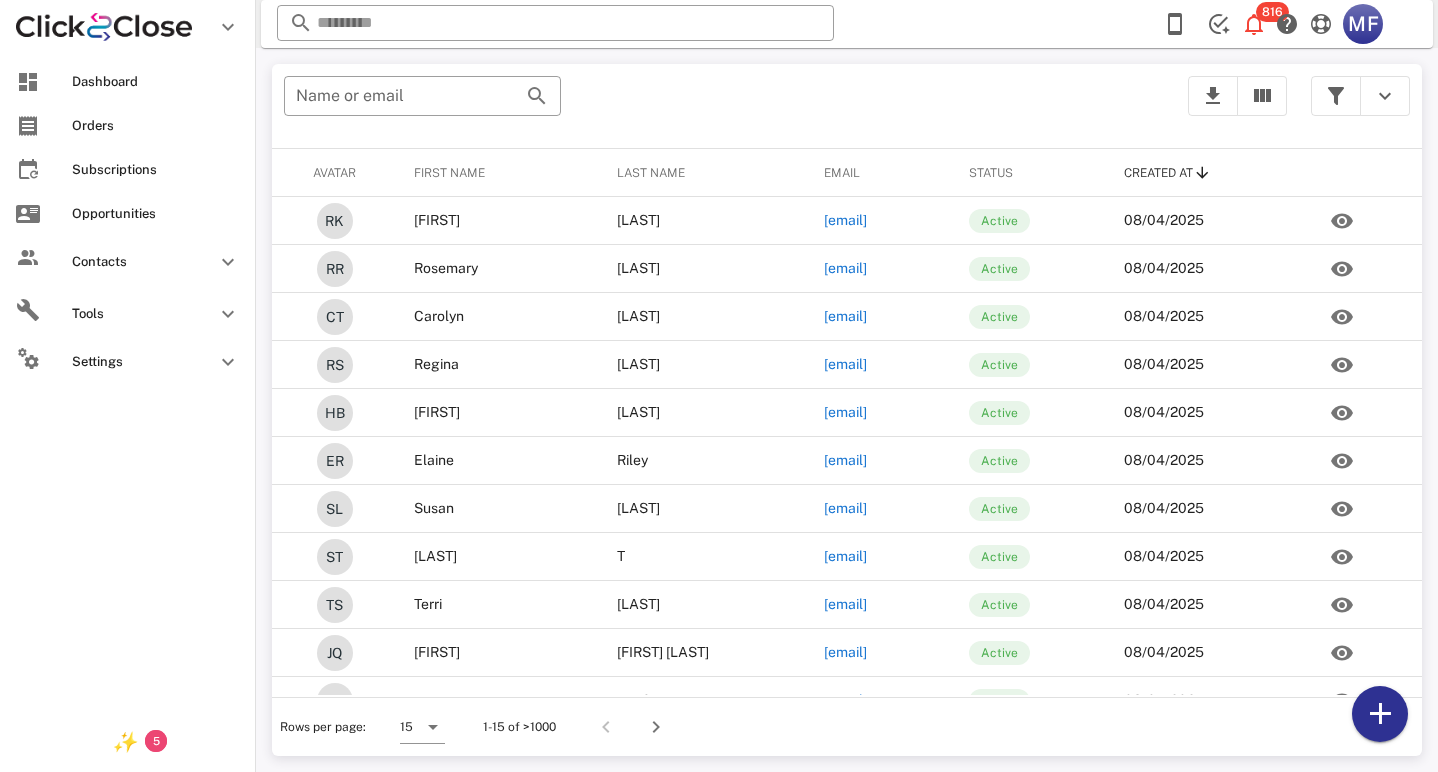 click on "Dashboard Orders Subscriptions Opportunities Contacts Customers Tools Settings" at bounding box center [128, 224] 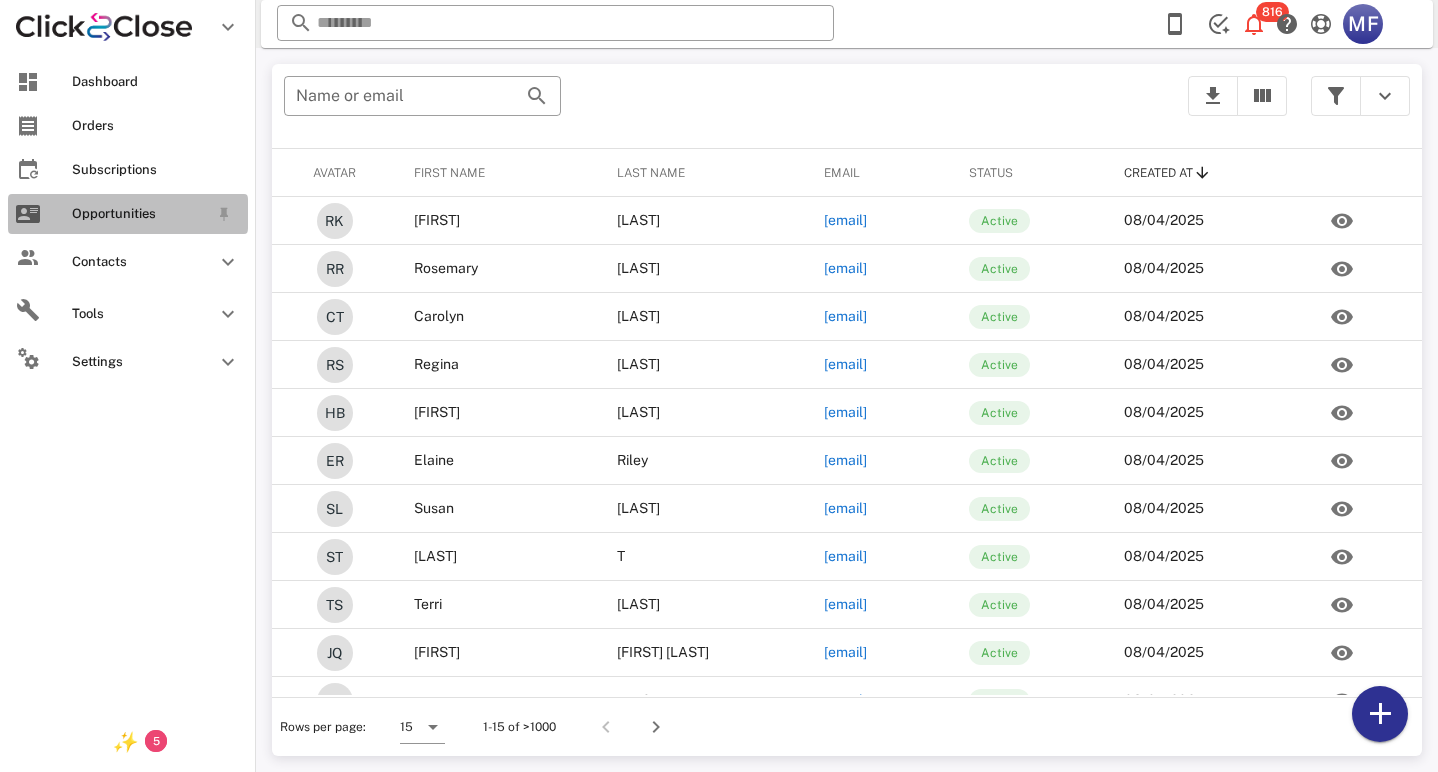 click on "Opportunities" at bounding box center (128, 214) 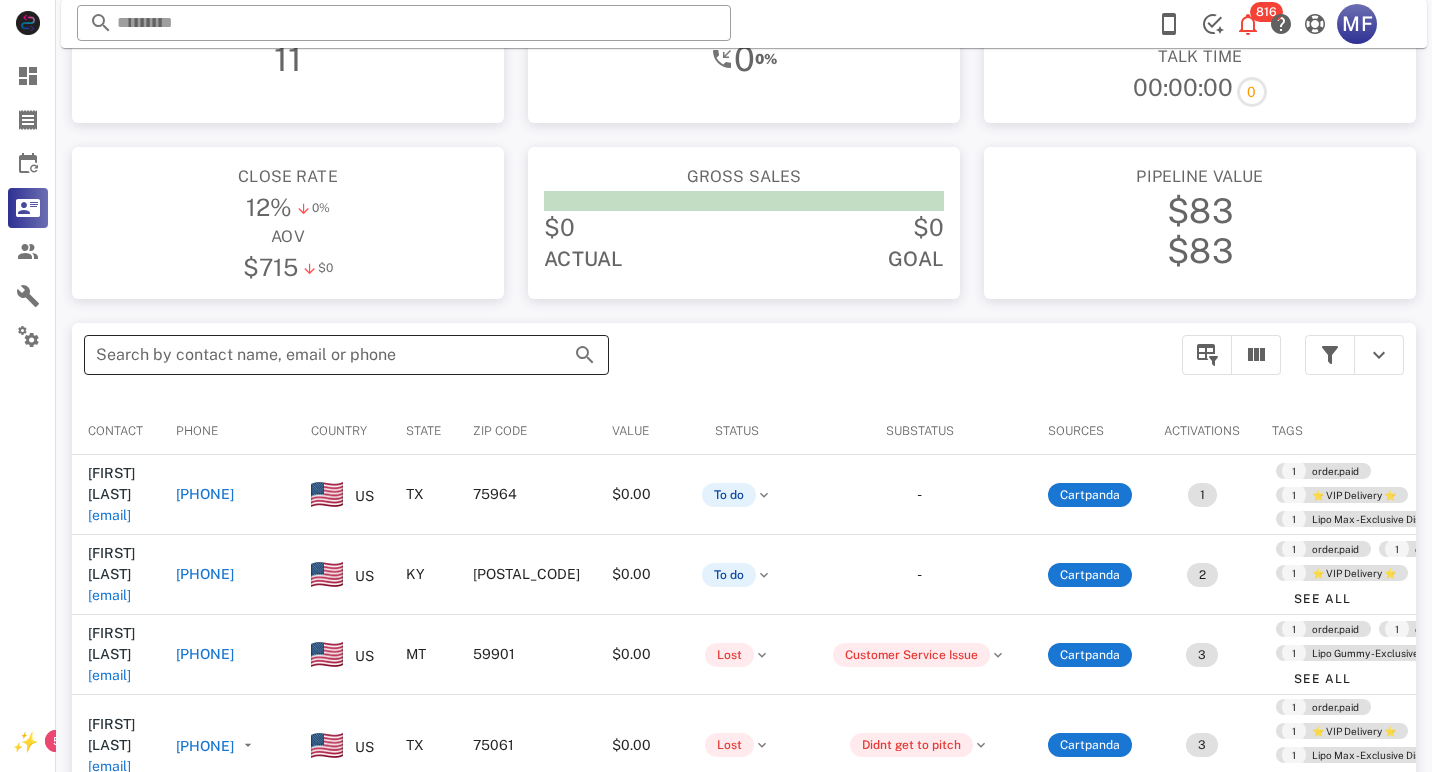 scroll, scrollTop: 174, scrollLeft: 0, axis: vertical 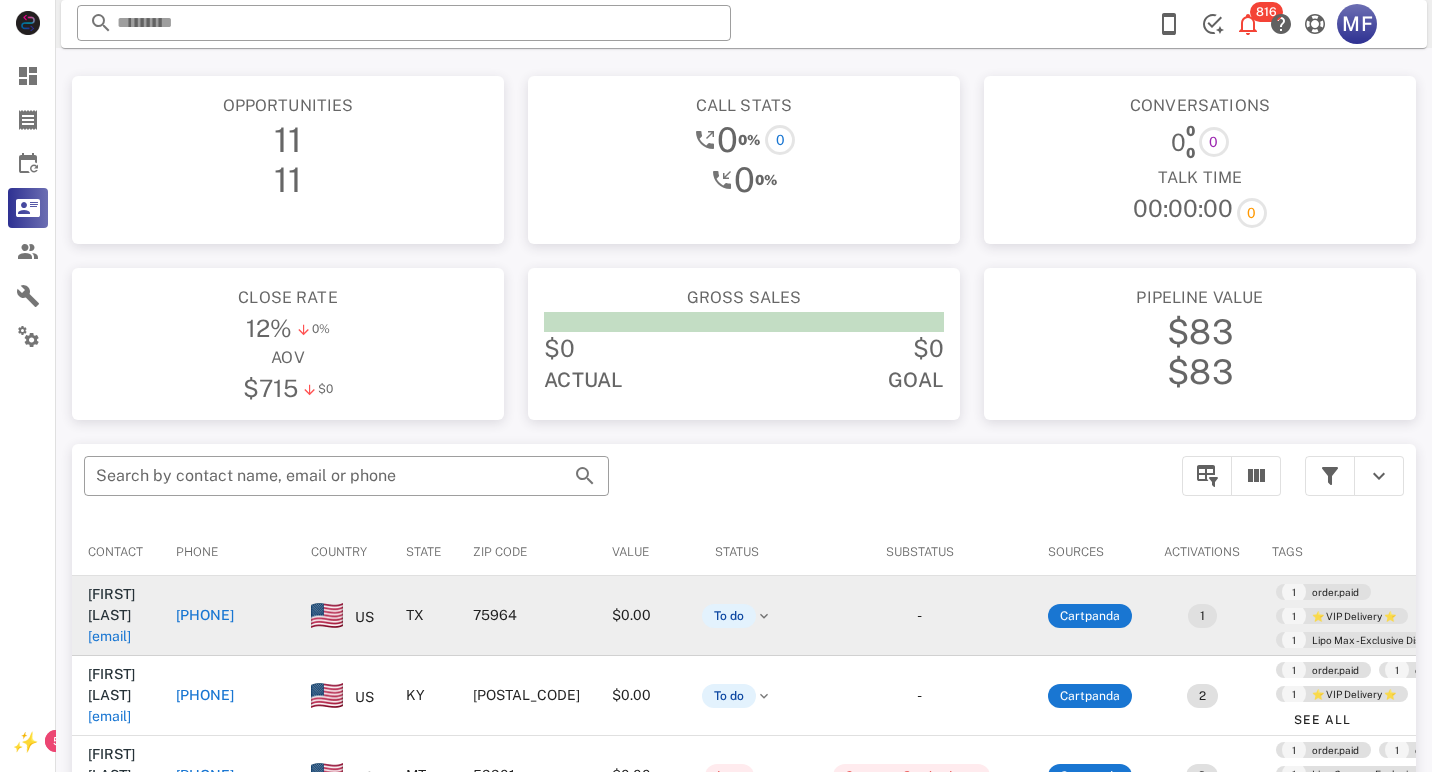 click on "[FIRST] [LAST]" at bounding box center (111, 604) 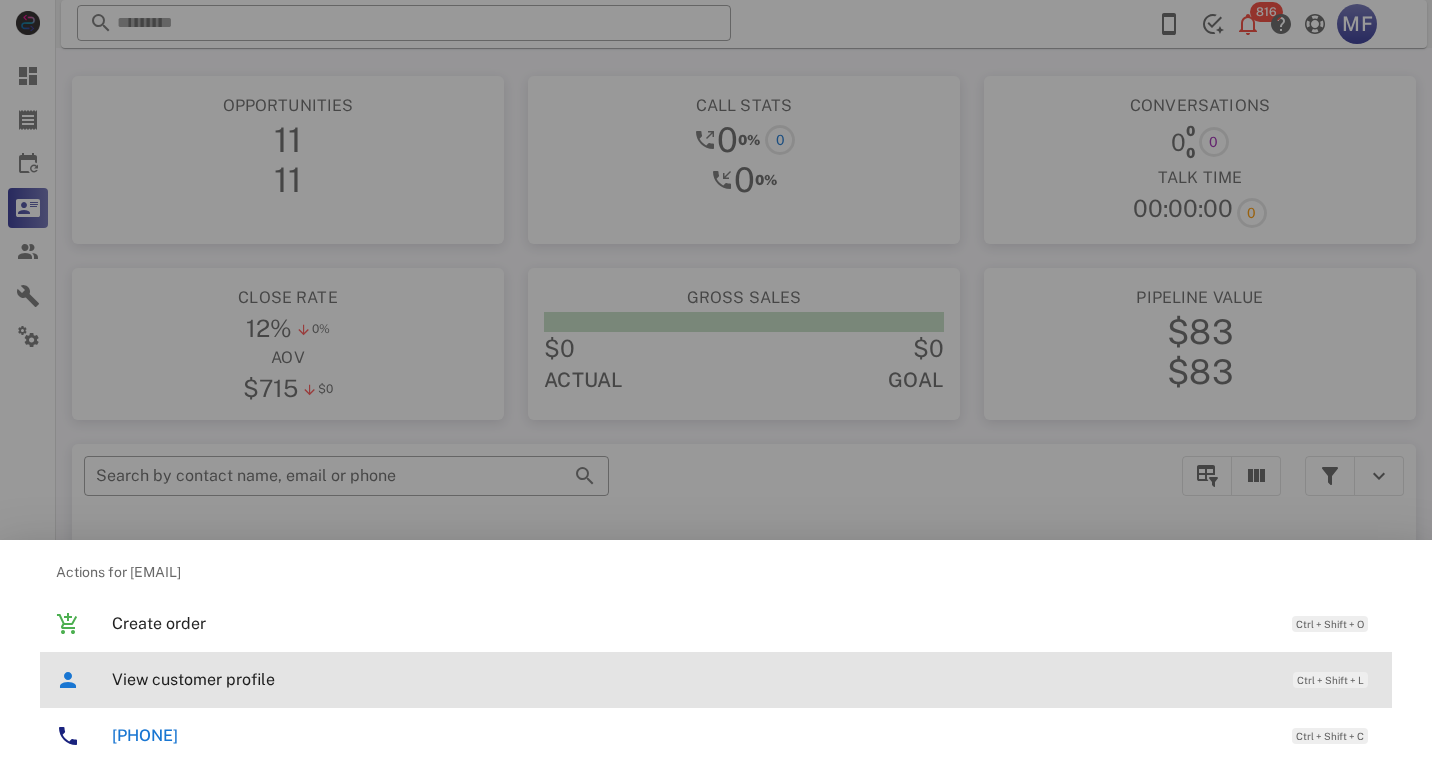 click on "View customer profile" at bounding box center (692, 679) 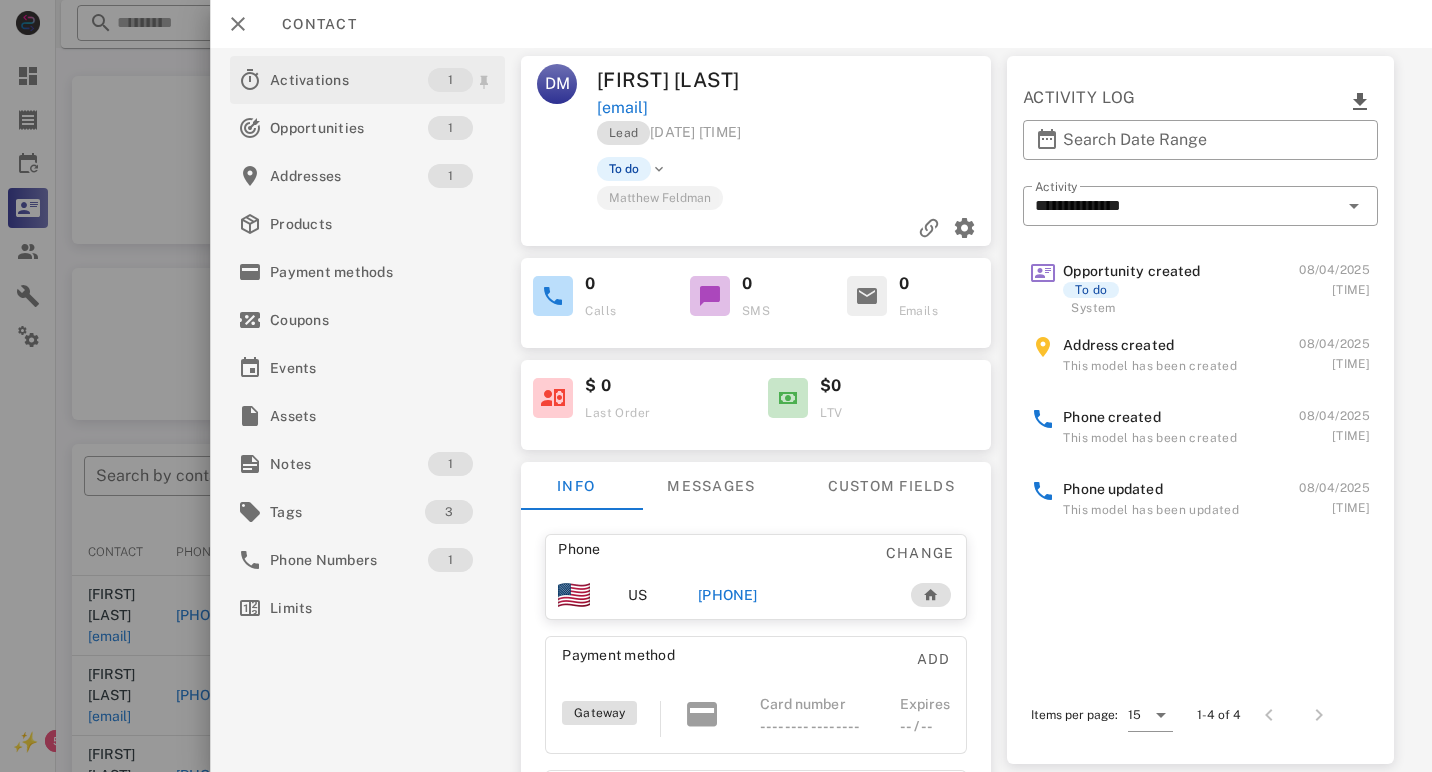 scroll, scrollTop: 0, scrollLeft: 0, axis: both 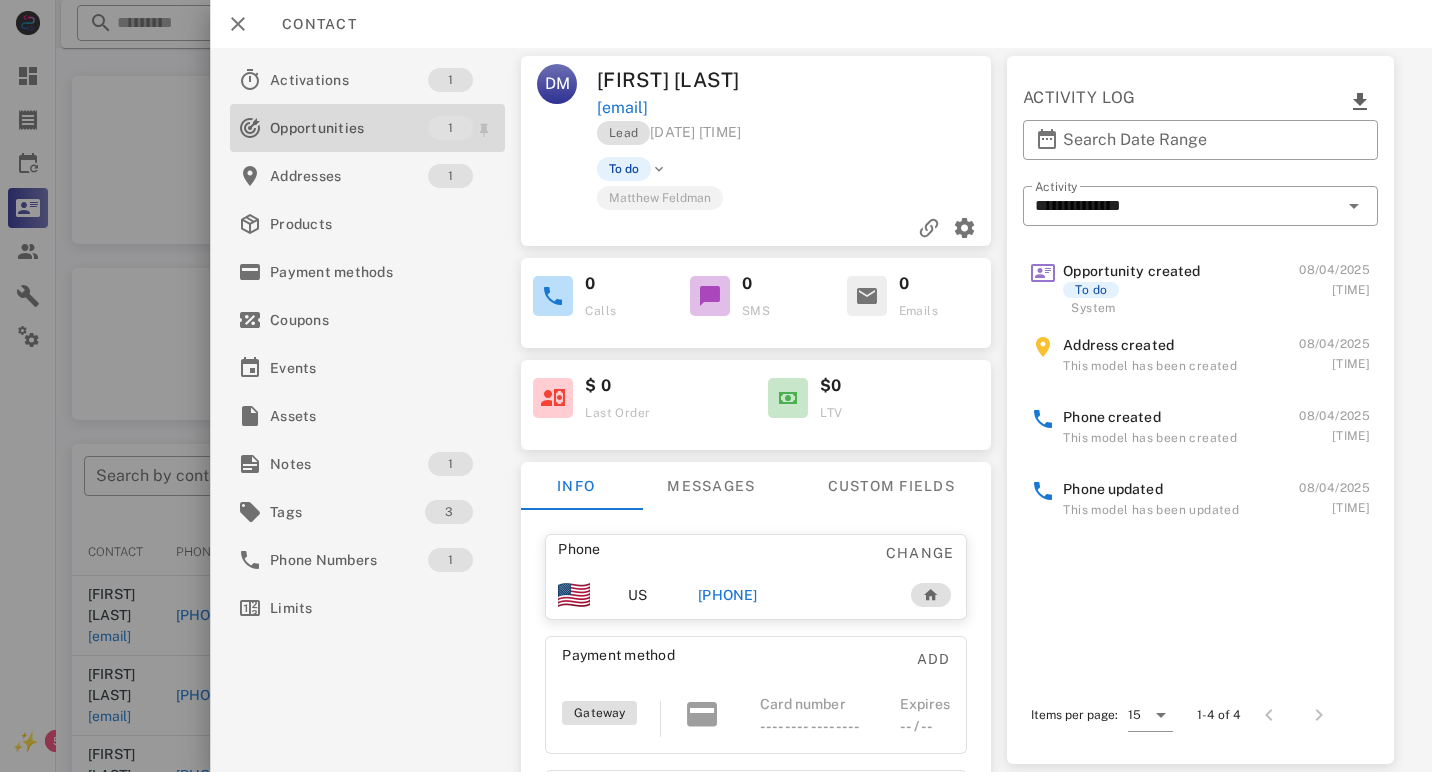 click on "Opportunities" at bounding box center (349, 128) 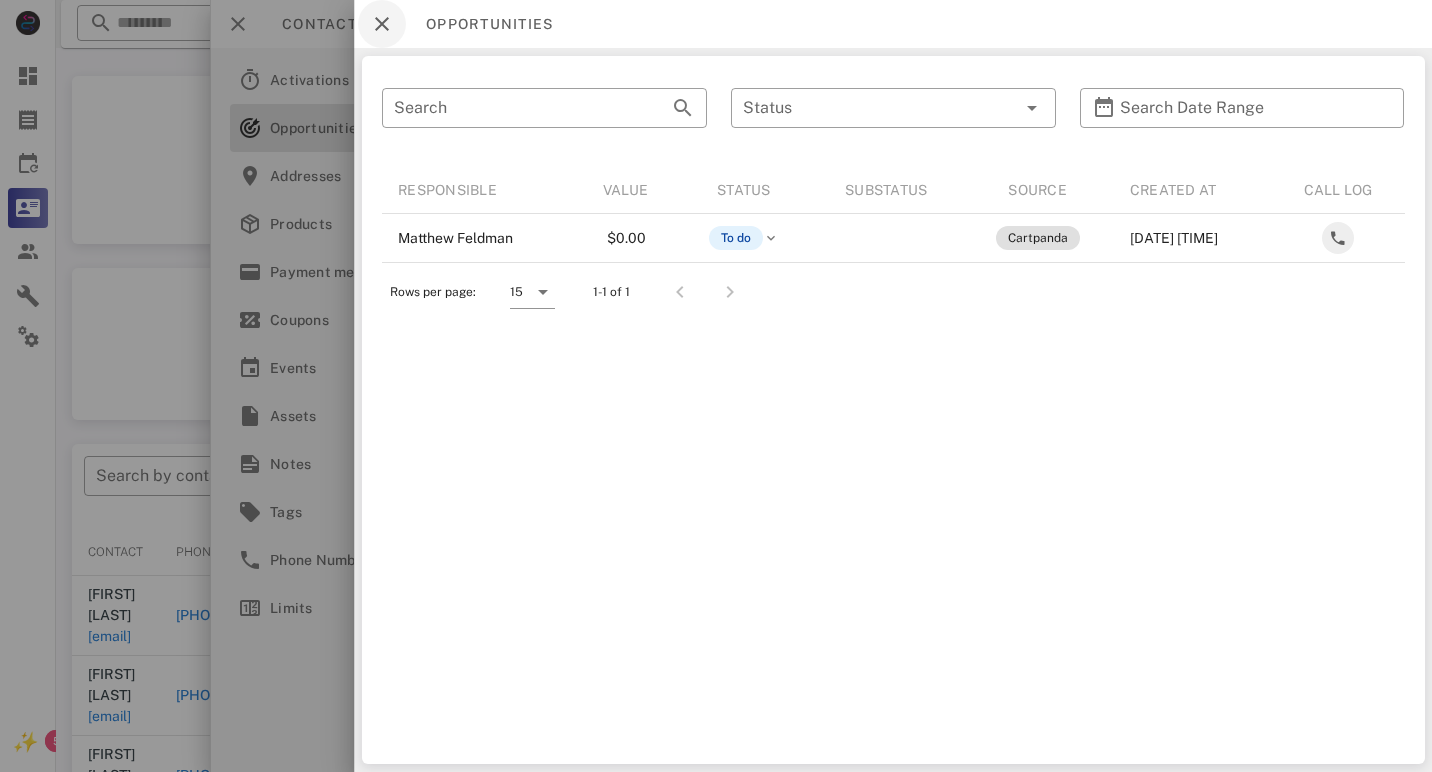 click at bounding box center [382, 24] 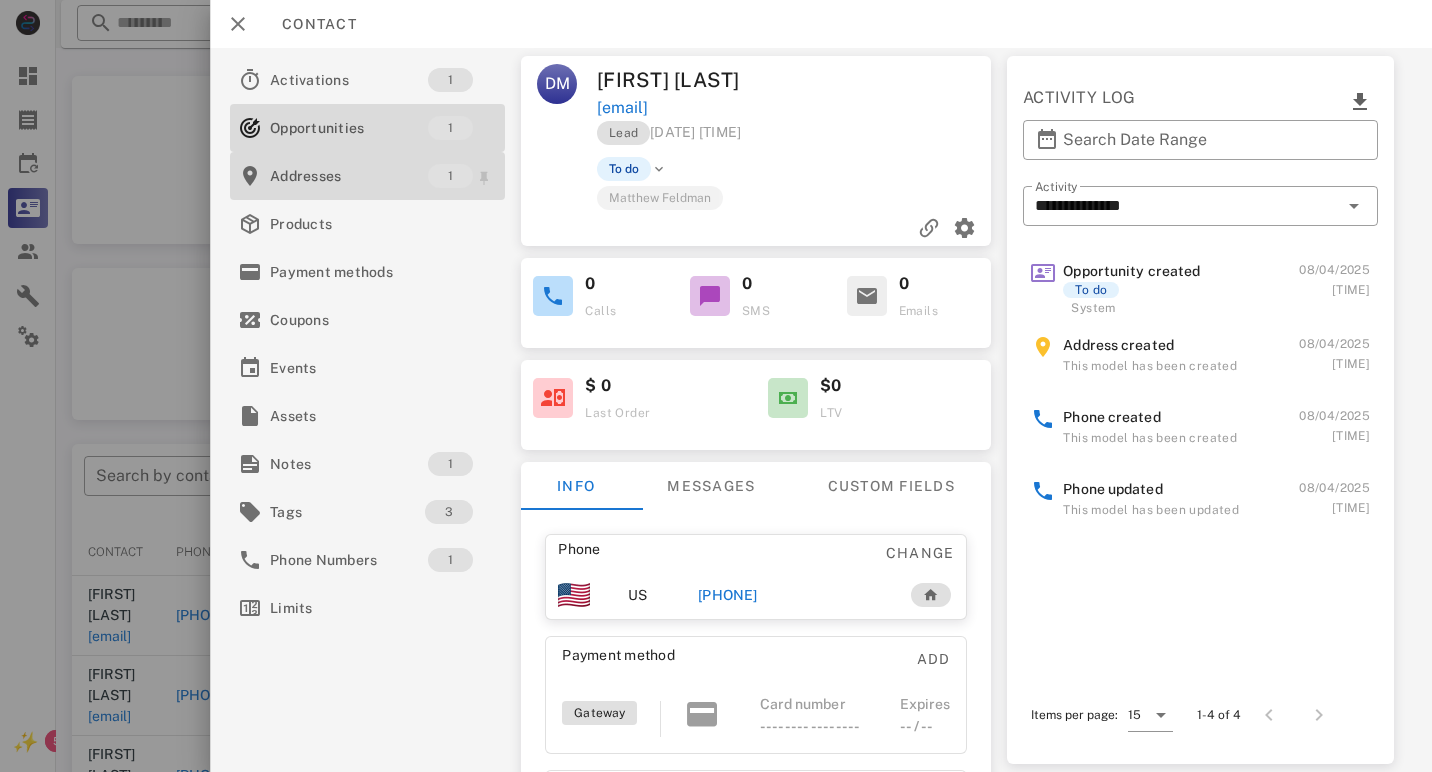 click on "Addresses" at bounding box center [349, 176] 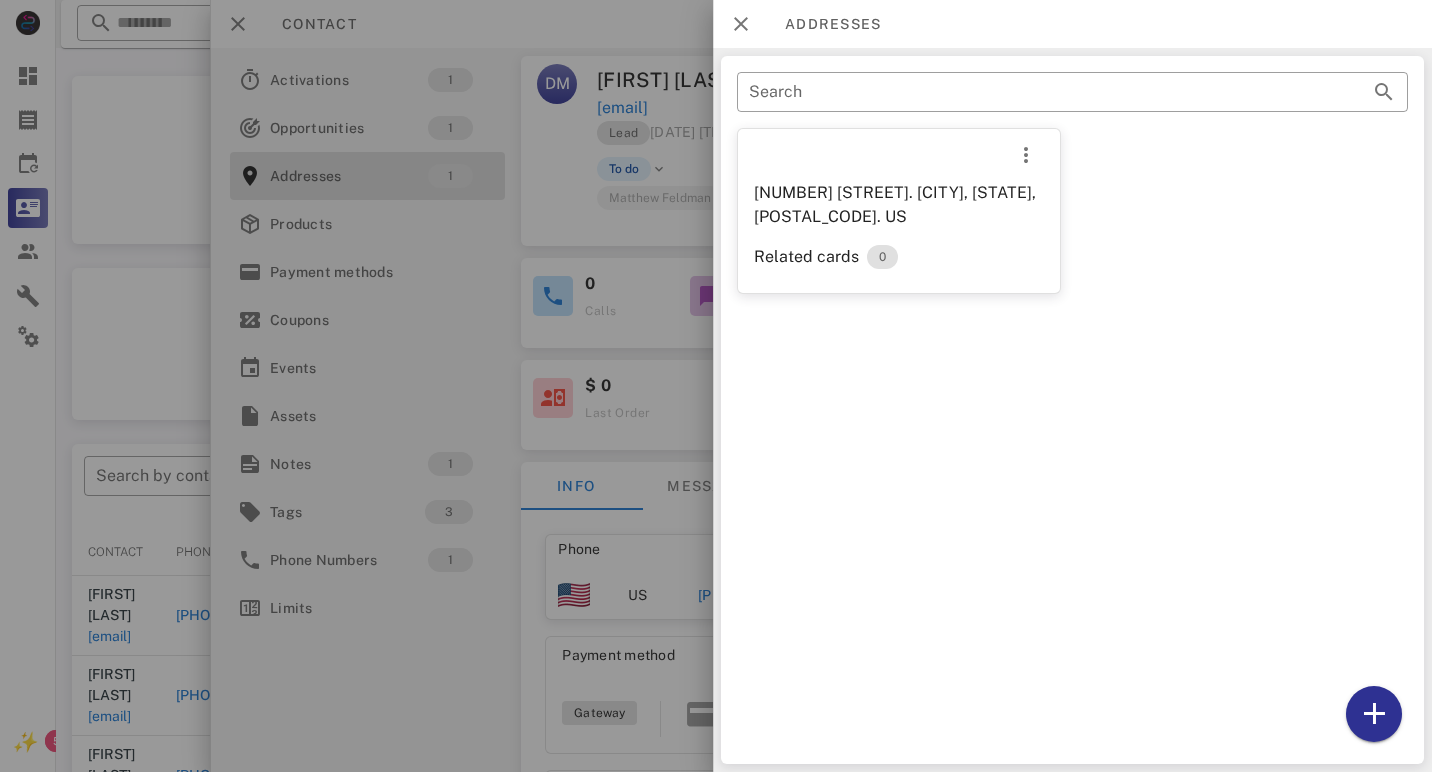 click at bounding box center [716, 386] 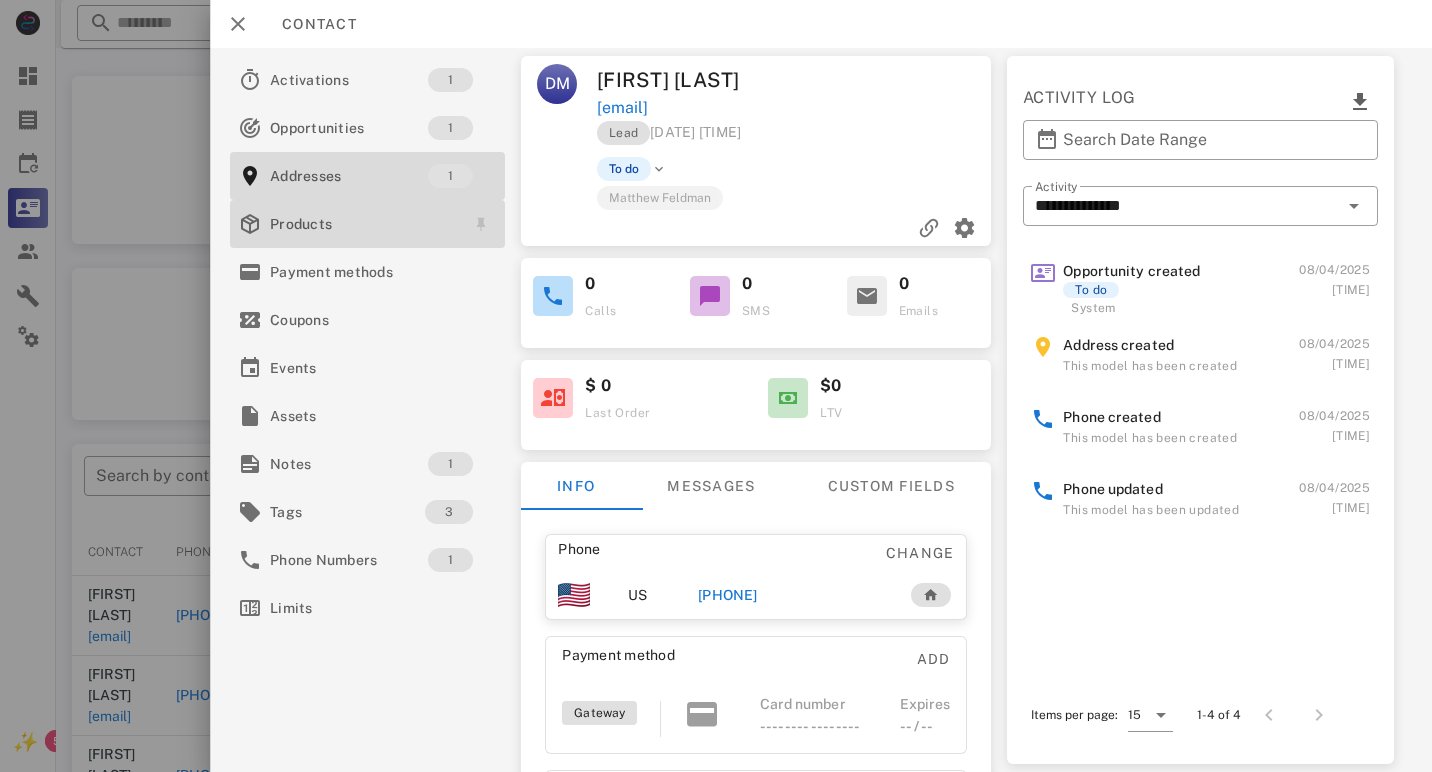 click on "Products" at bounding box center [363, 224] 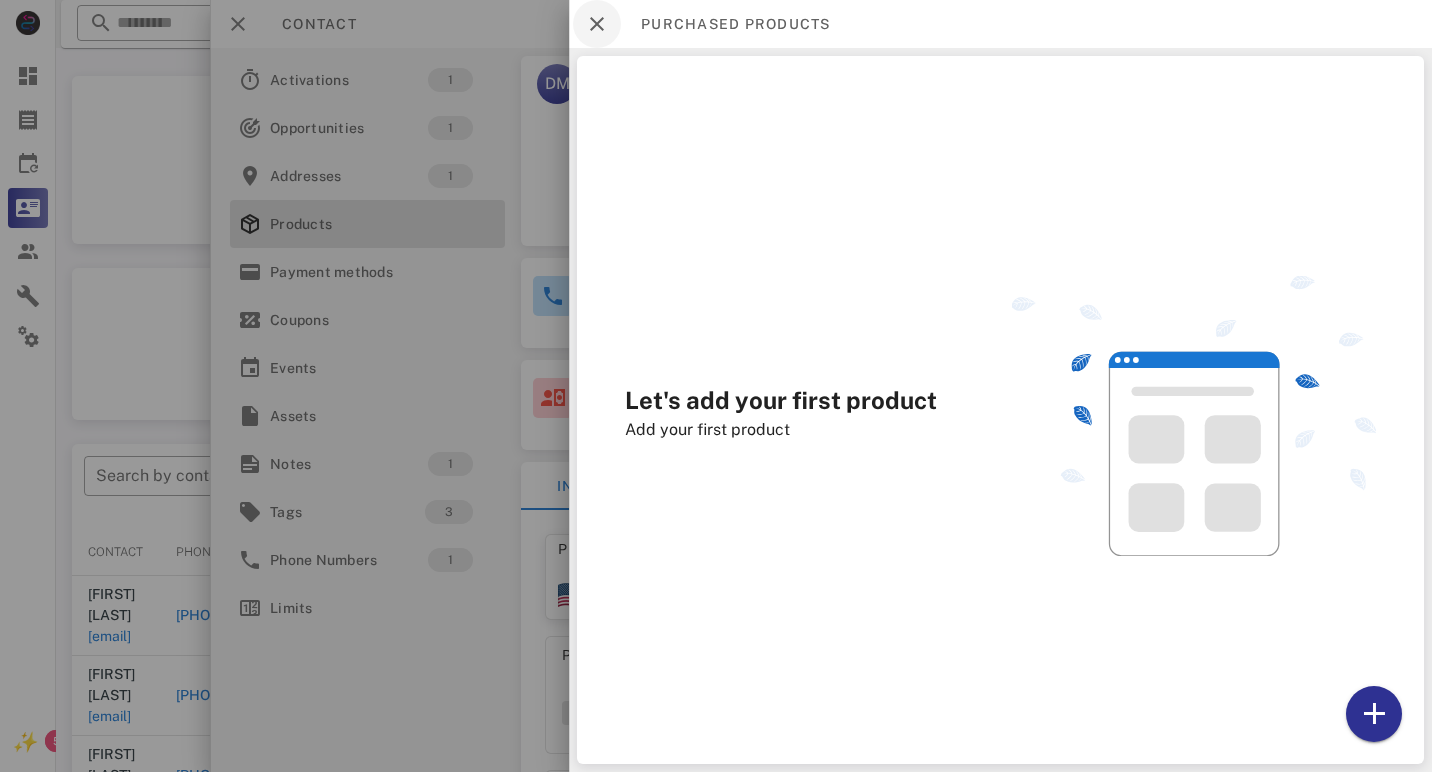 click at bounding box center (597, 24) 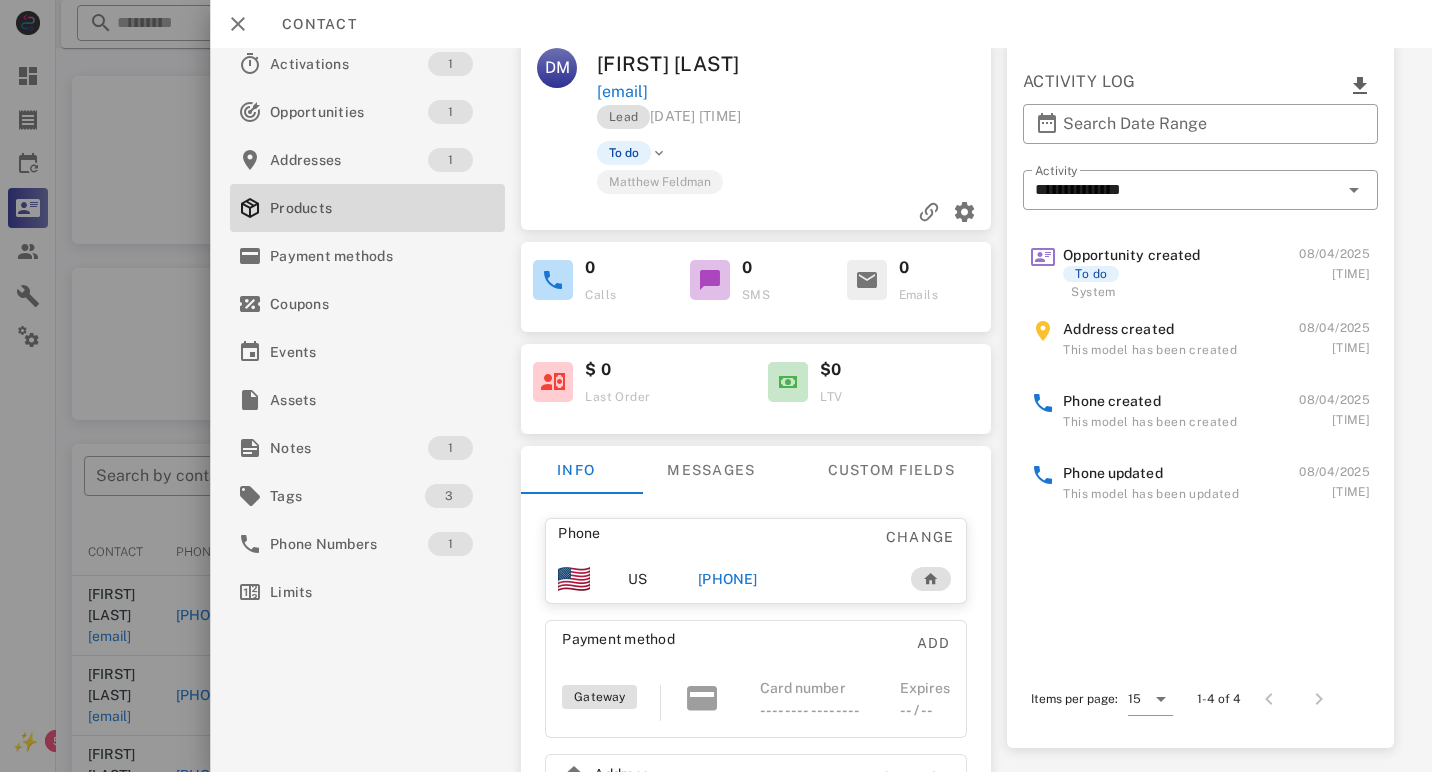 scroll, scrollTop: 6, scrollLeft: 0, axis: vertical 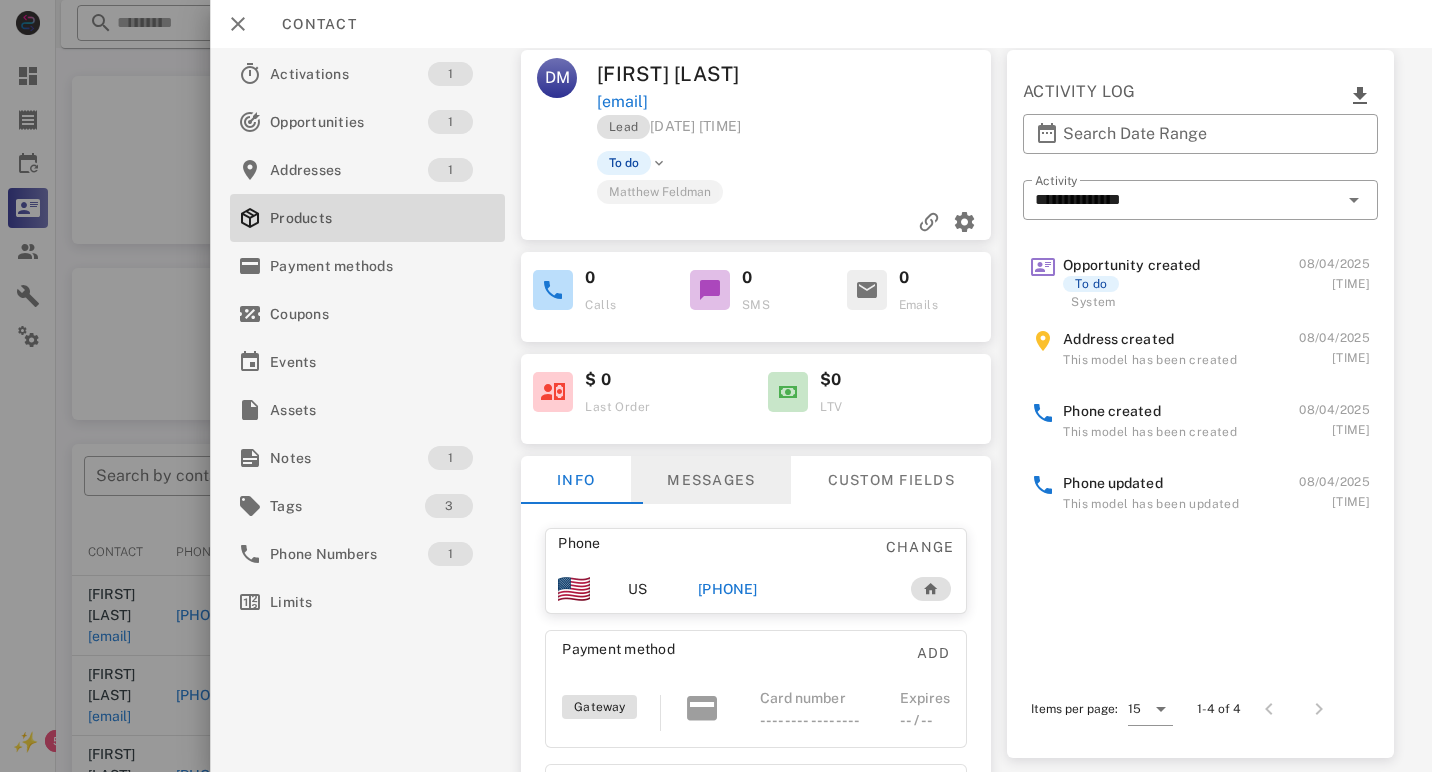 click on "Messages" at bounding box center (711, 480) 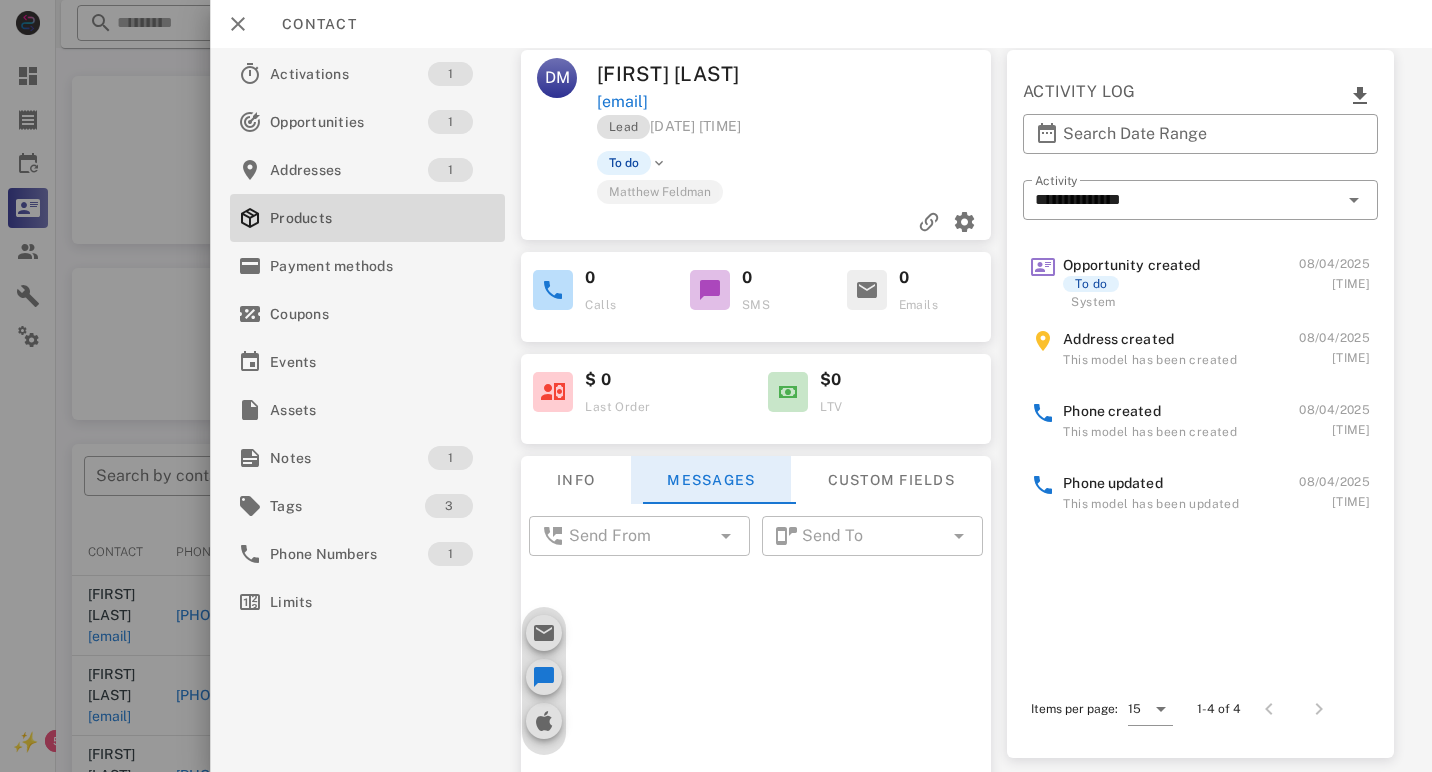 scroll, scrollTop: 571, scrollLeft: 0, axis: vertical 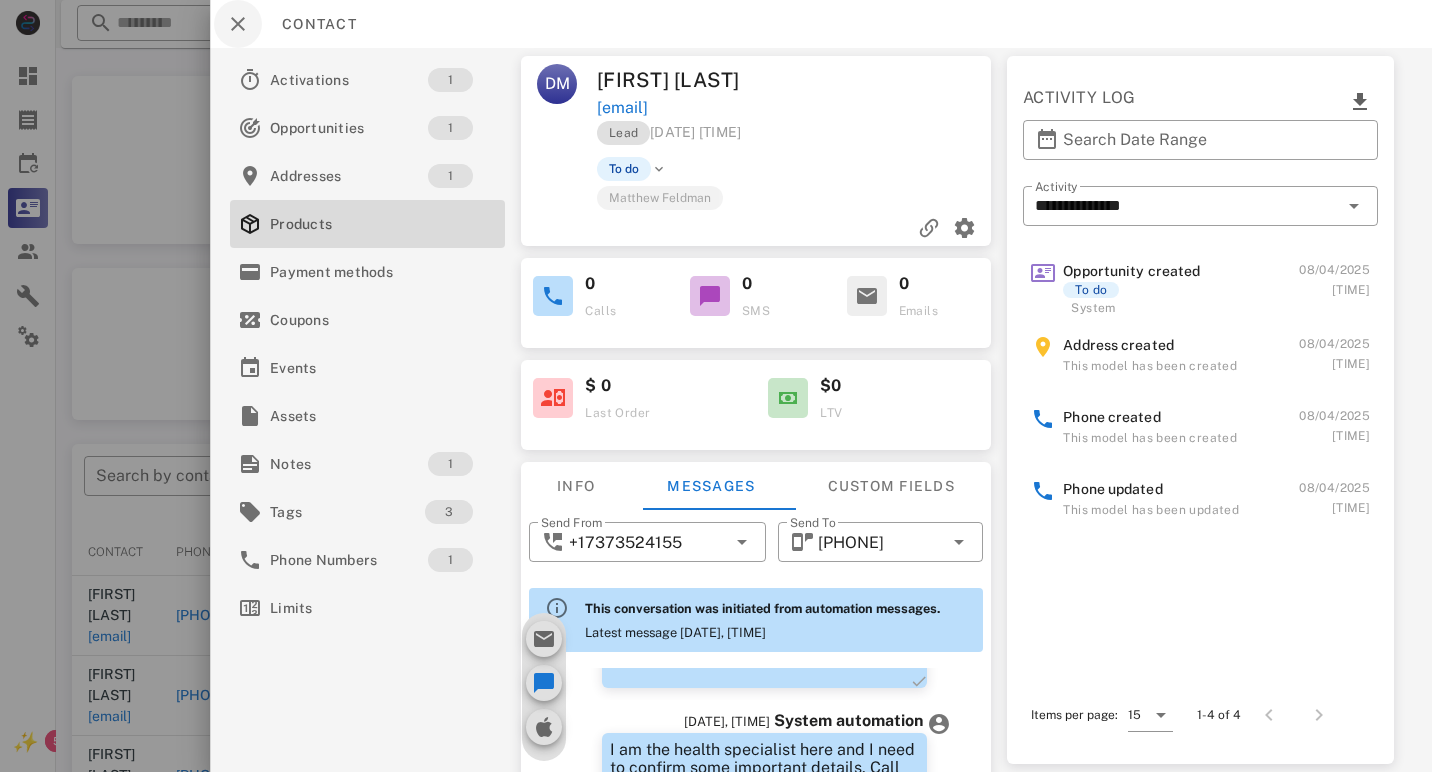 click at bounding box center [238, 24] 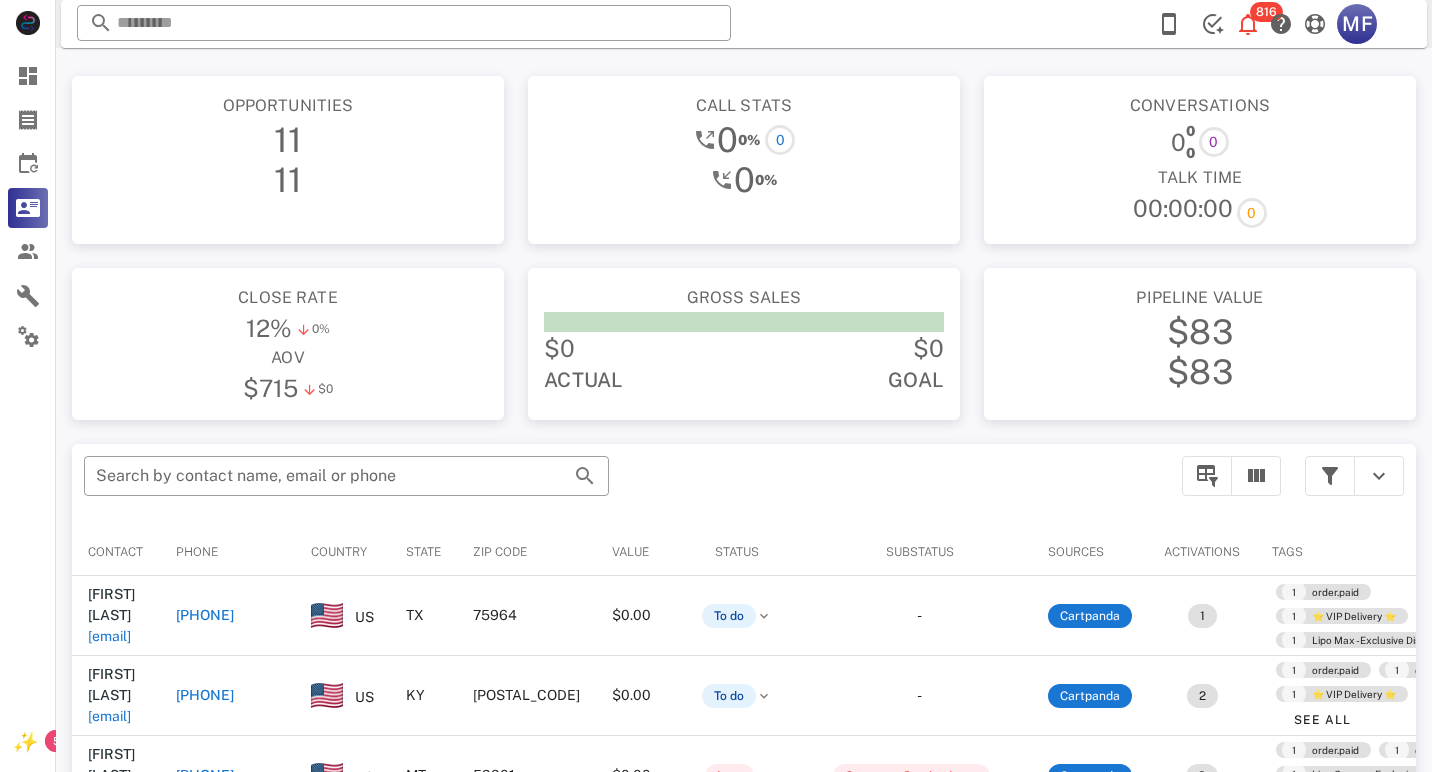 scroll, scrollTop: 114, scrollLeft: 0, axis: vertical 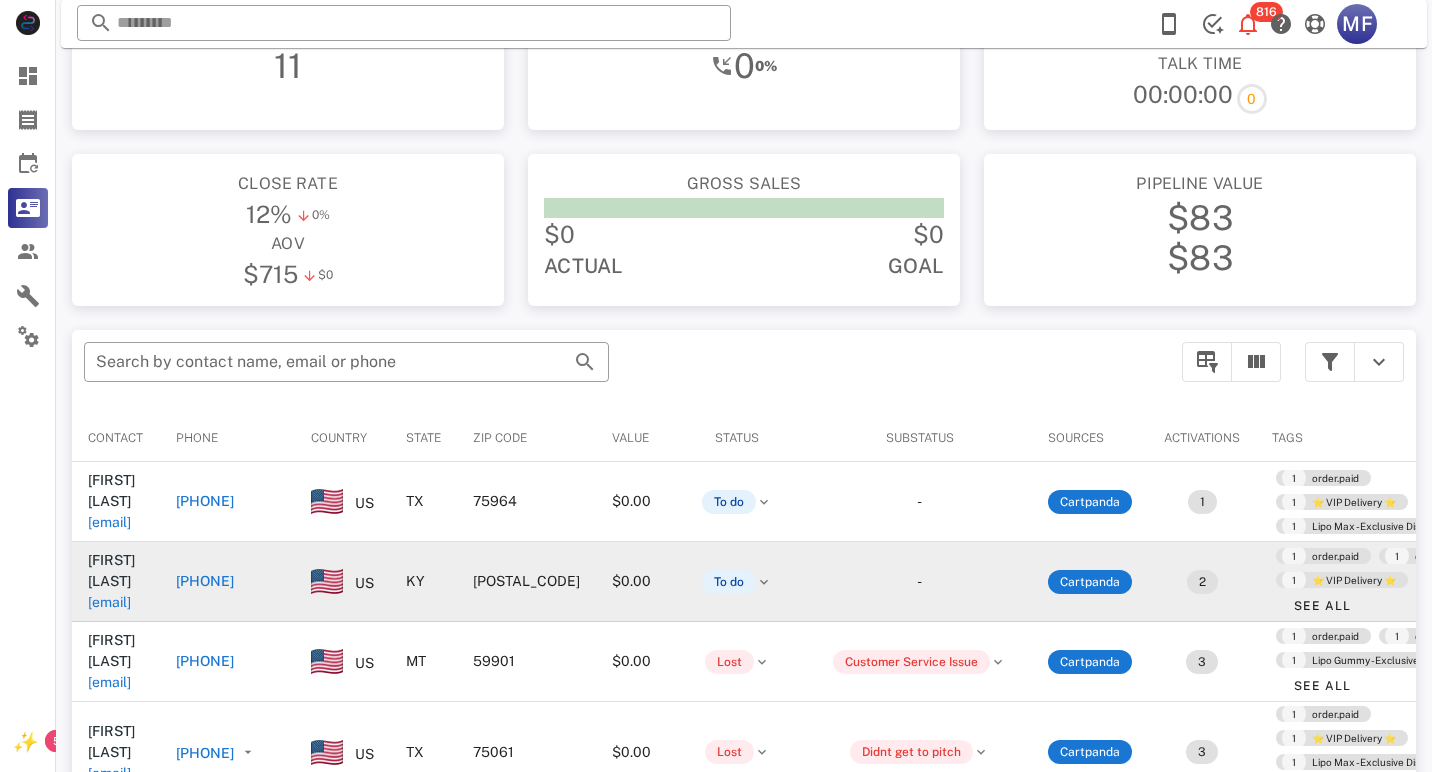 click on "[FIRST] [LAST]" at bounding box center (111, 570) 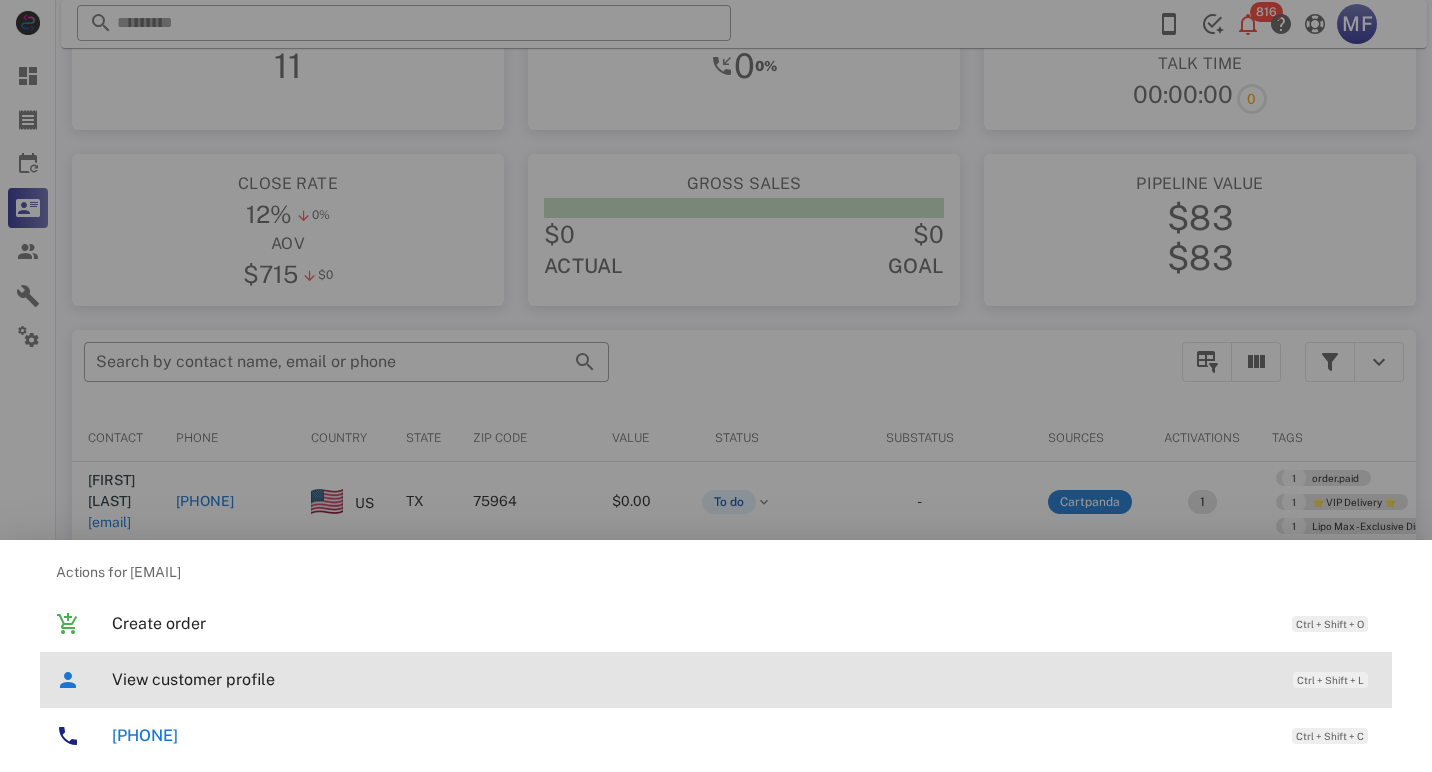 click on "View customer profile" at bounding box center [692, 679] 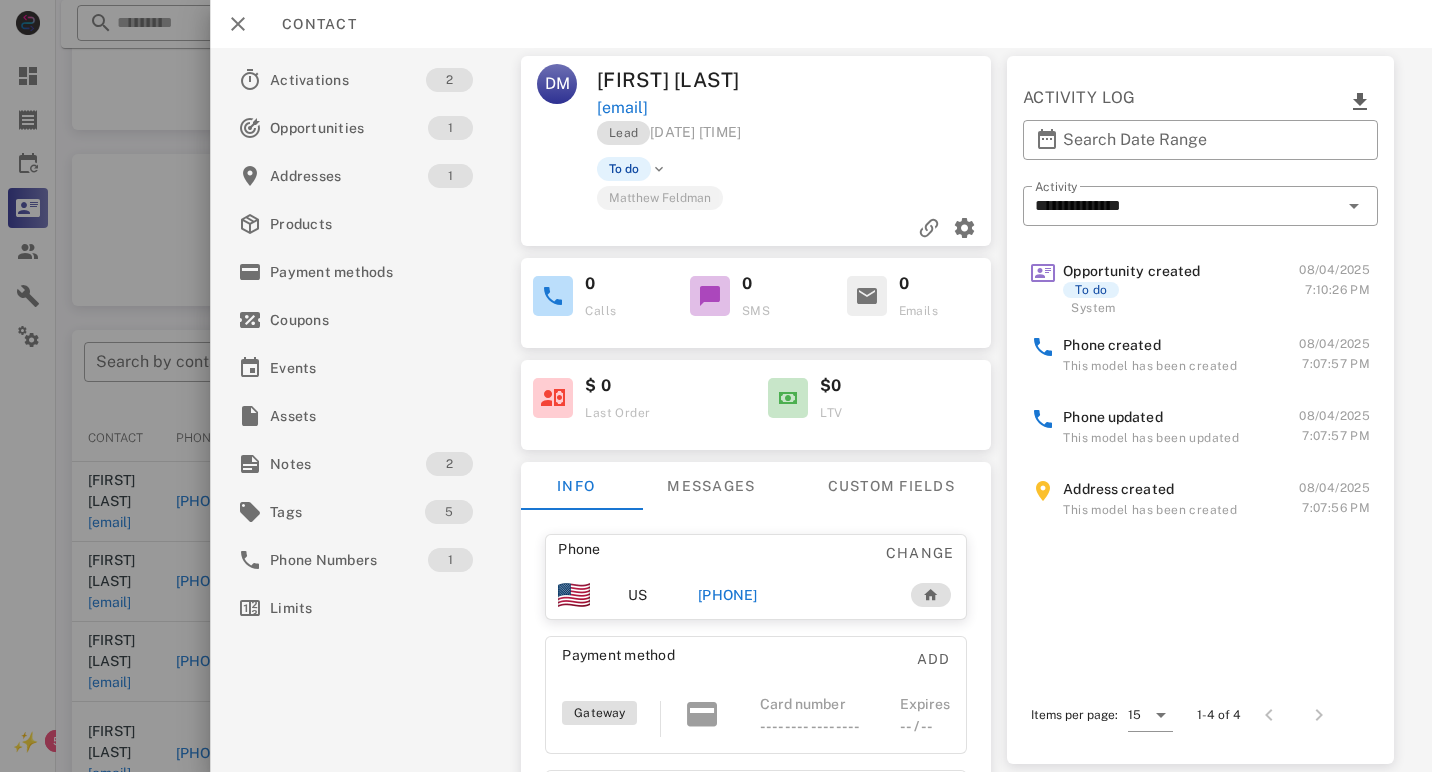 scroll, scrollTop: 0, scrollLeft: 0, axis: both 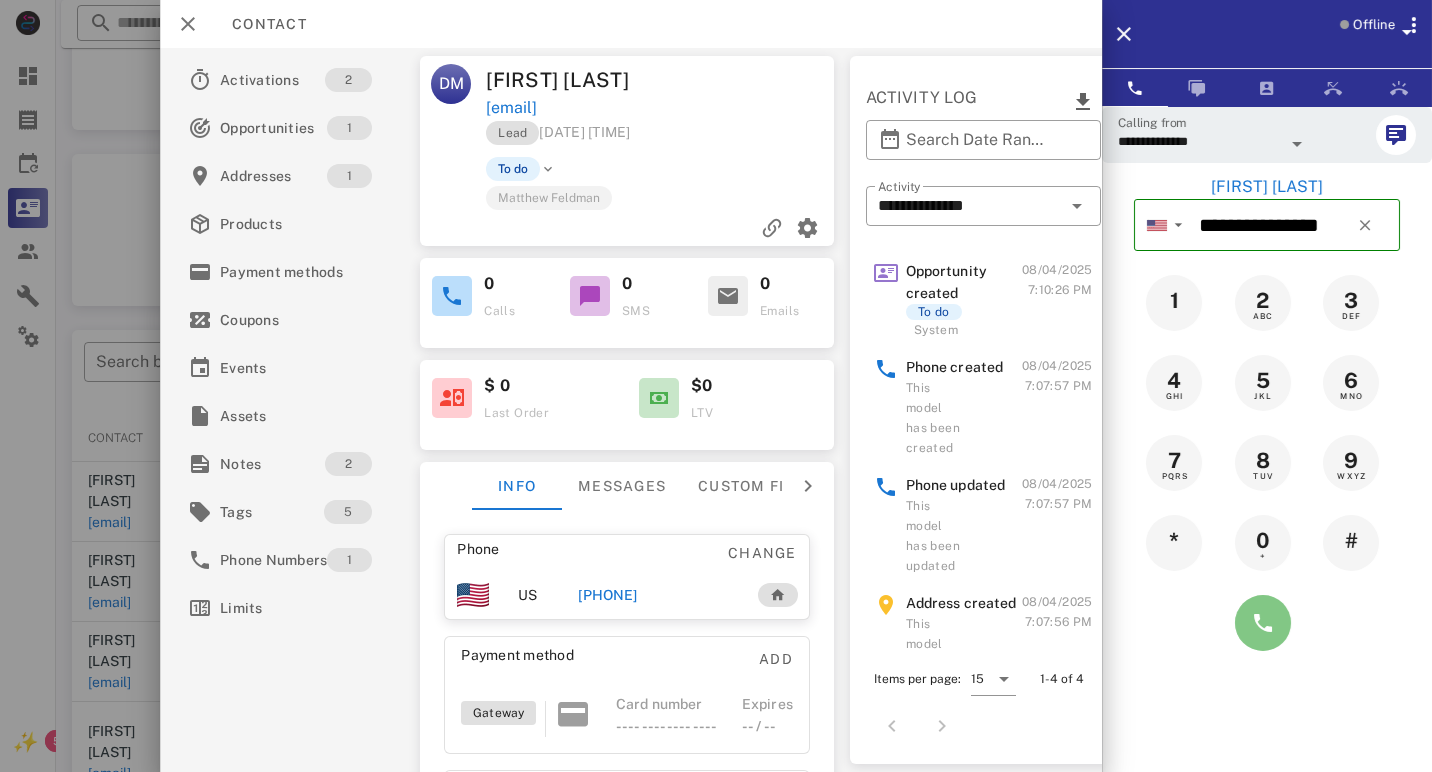 click at bounding box center [1263, 623] 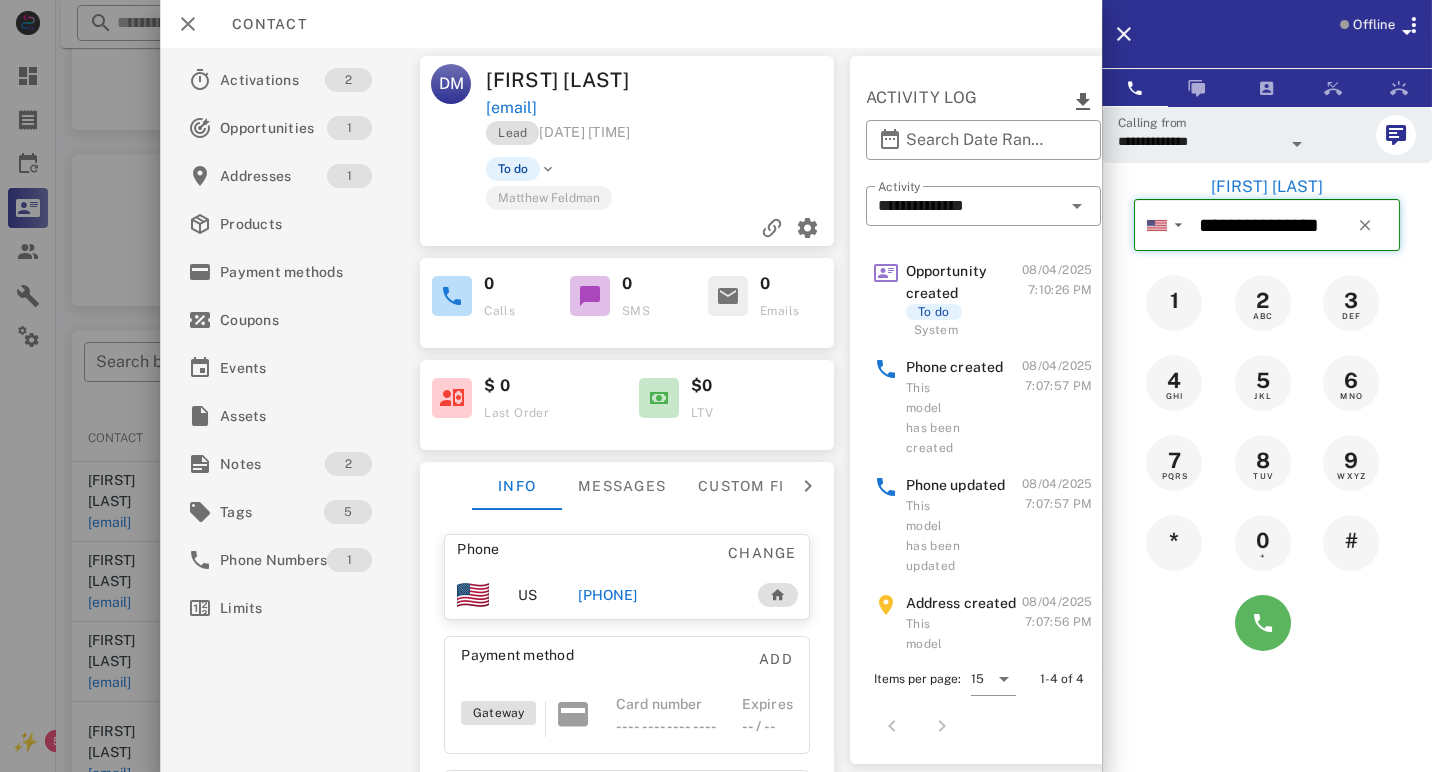 type 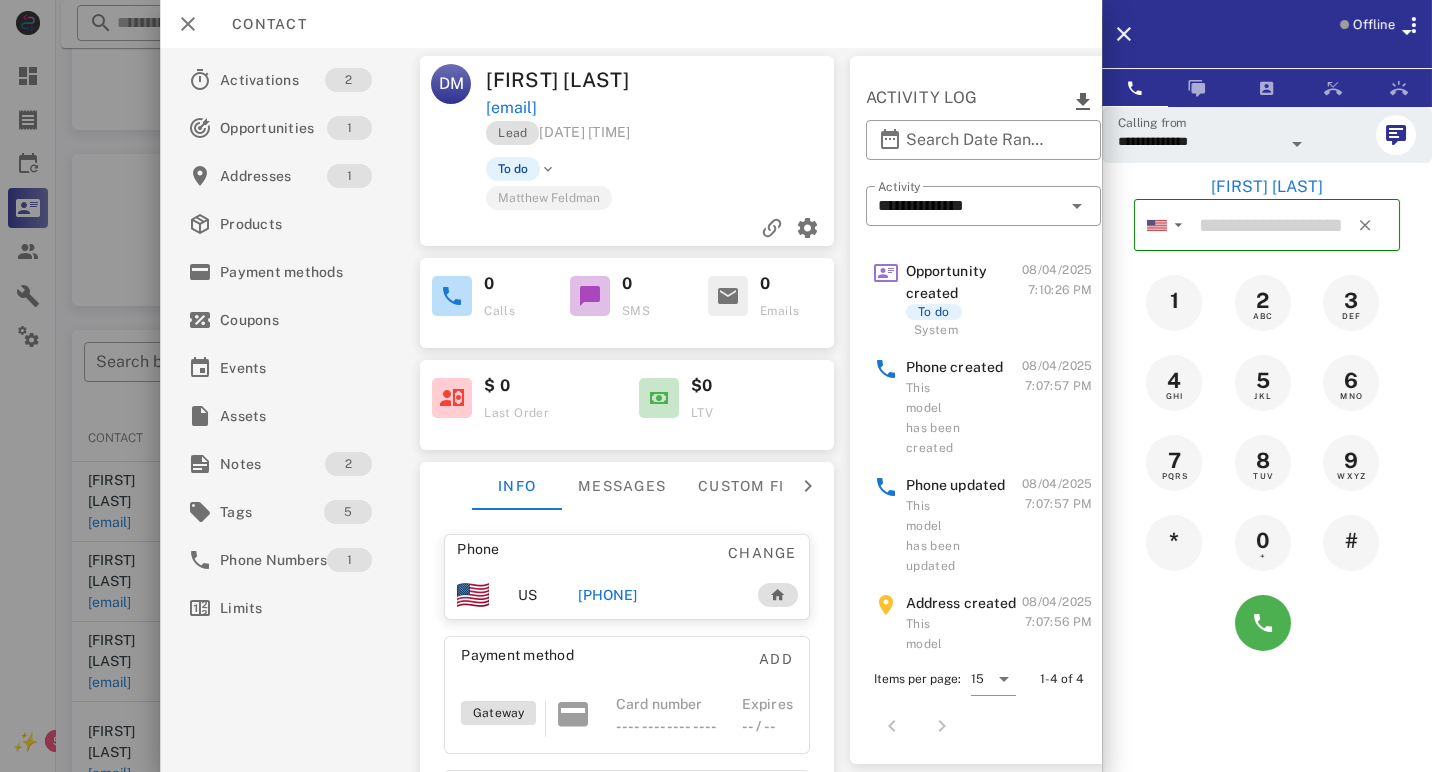 click at bounding box center [0, 0] 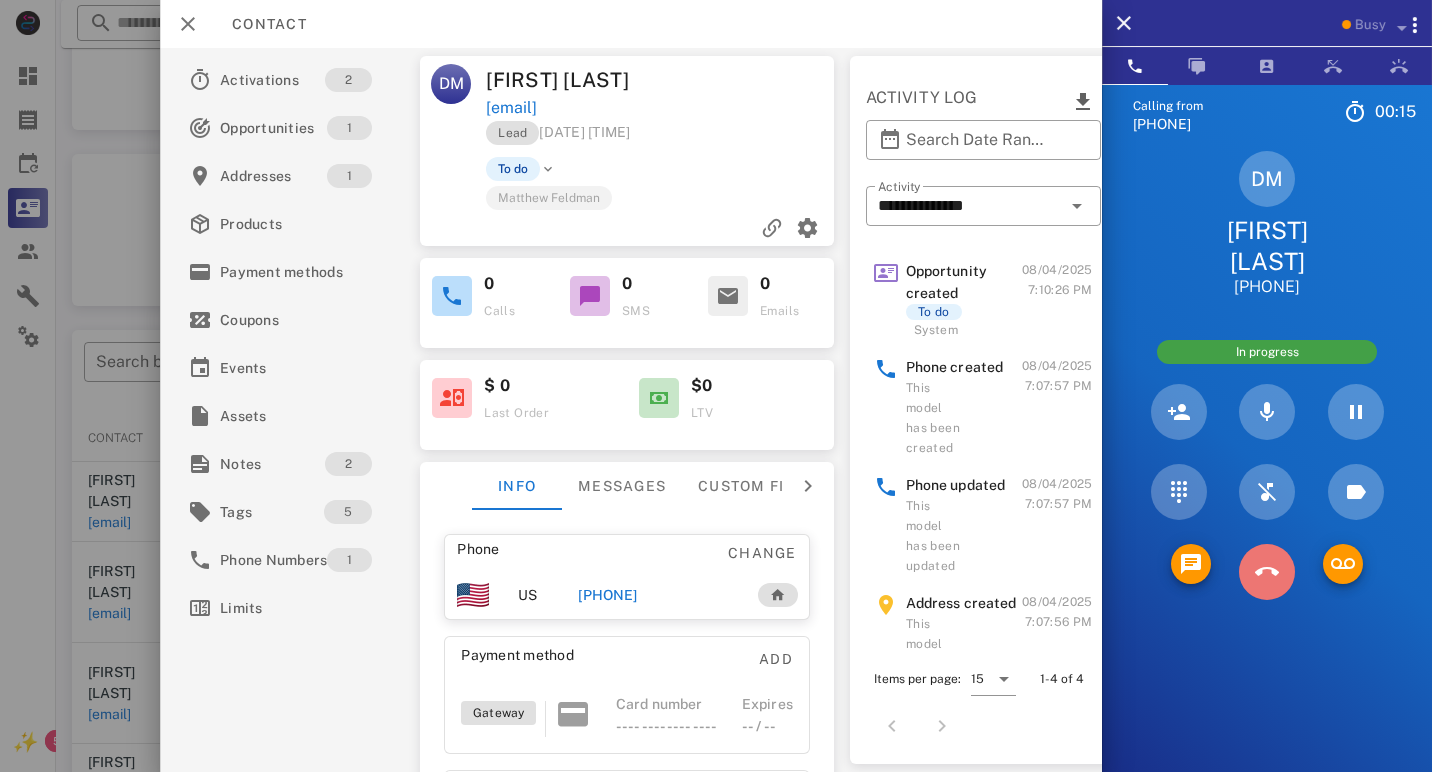 click at bounding box center (1267, 572) 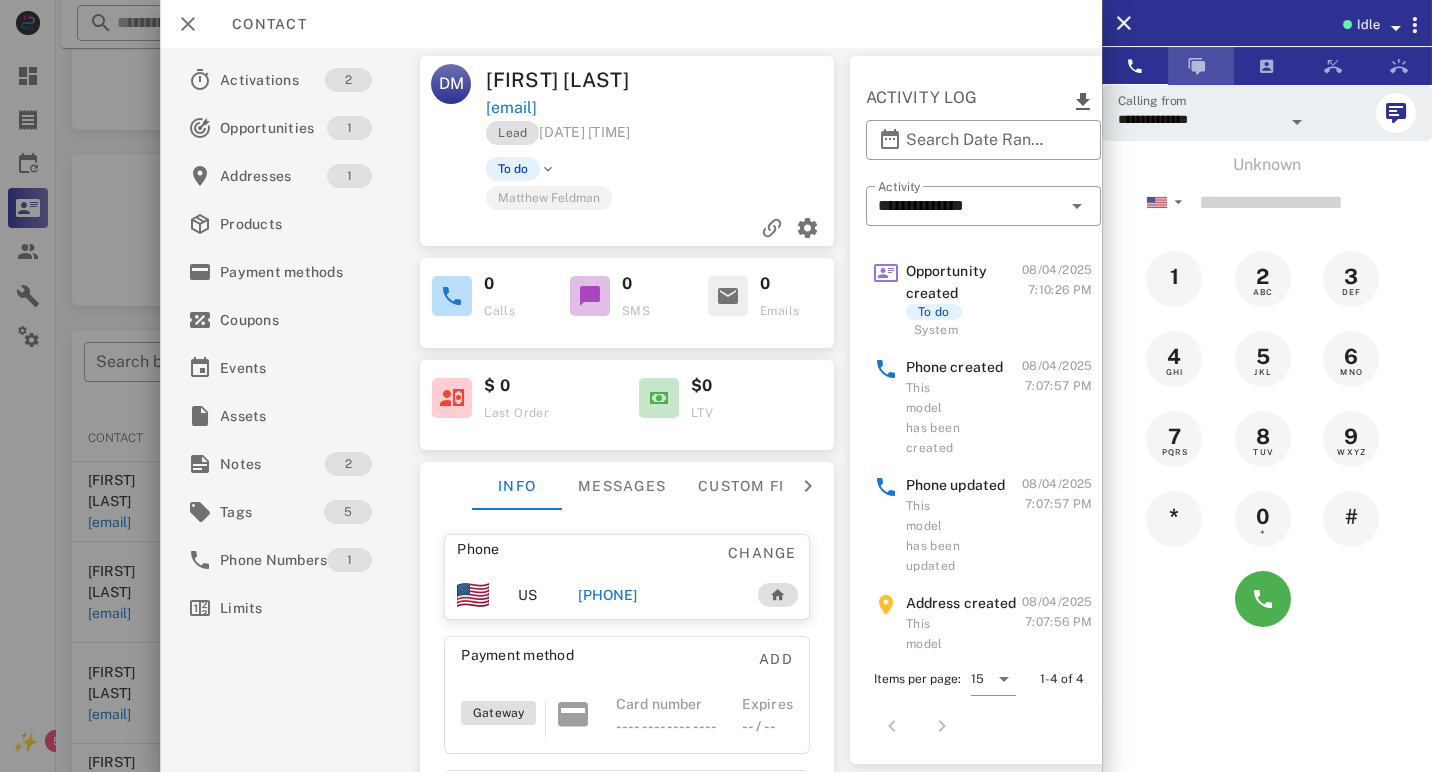 click at bounding box center (1197, 66) 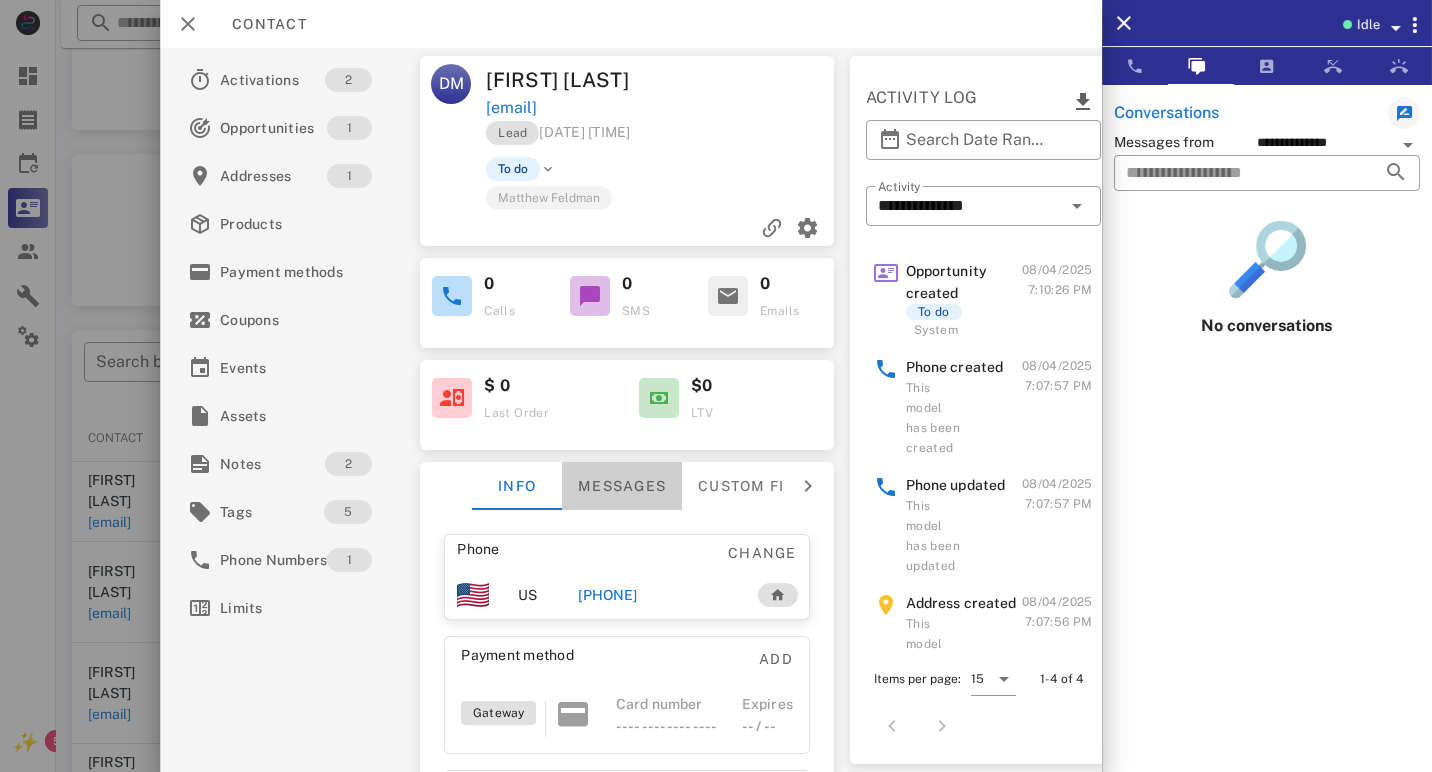 click on "Messages" at bounding box center (622, 486) 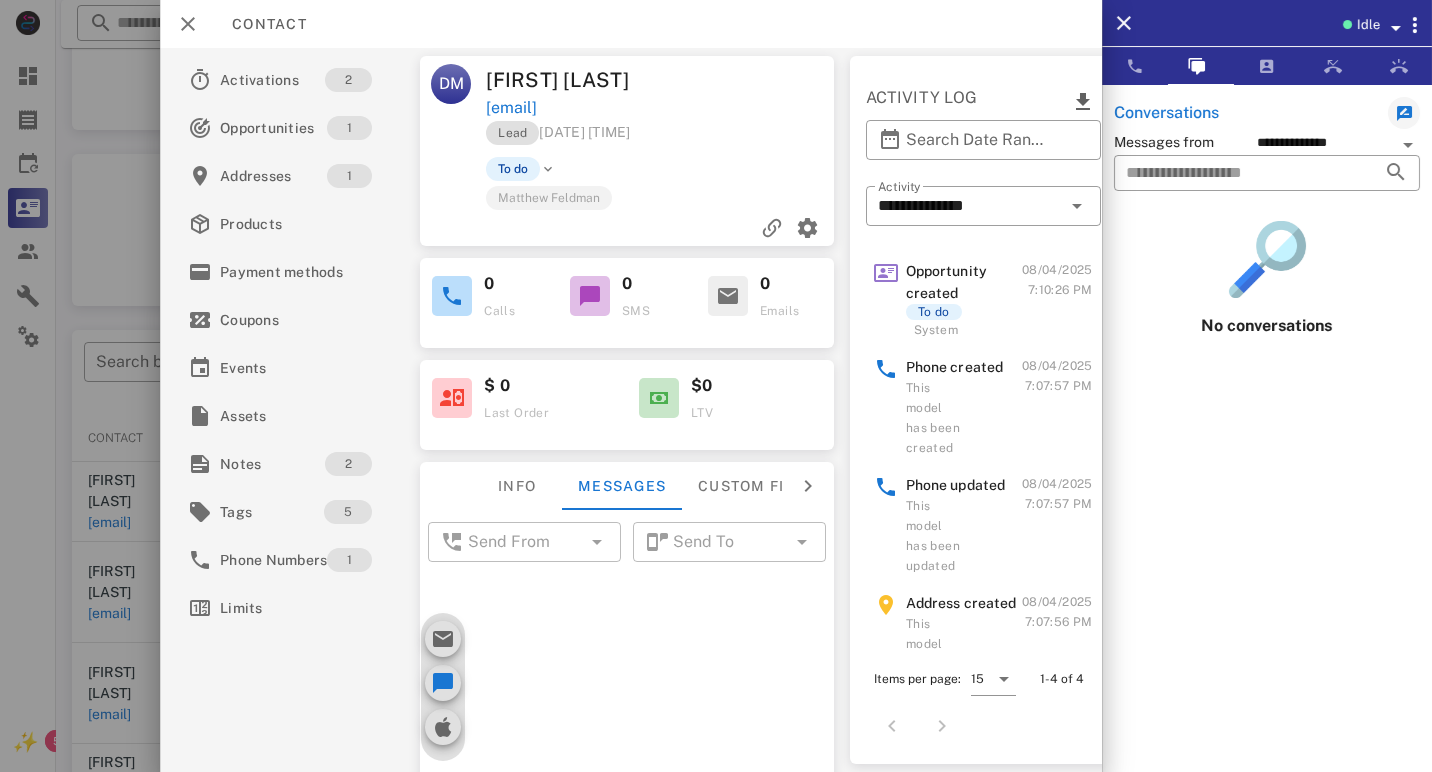 scroll, scrollTop: 605, scrollLeft: 0, axis: vertical 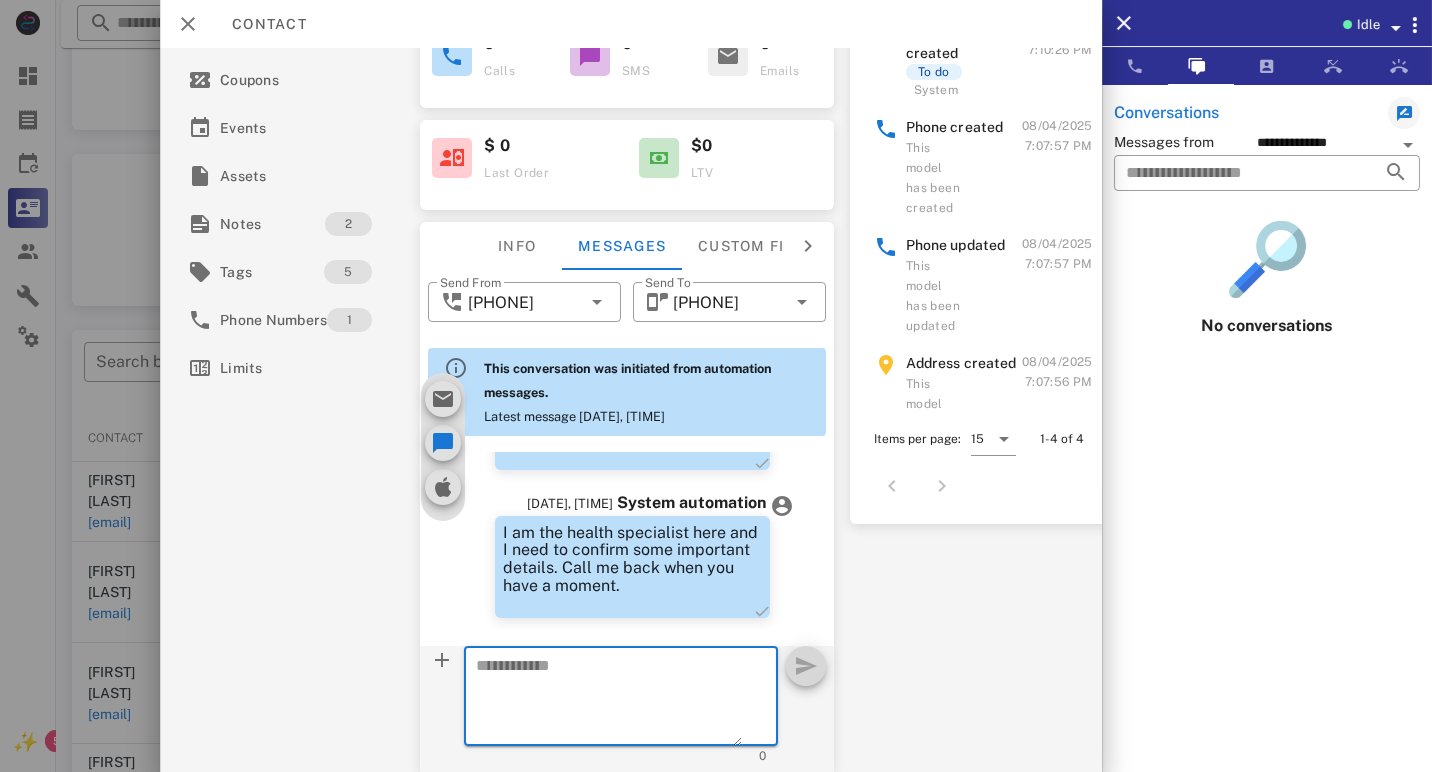 click at bounding box center [609, 699] 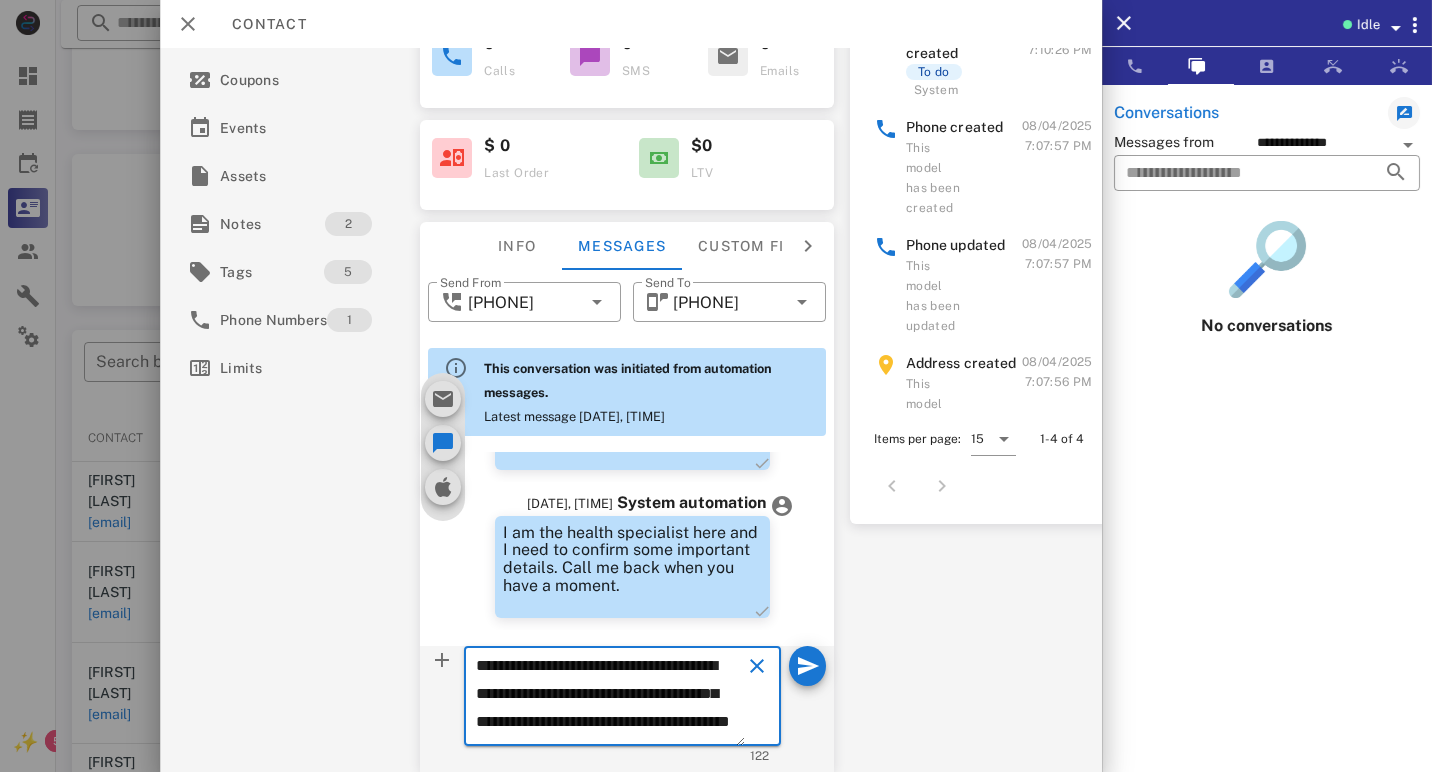 scroll, scrollTop: 42, scrollLeft: 0, axis: vertical 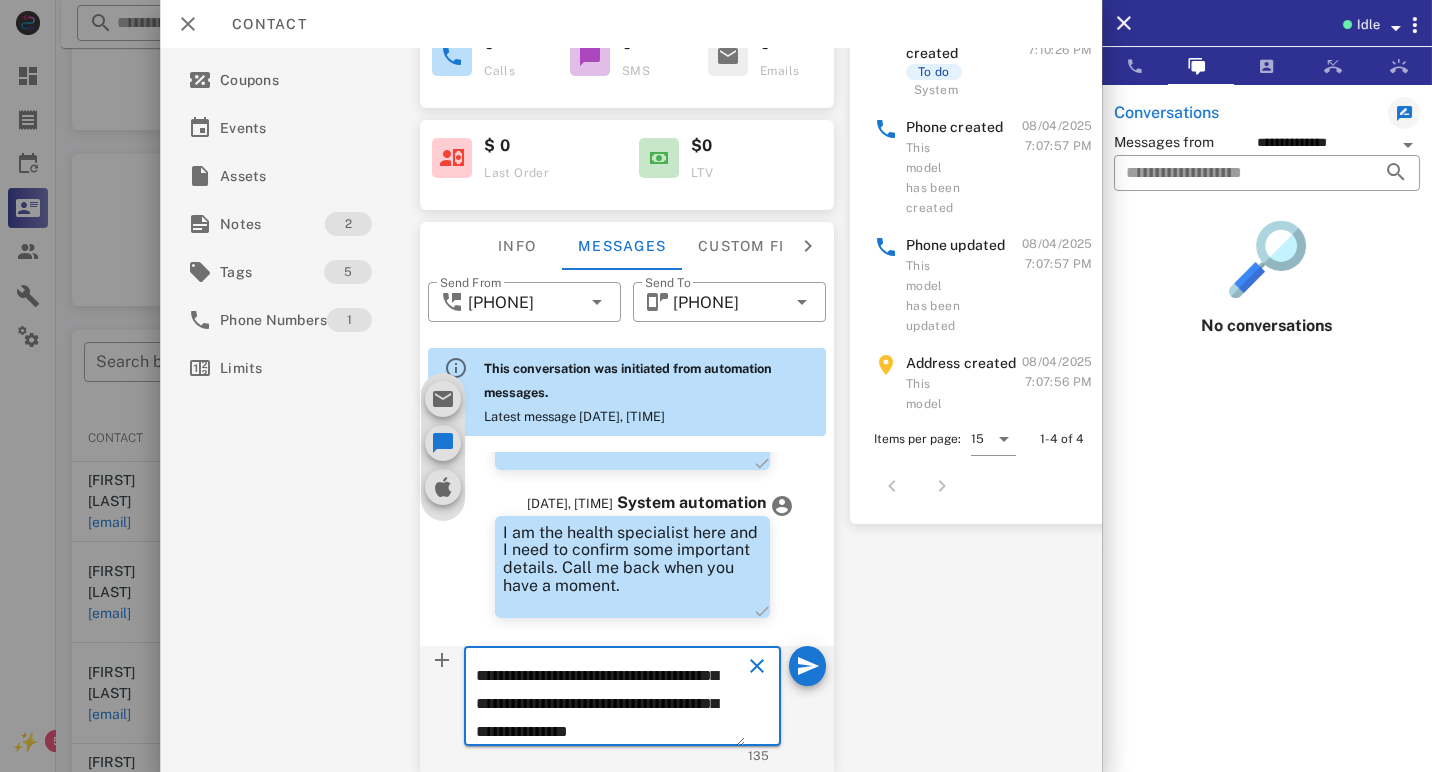 type on "**********" 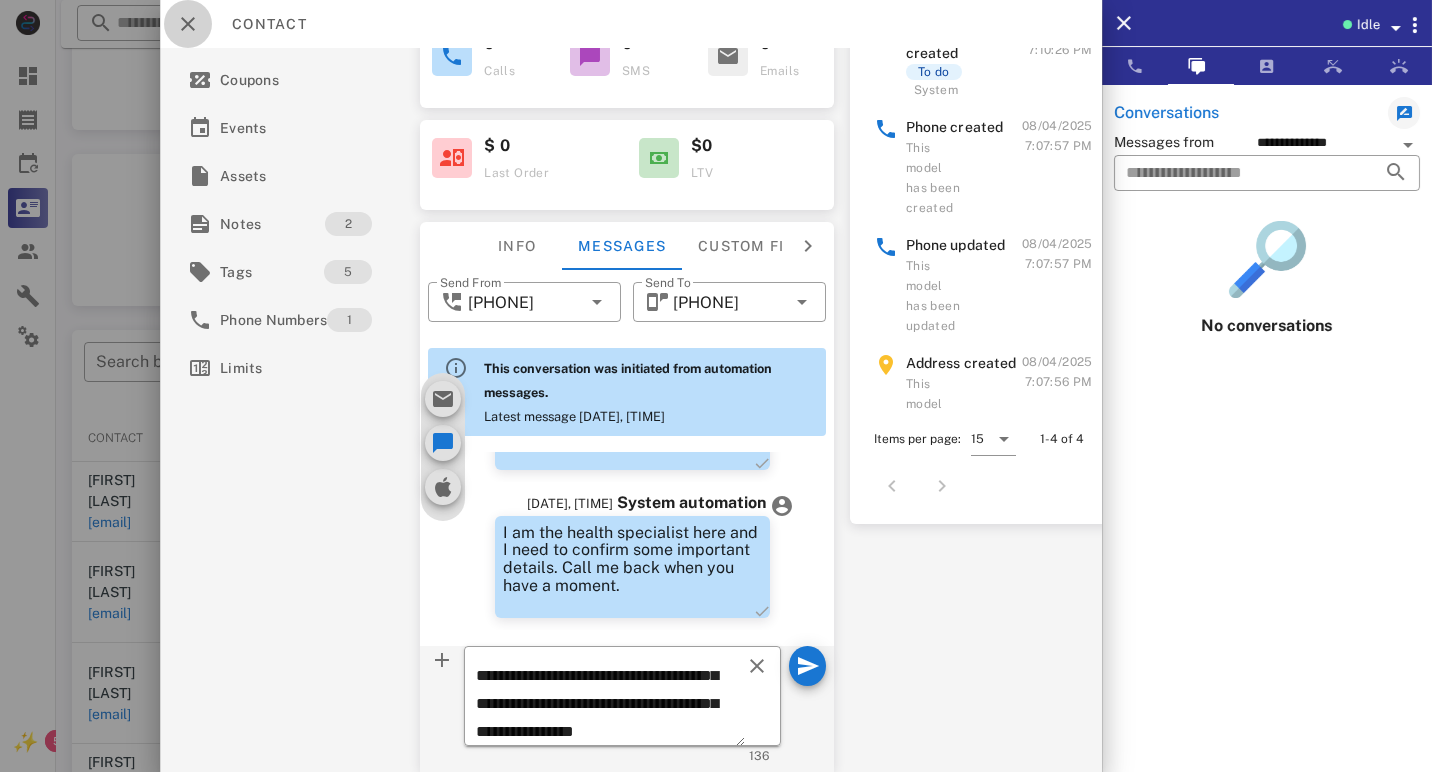 click at bounding box center (188, 24) 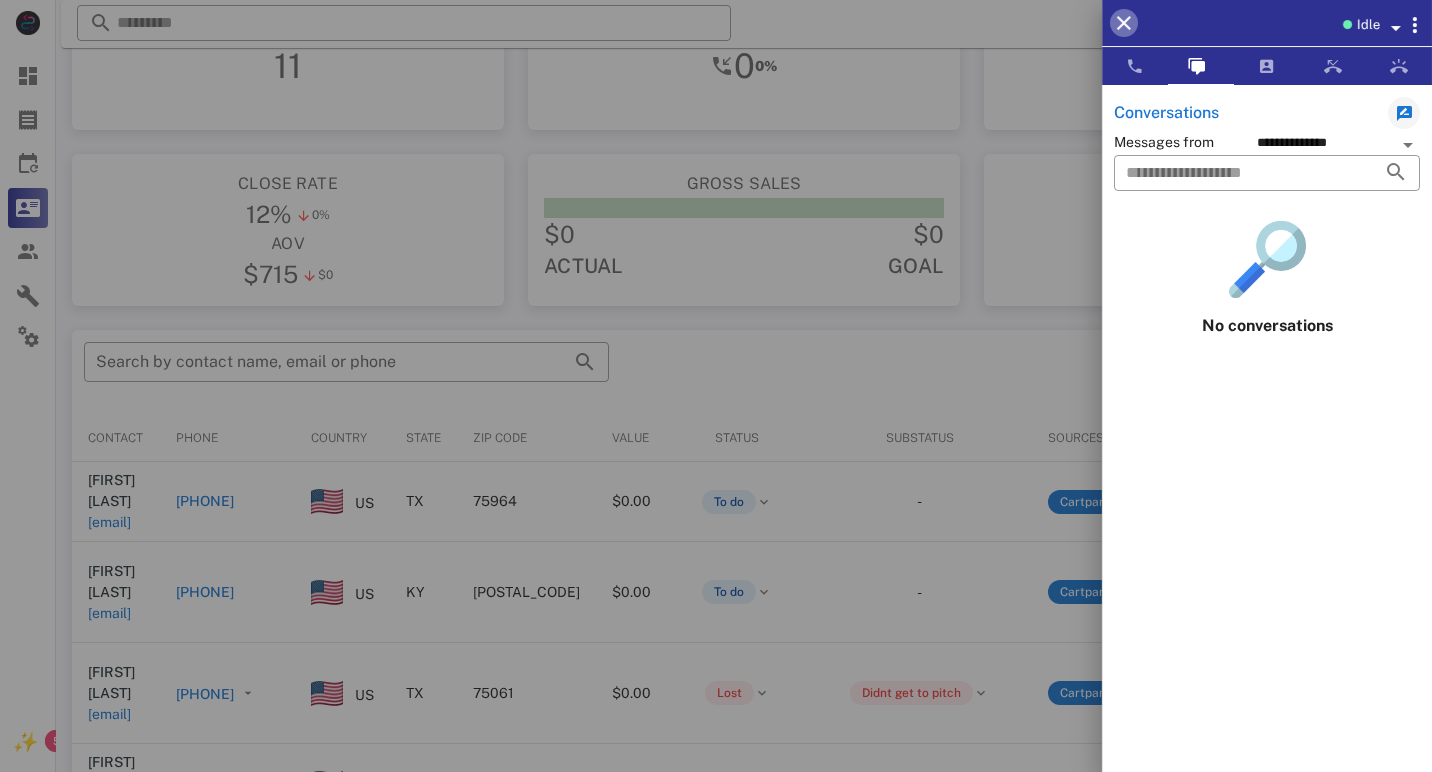 click at bounding box center (1124, 23) 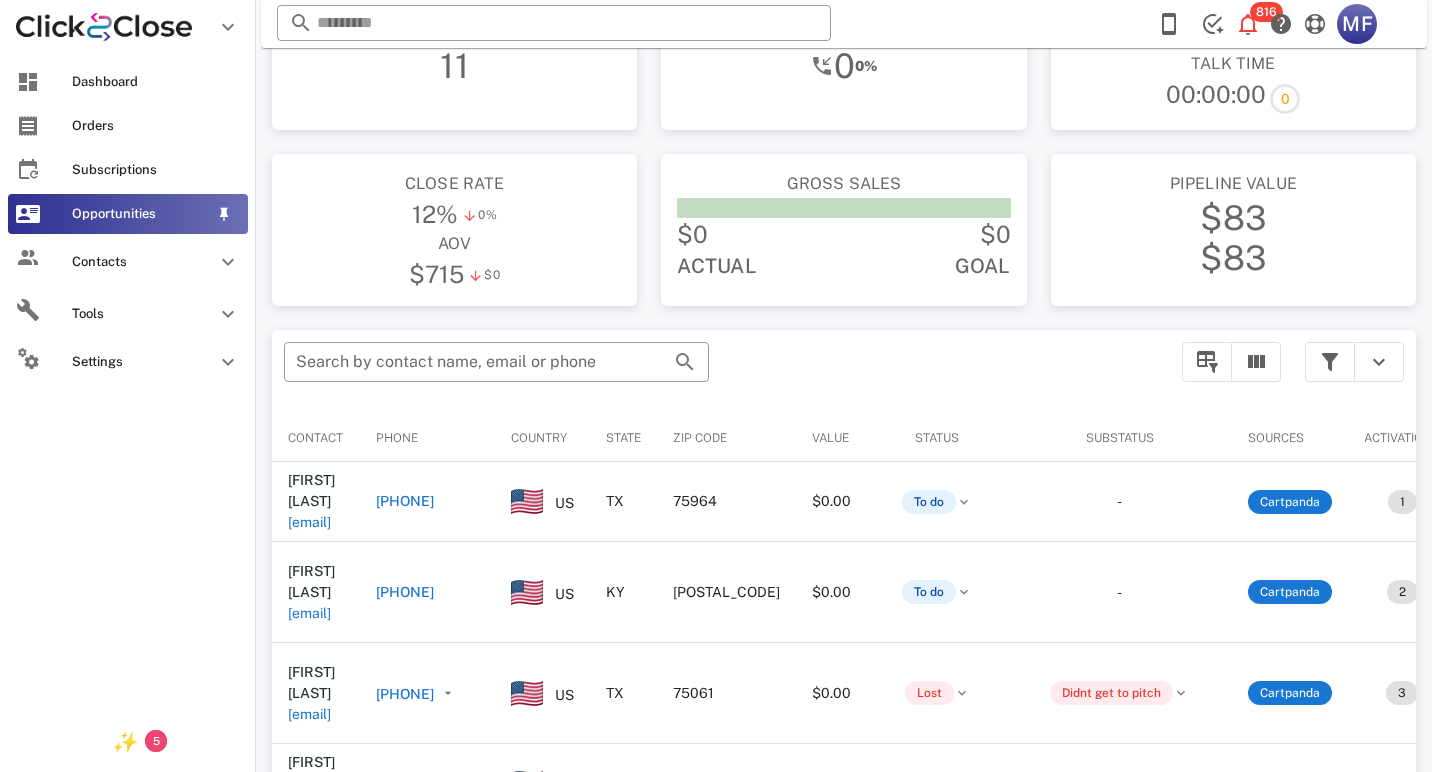click at bounding box center (28, 214) 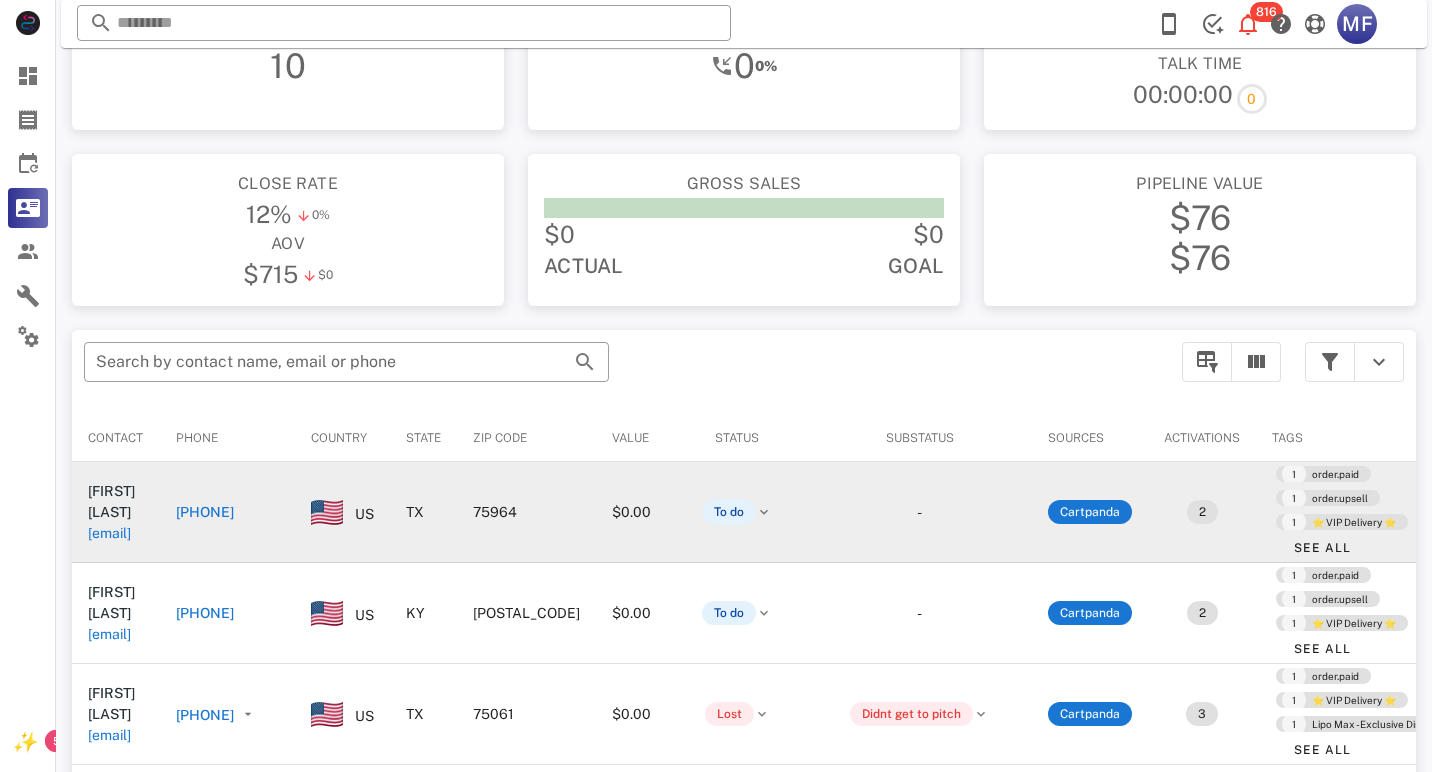 click on "[EMAIL]" at bounding box center (109, 533) 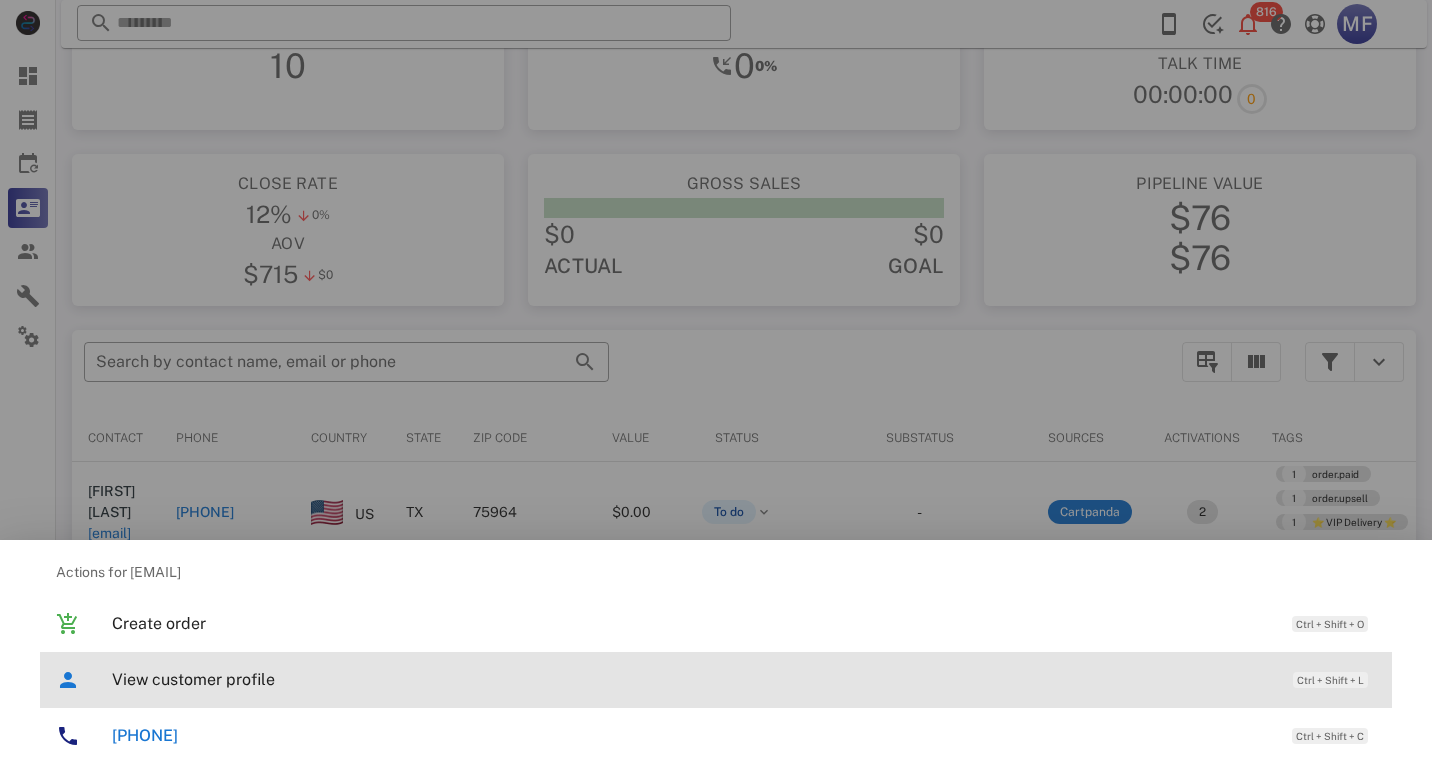 click on "View customer profile Ctrl + Shift + L" at bounding box center (744, 679) 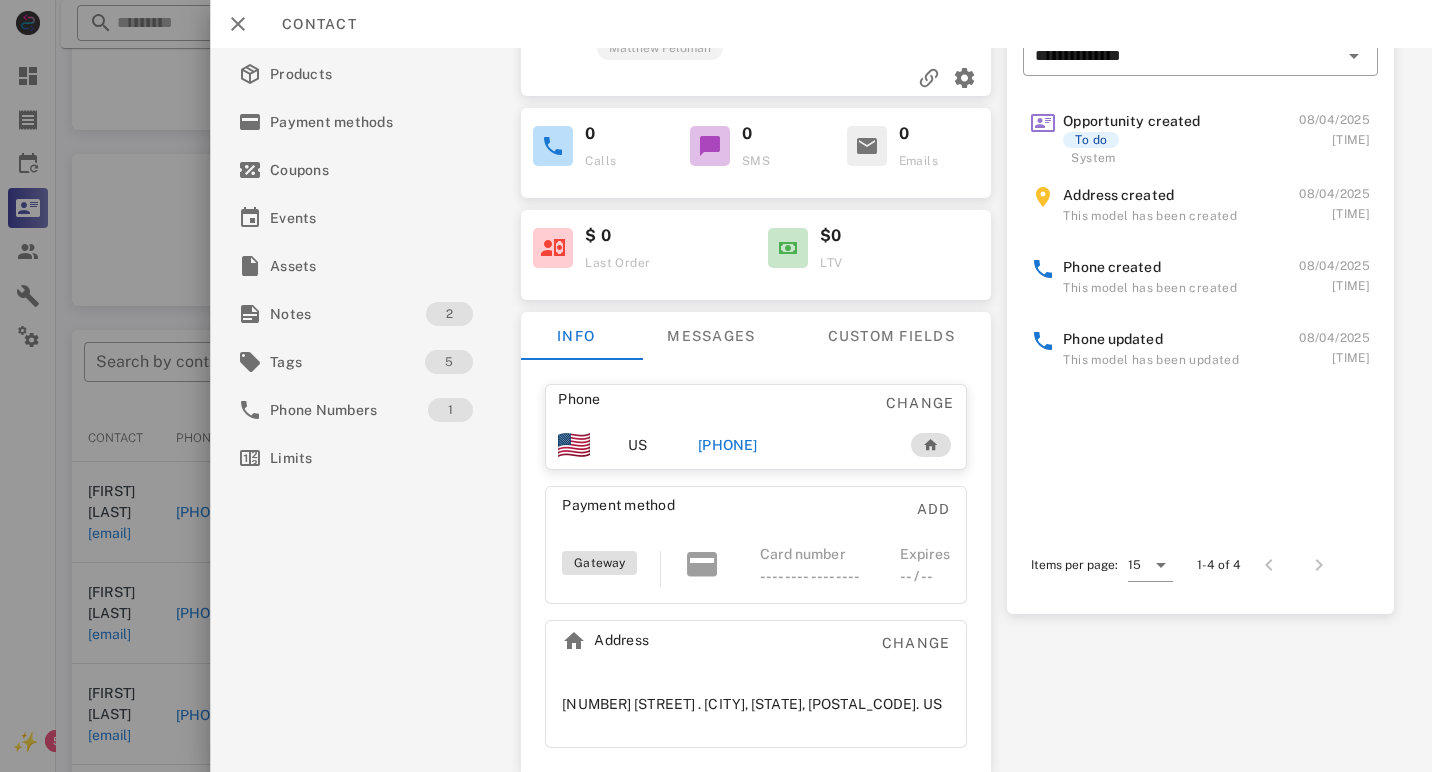 scroll, scrollTop: 150, scrollLeft: 0, axis: vertical 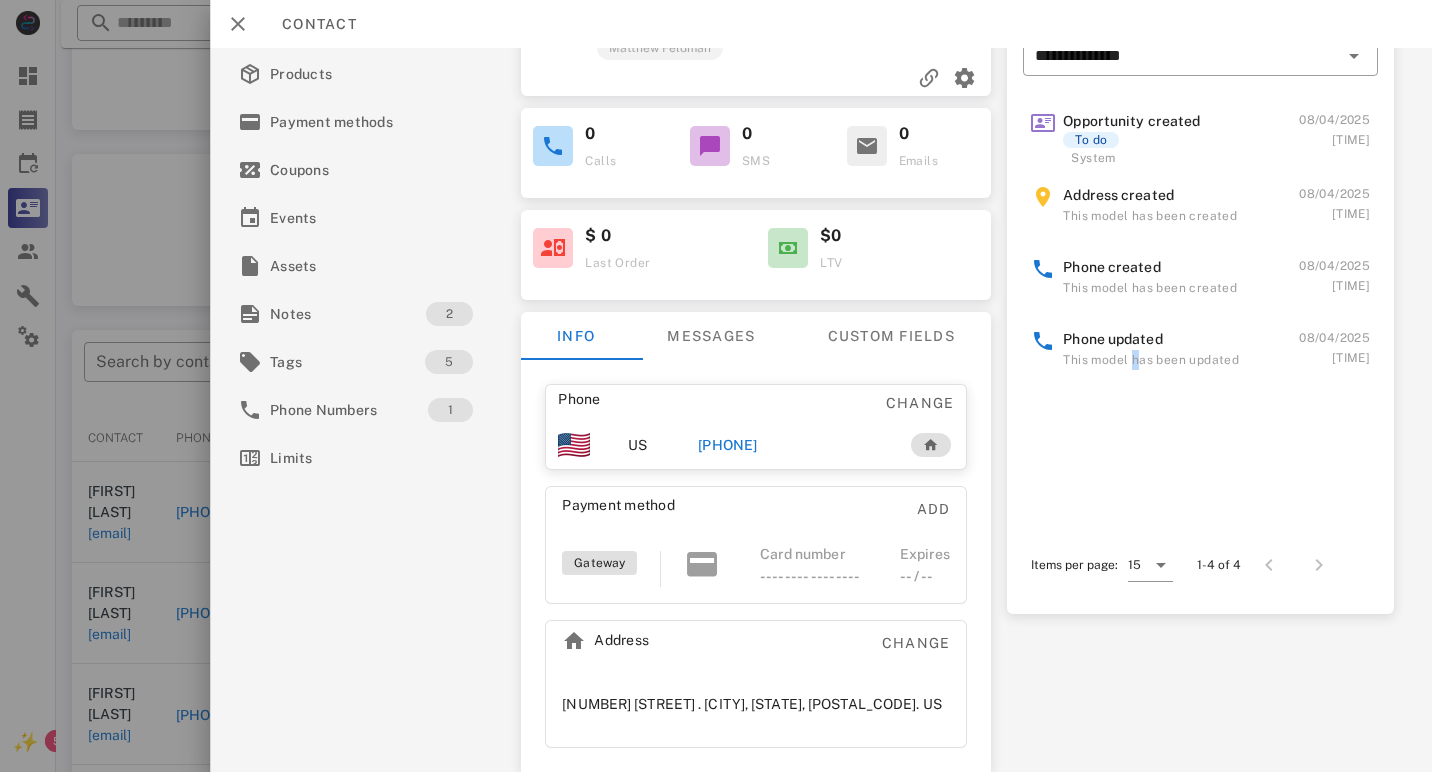 click on "This model has been updated" at bounding box center [1151, 360] 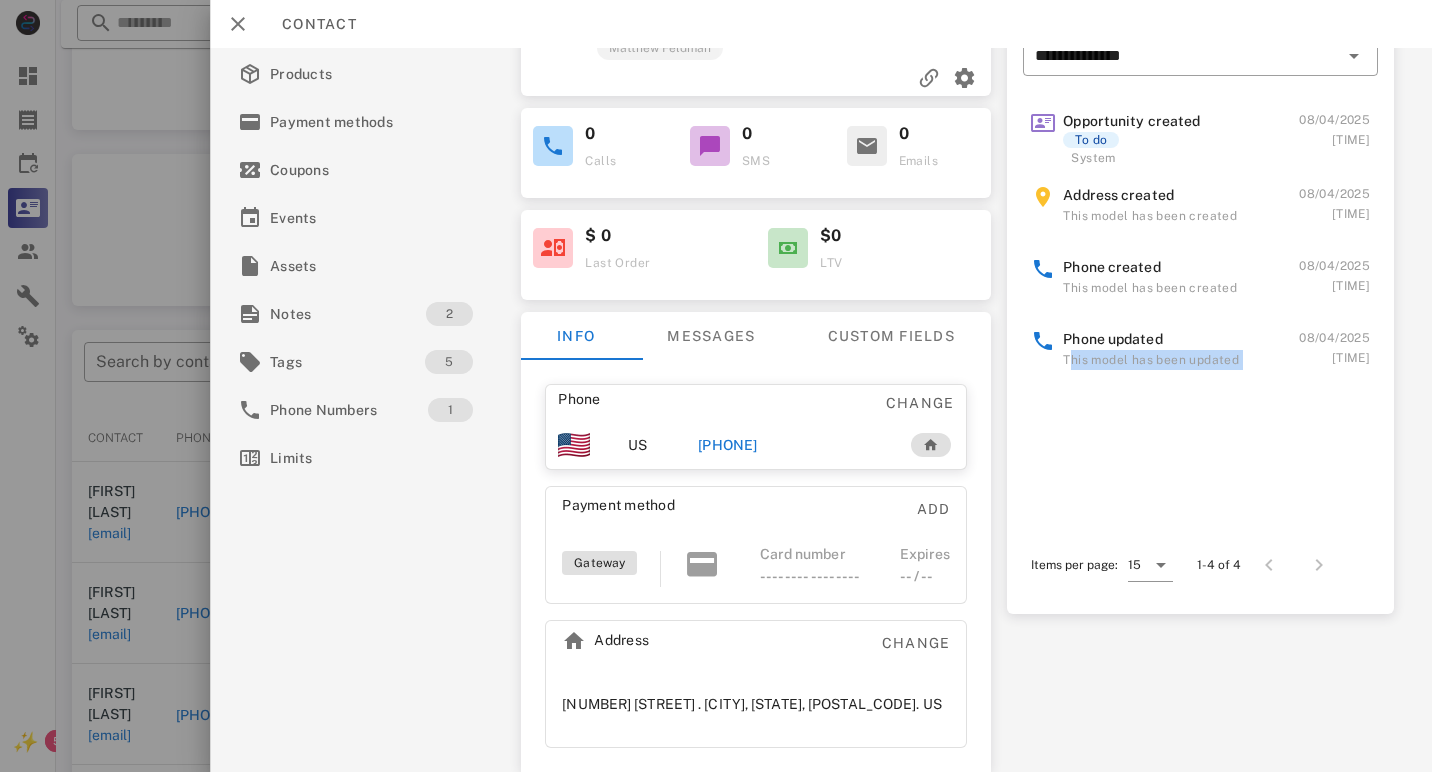 click on "This model has been updated" at bounding box center (1151, 360) 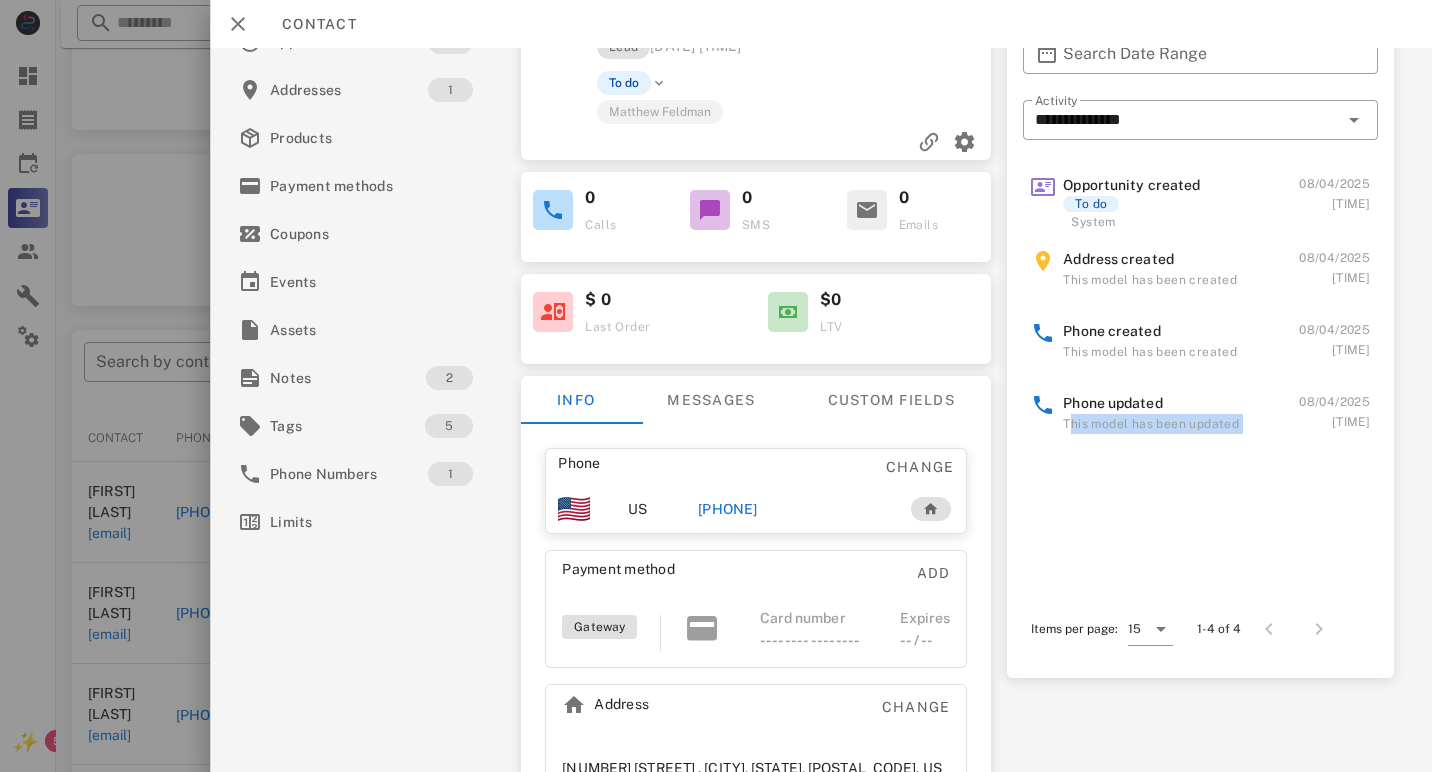 scroll, scrollTop: 0, scrollLeft: 0, axis: both 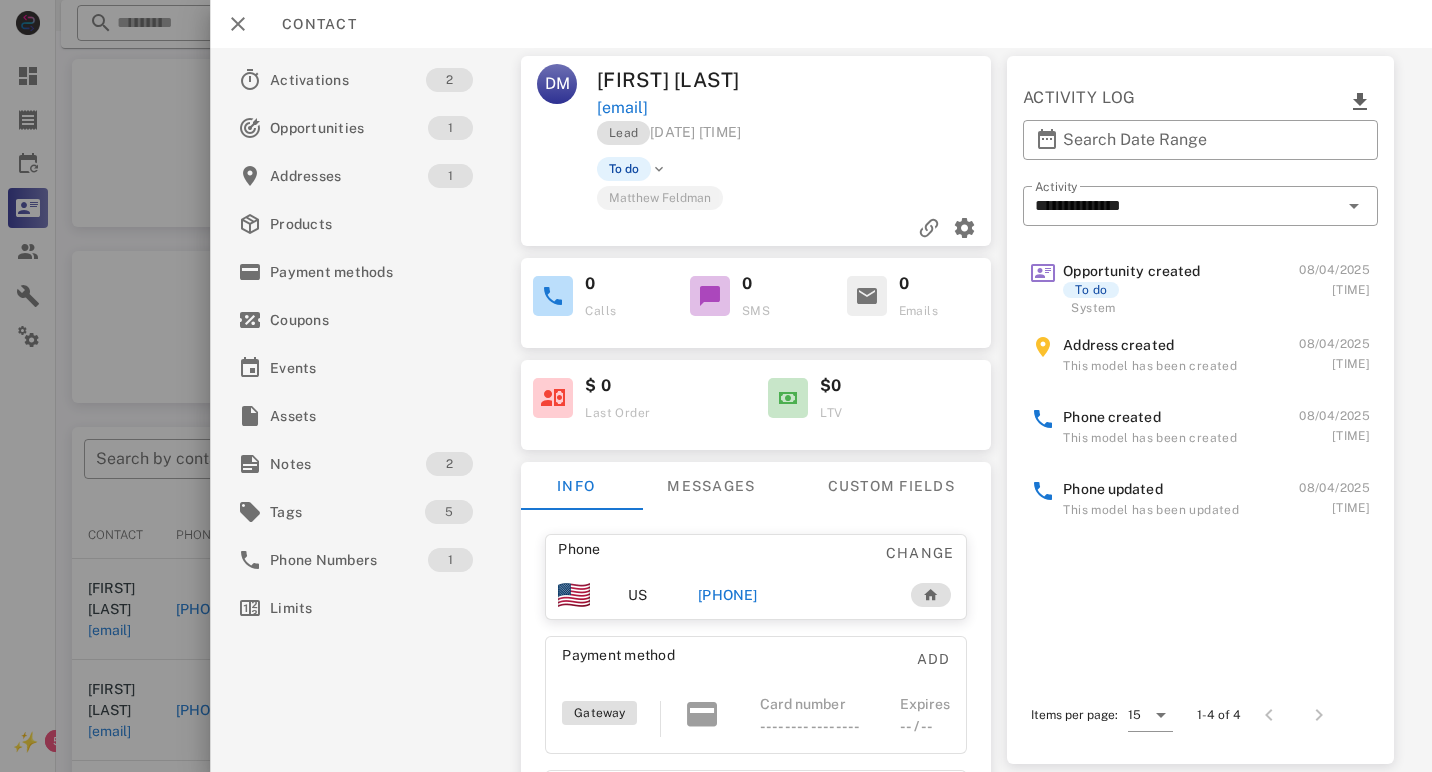 click on "[PHONE]" at bounding box center (791, 595) 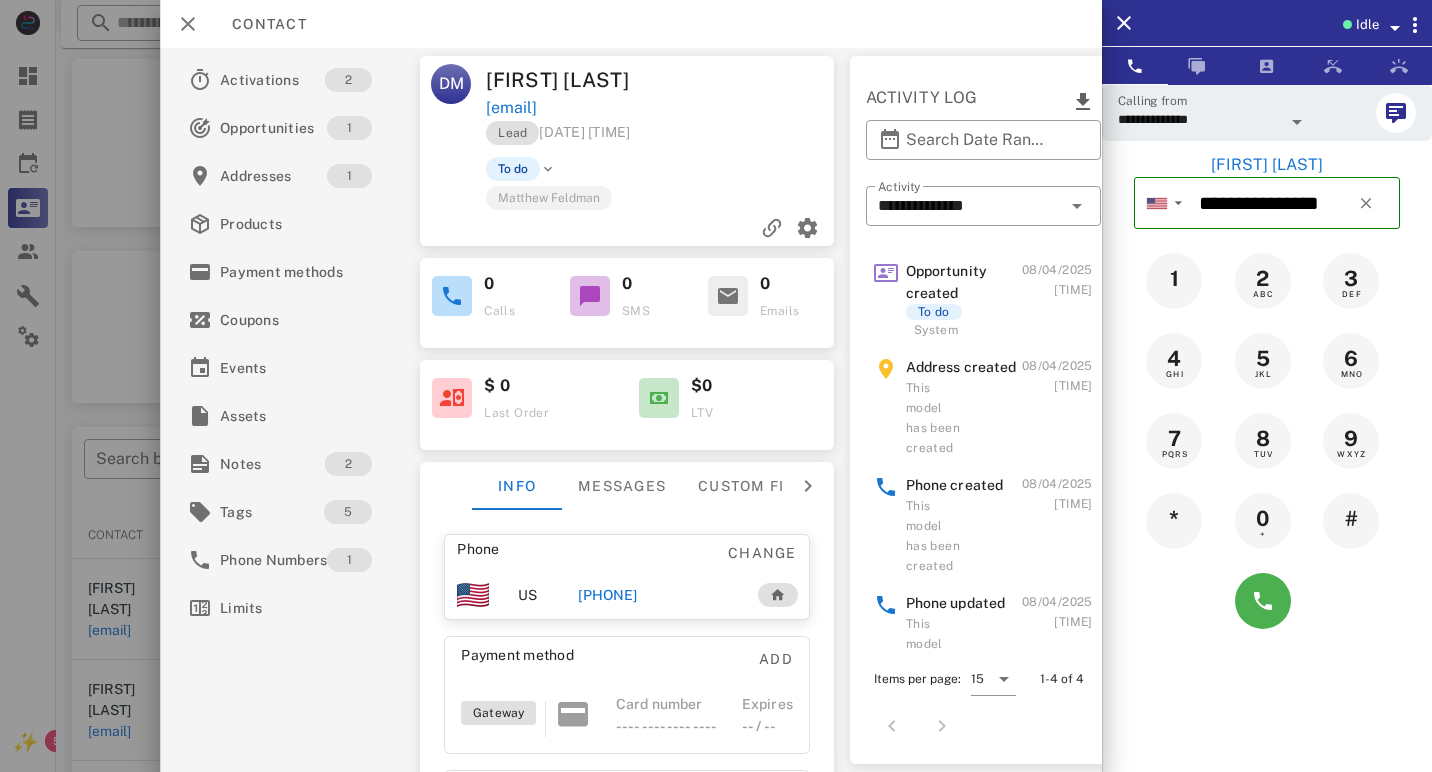 click at bounding box center [1267, 601] 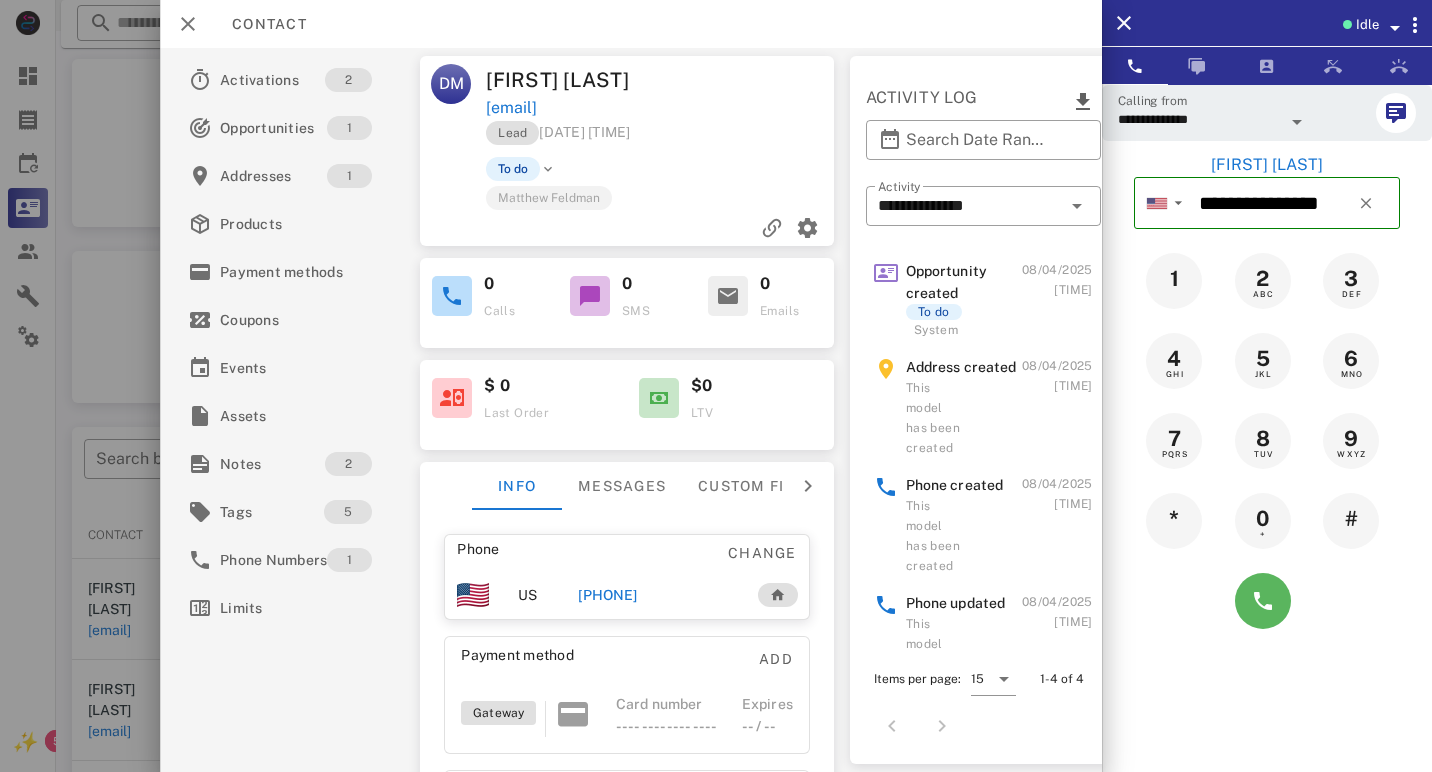 click at bounding box center (1263, 601) 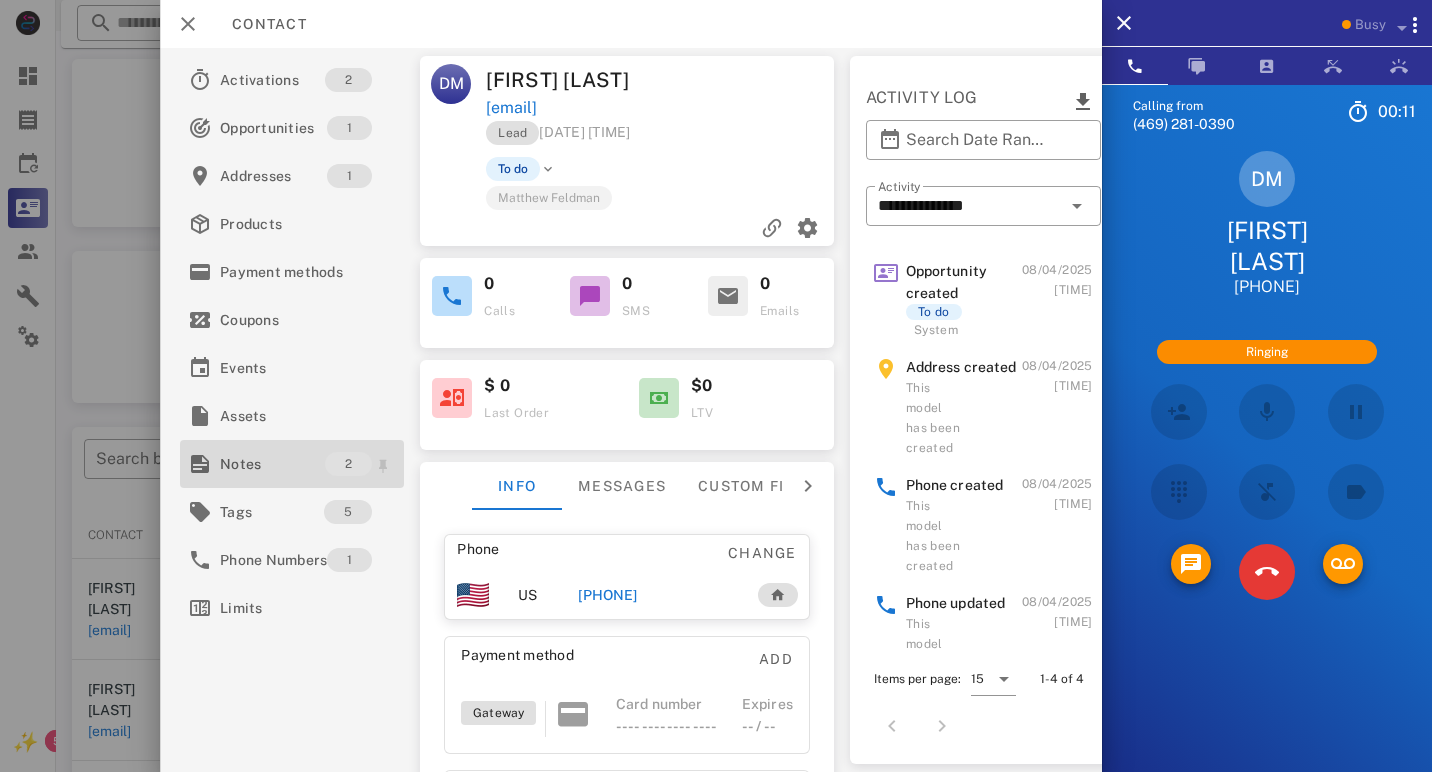 click on "Notes" at bounding box center (272, 464) 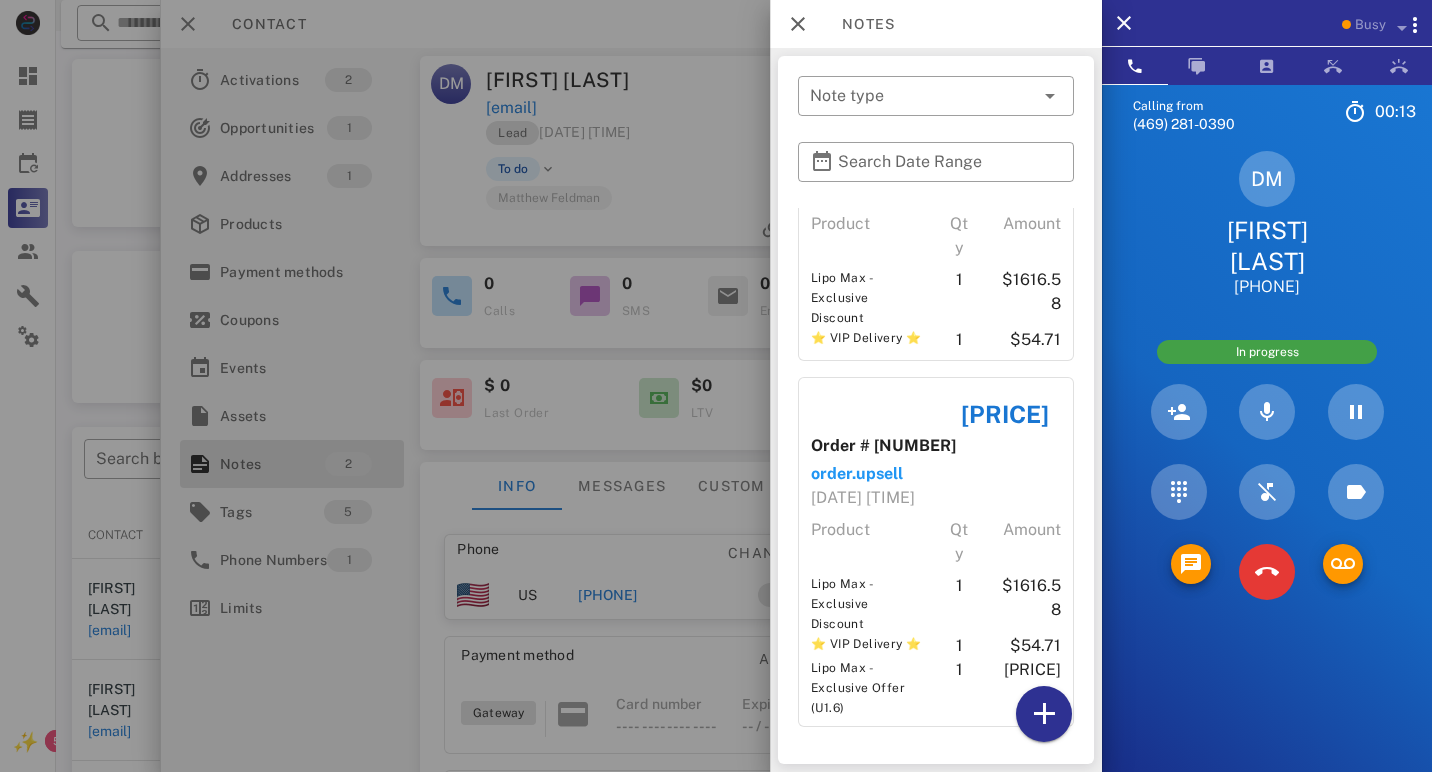 scroll, scrollTop: 169, scrollLeft: 0, axis: vertical 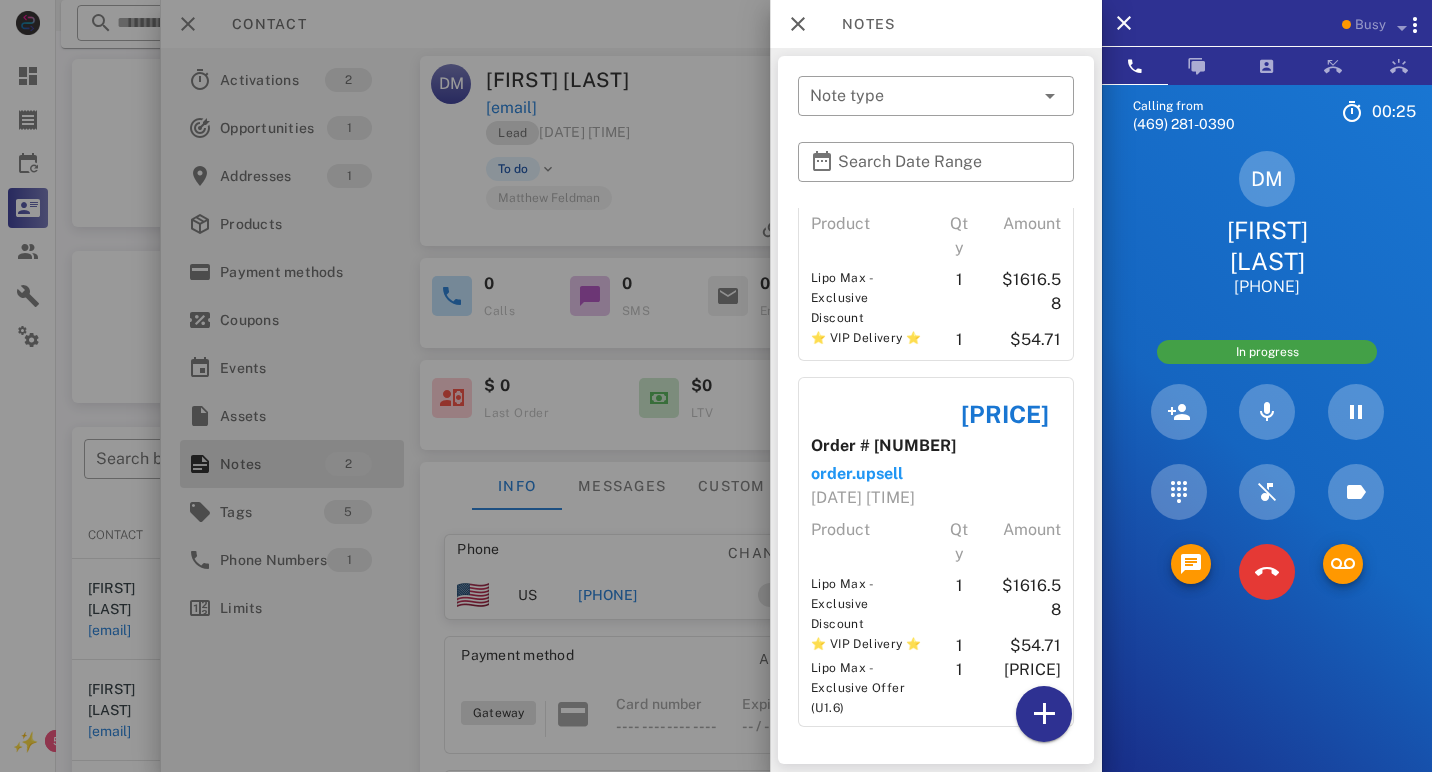 click at bounding box center [716, 386] 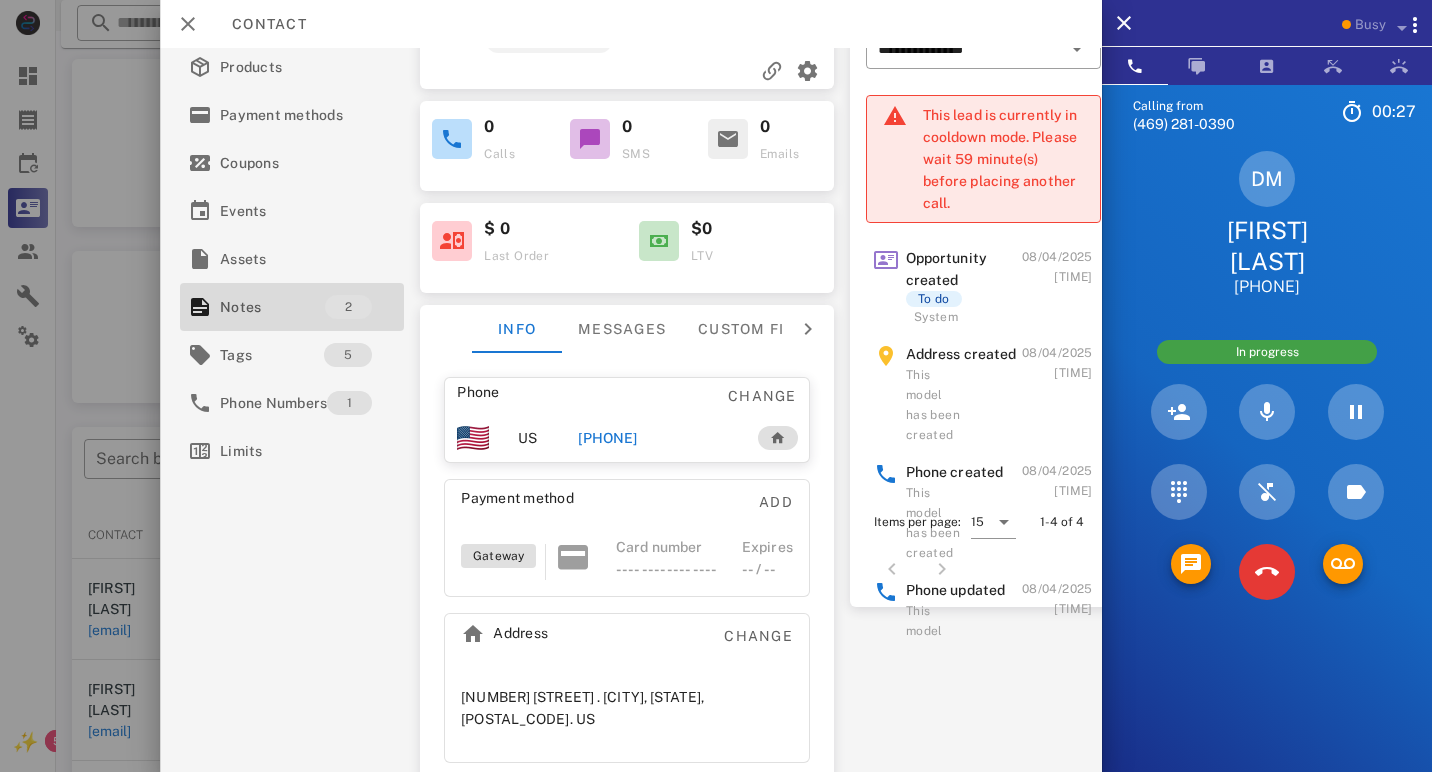 scroll, scrollTop: 156, scrollLeft: 0, axis: vertical 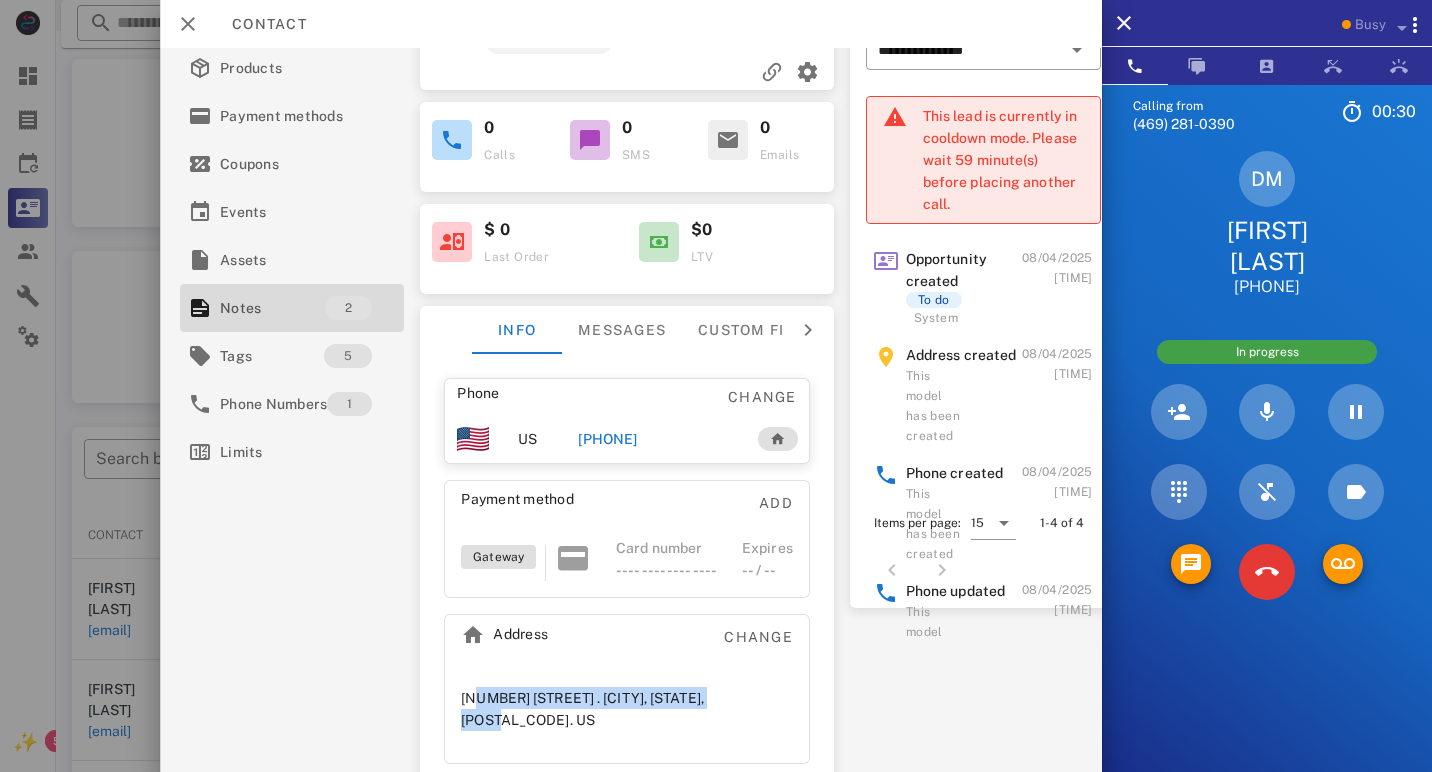 drag, startPoint x: 472, startPoint y: 698, endPoint x: 688, endPoint y: 708, distance: 216.23135 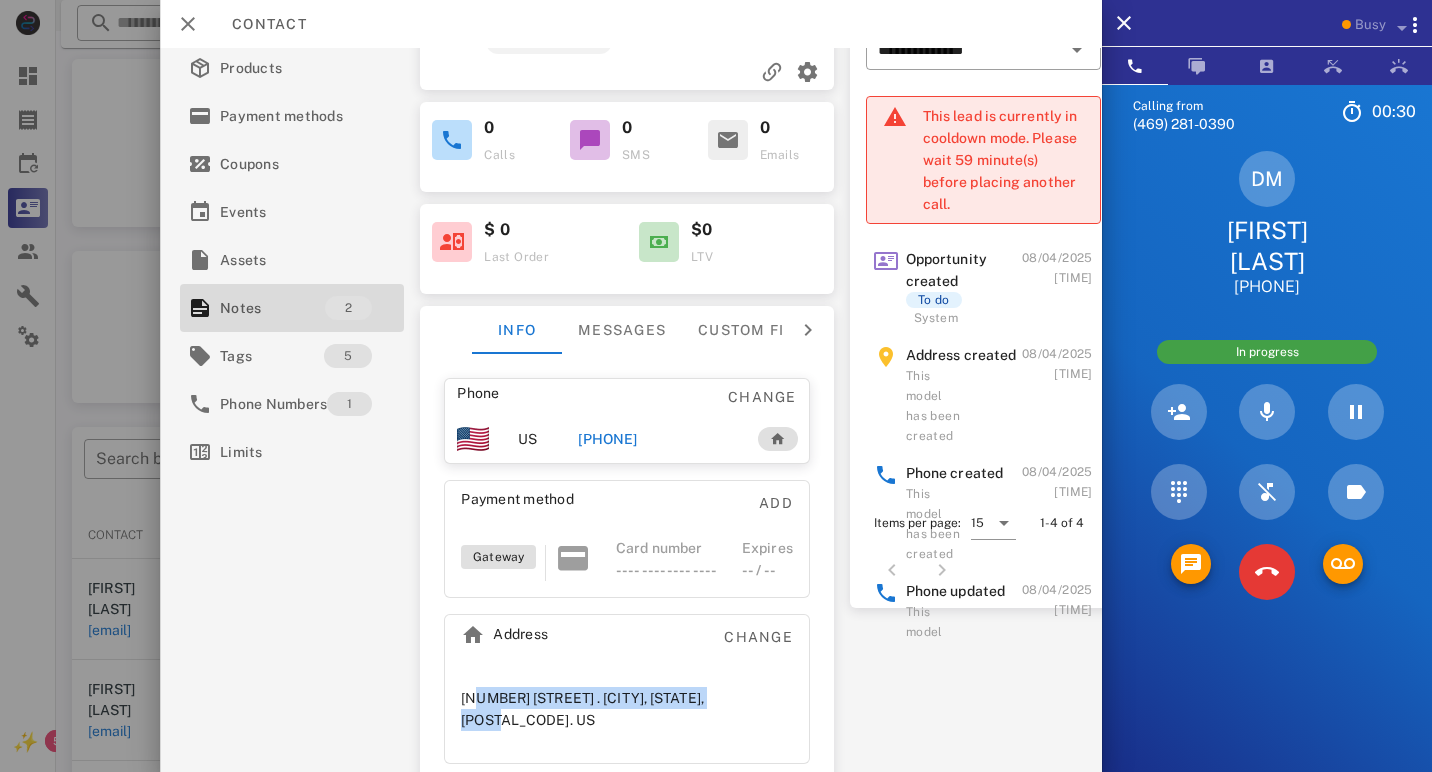 click on "[NUMBER] [STREET] .
[CITY], [STATE], [POSTAL_CODE].
US" at bounding box center (627, 709) 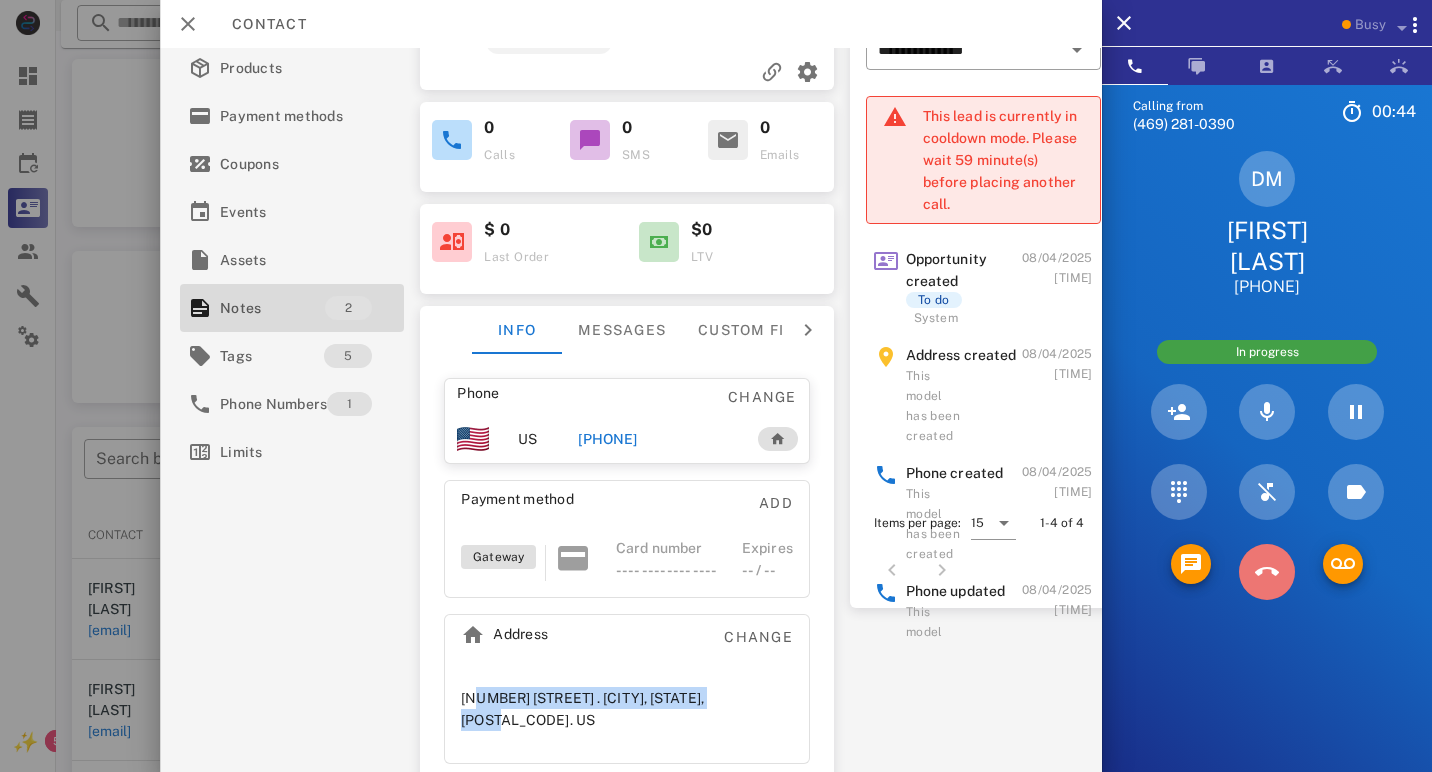 click at bounding box center [1267, 572] 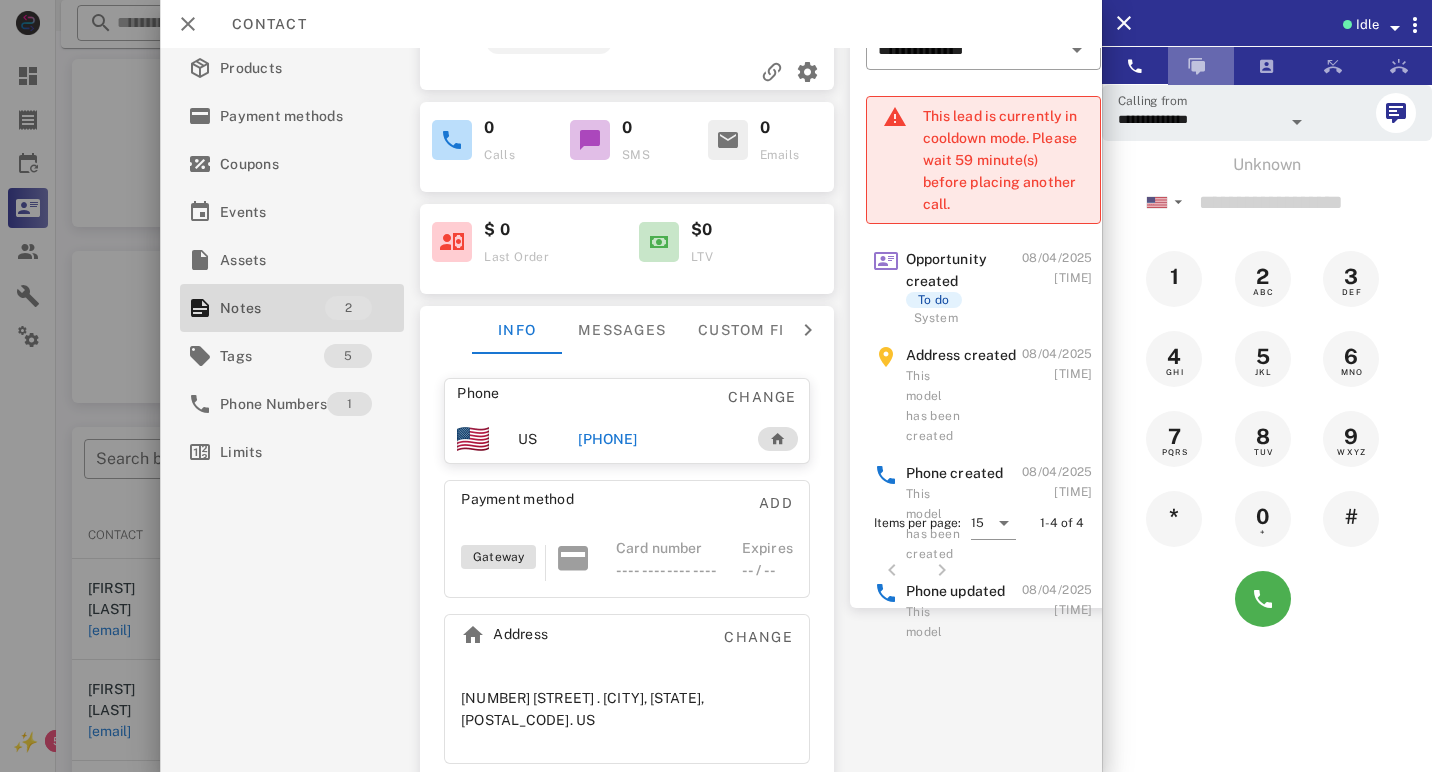 click at bounding box center [1197, 66] 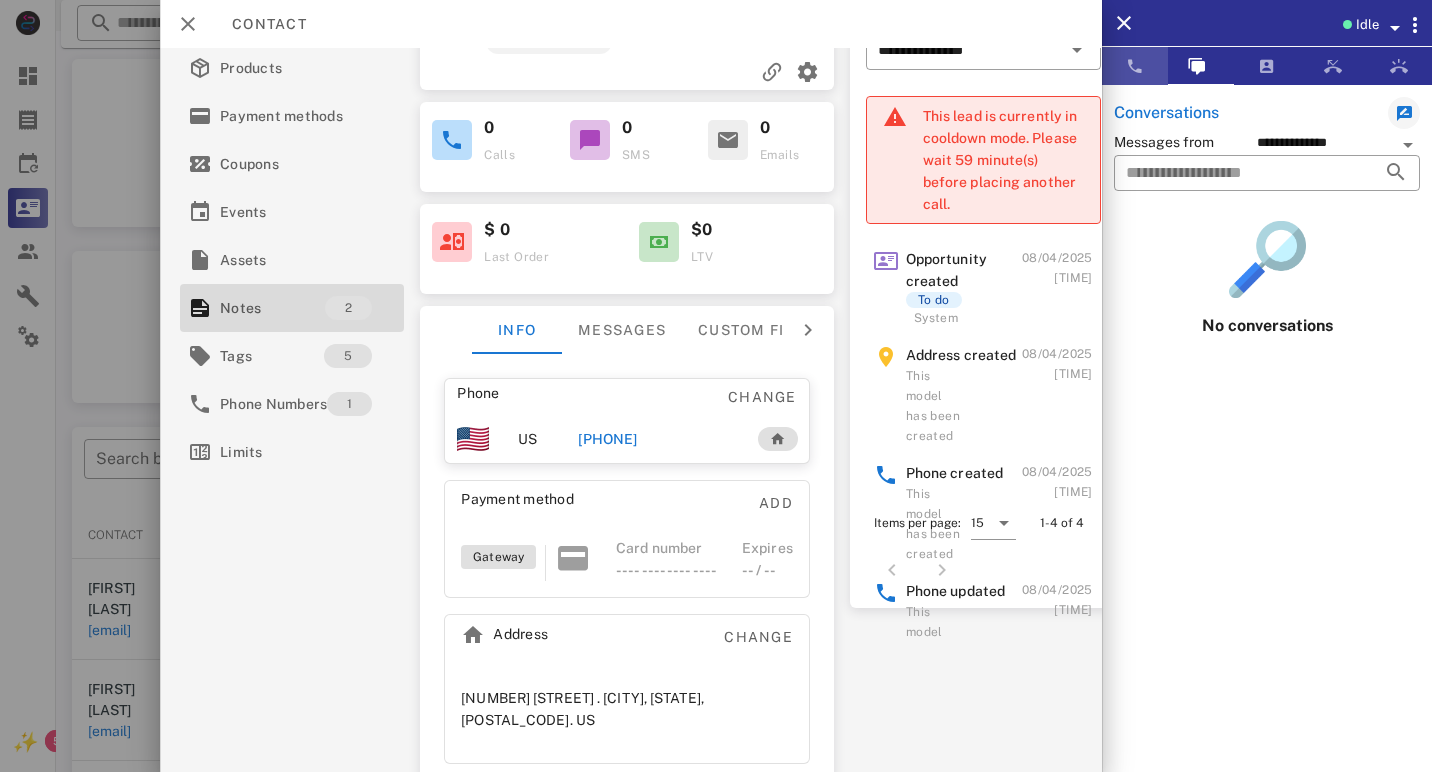 click at bounding box center (1135, 66) 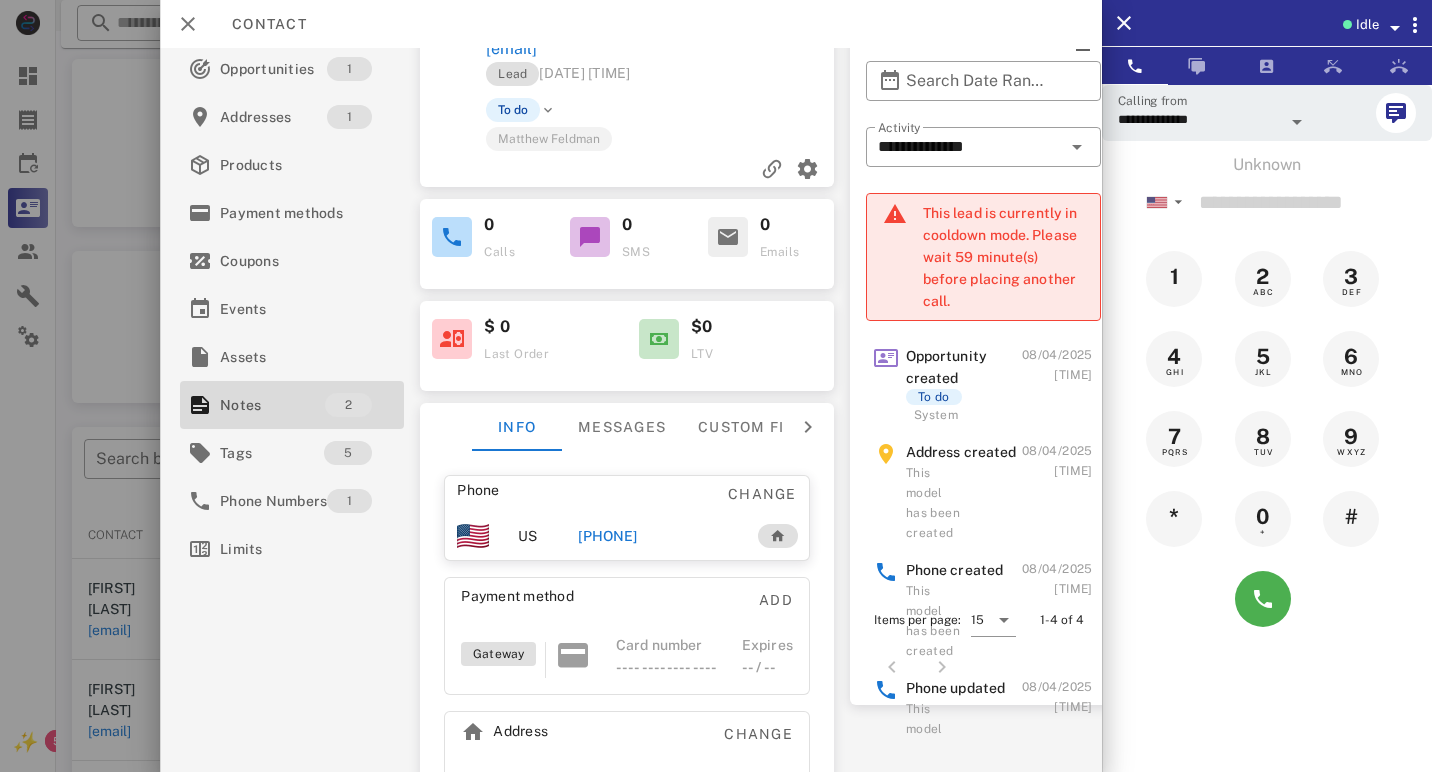 scroll, scrollTop: 57, scrollLeft: 2, axis: both 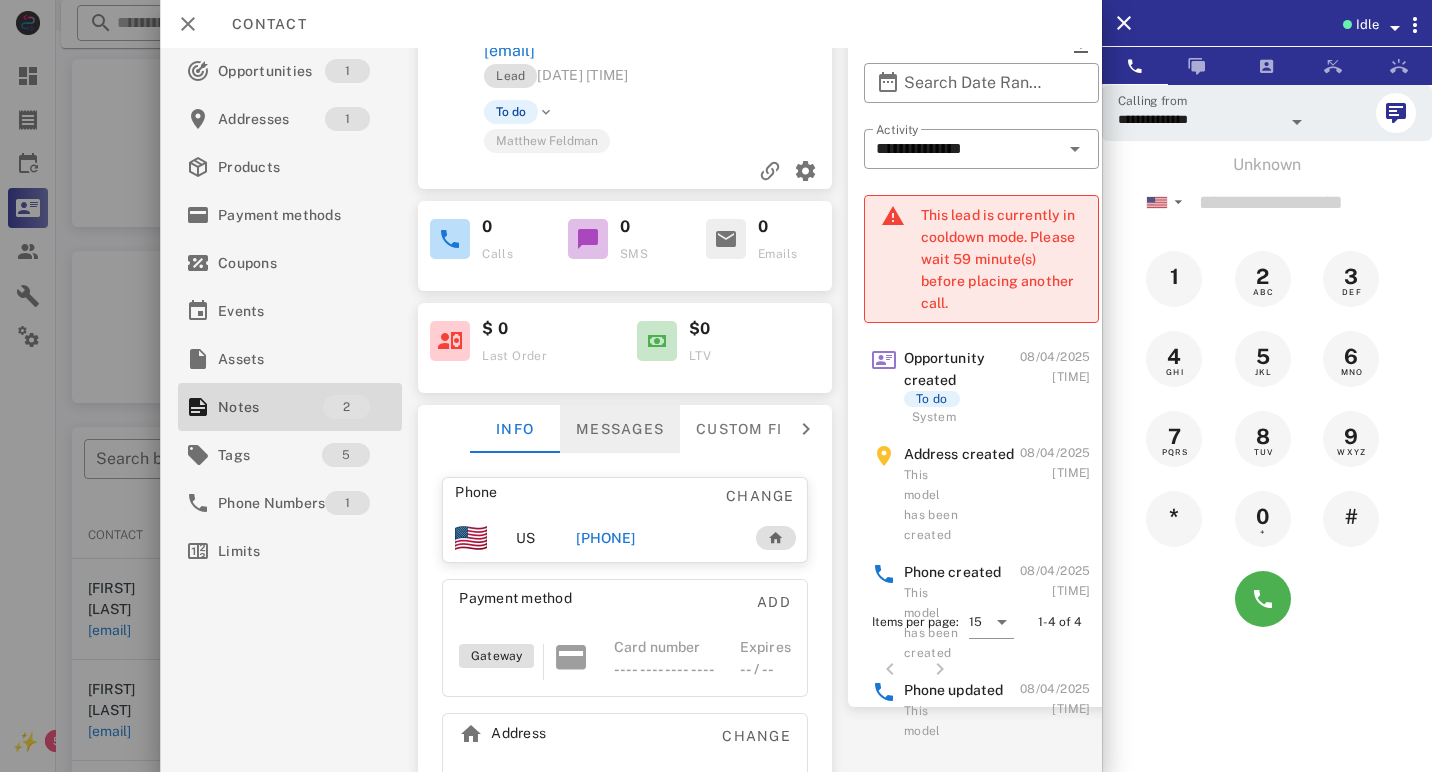 click on "Messages" at bounding box center (620, 429) 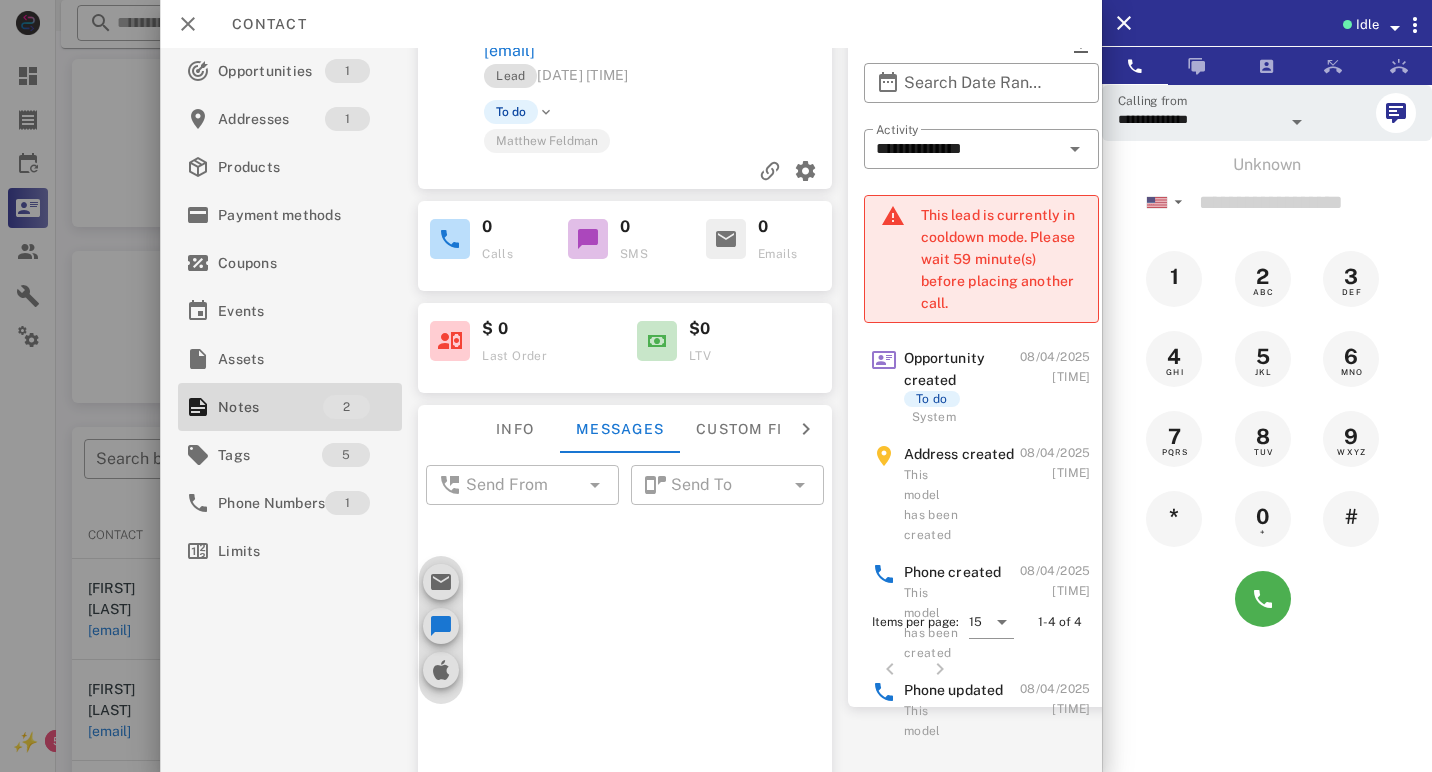 scroll, scrollTop: 605, scrollLeft: 0, axis: vertical 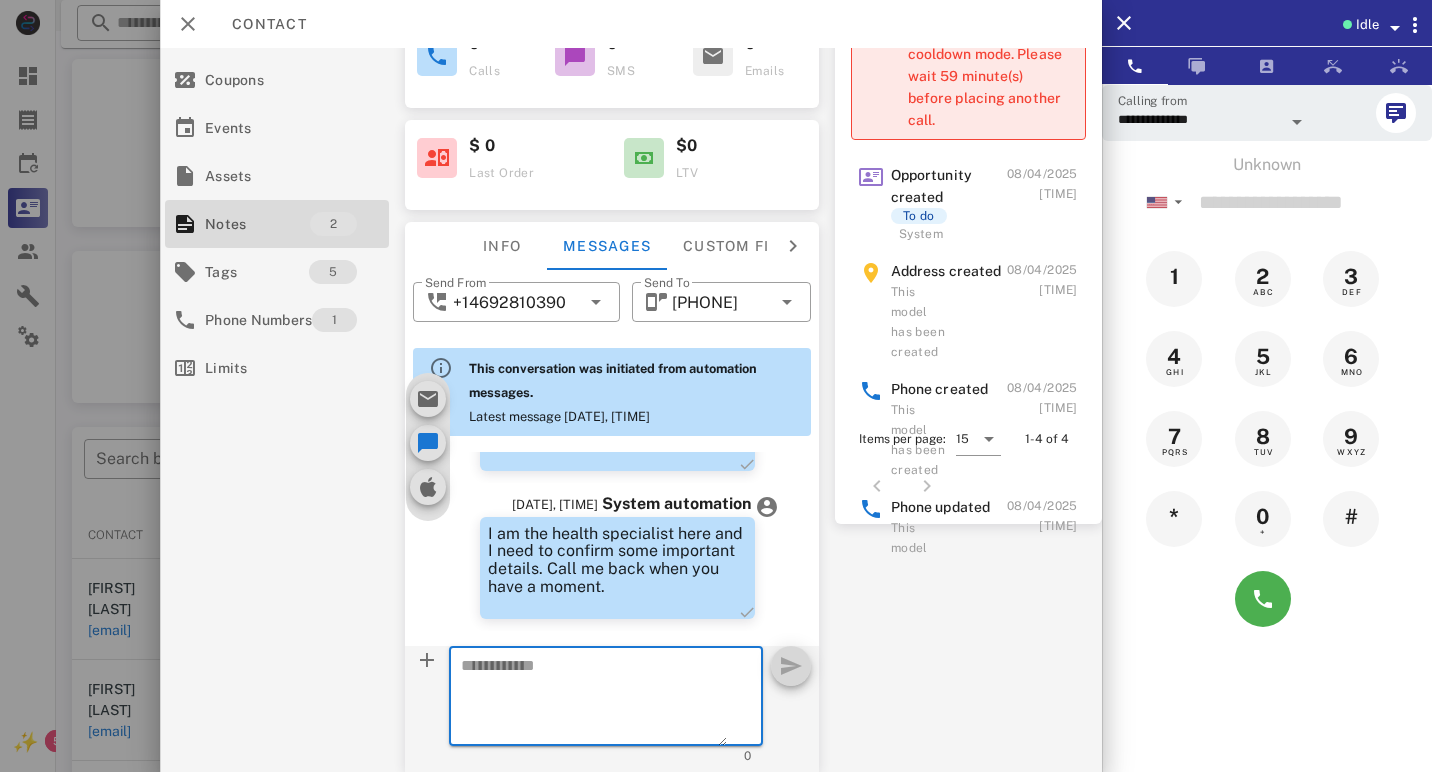 type on "*" 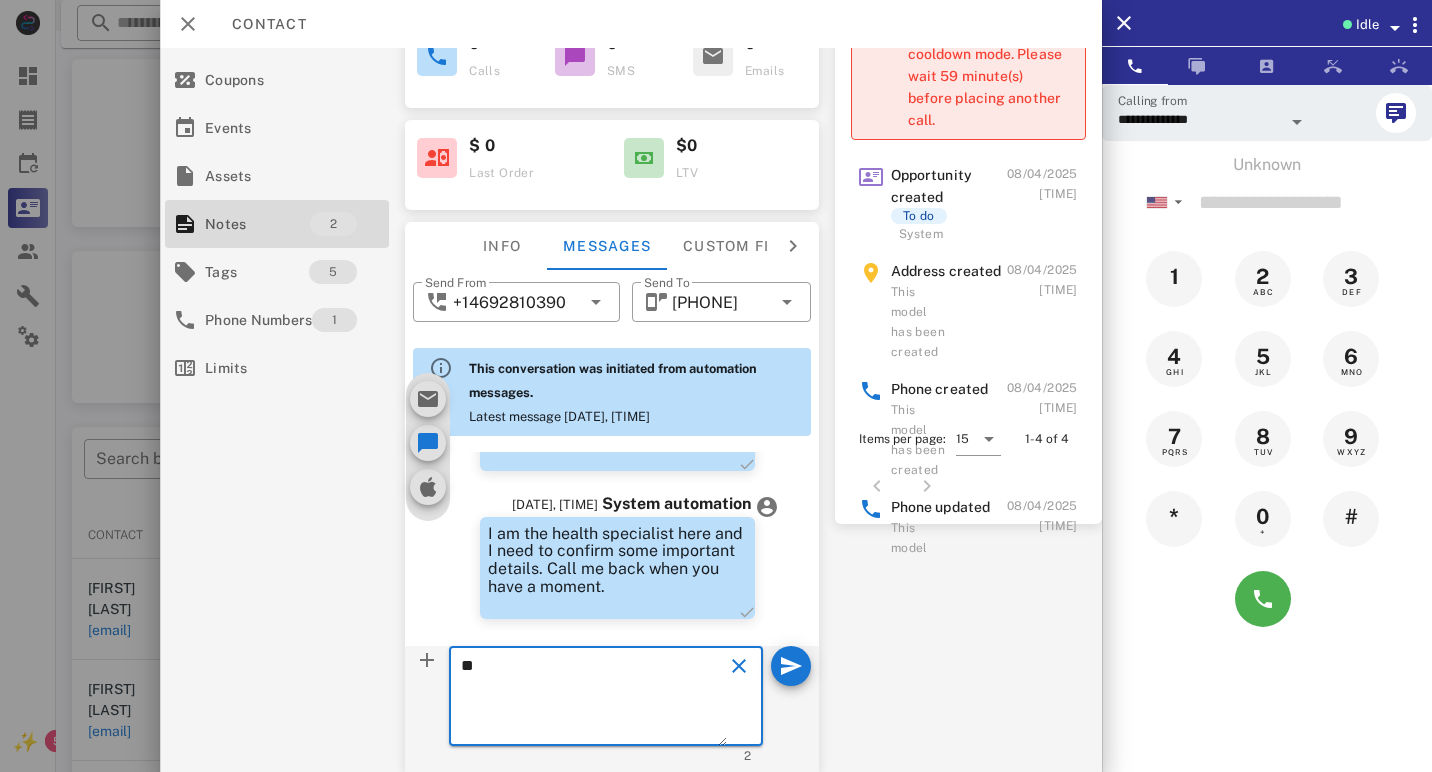type on "*" 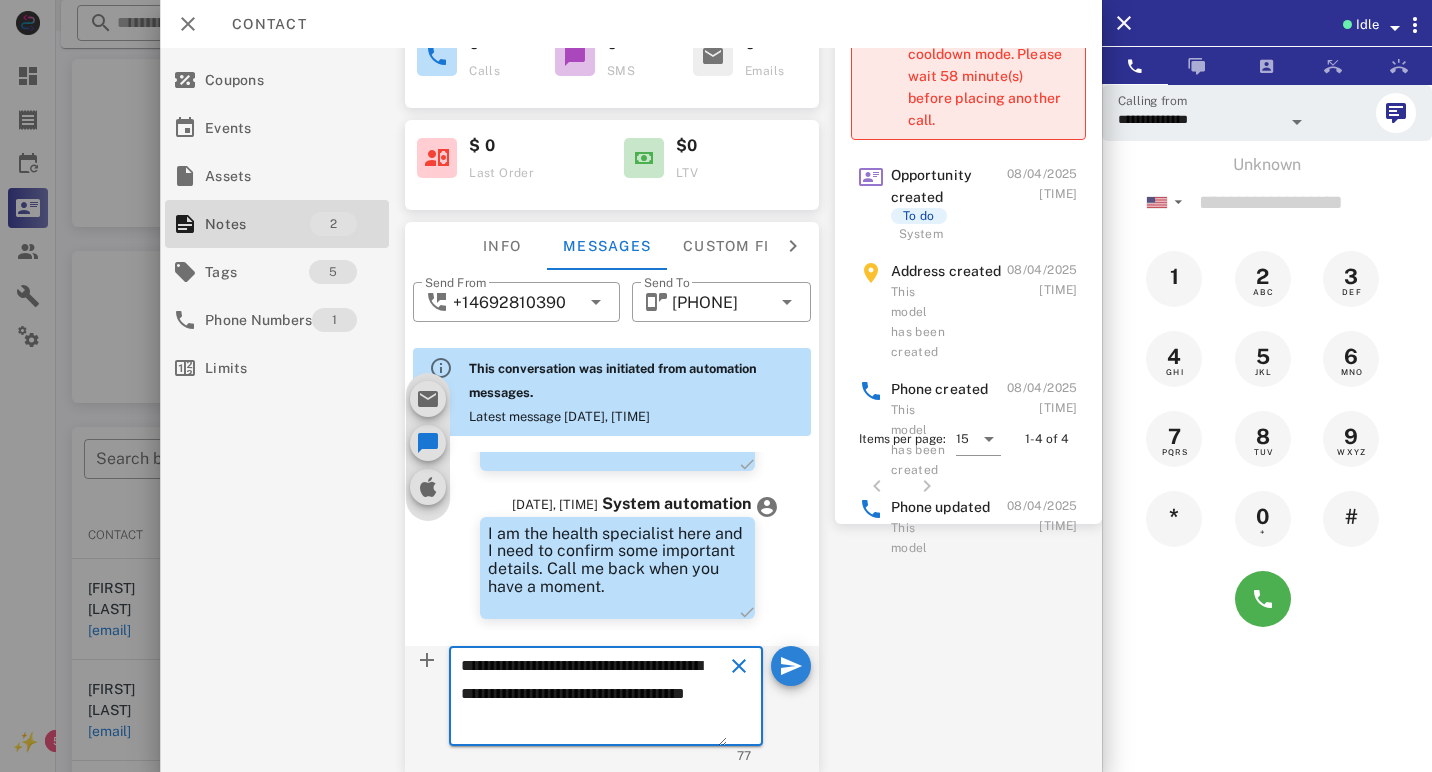 type on "**********" 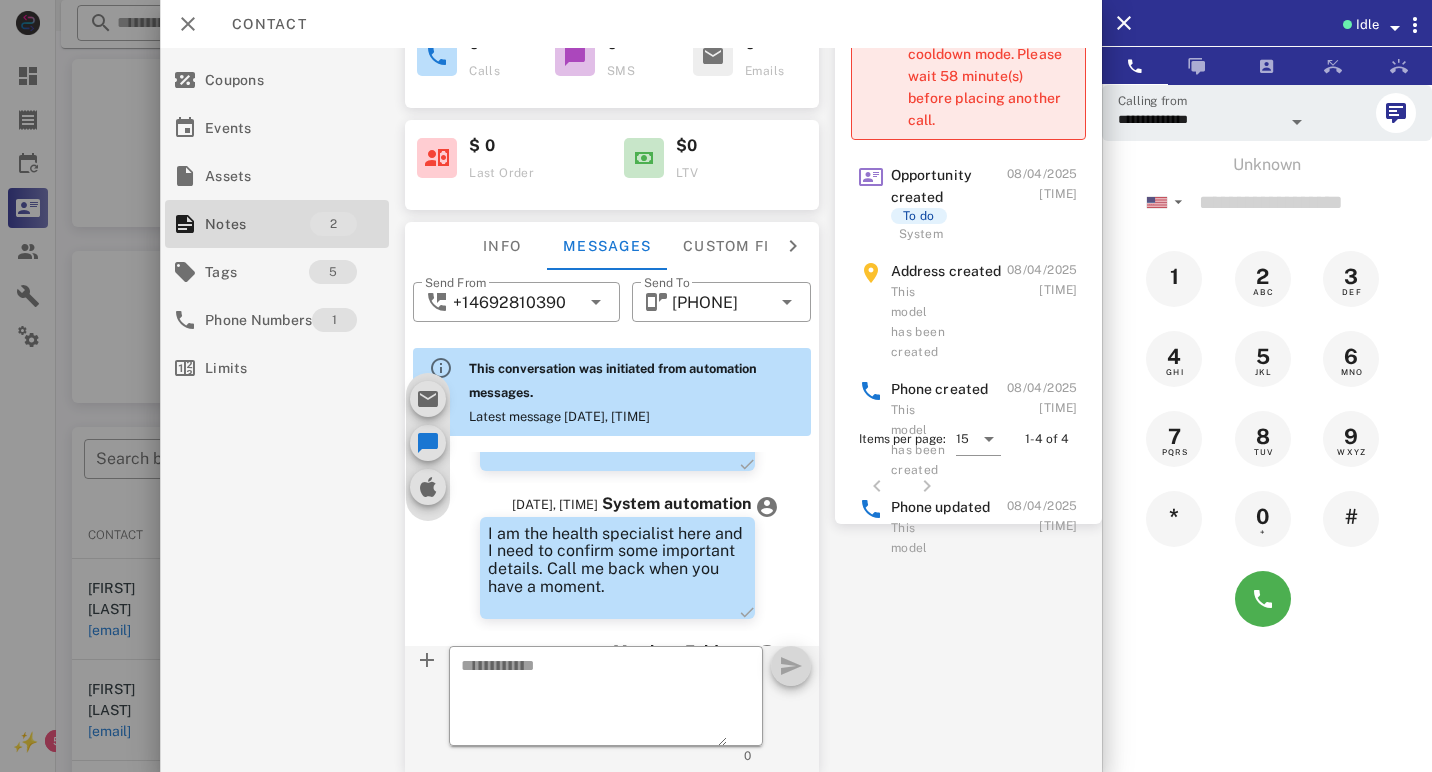 scroll, scrollTop: 733, scrollLeft: 0, axis: vertical 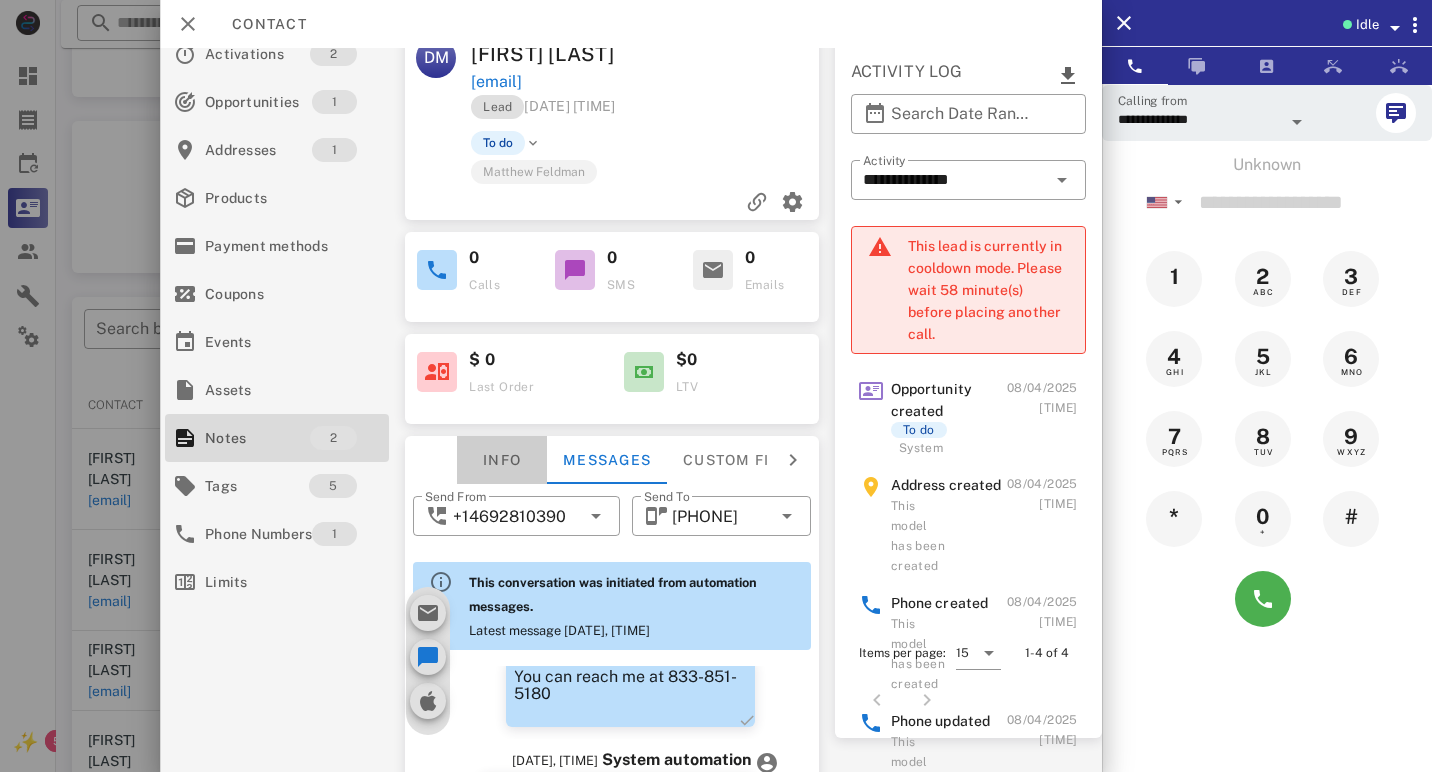 click on "Info" at bounding box center [502, 460] 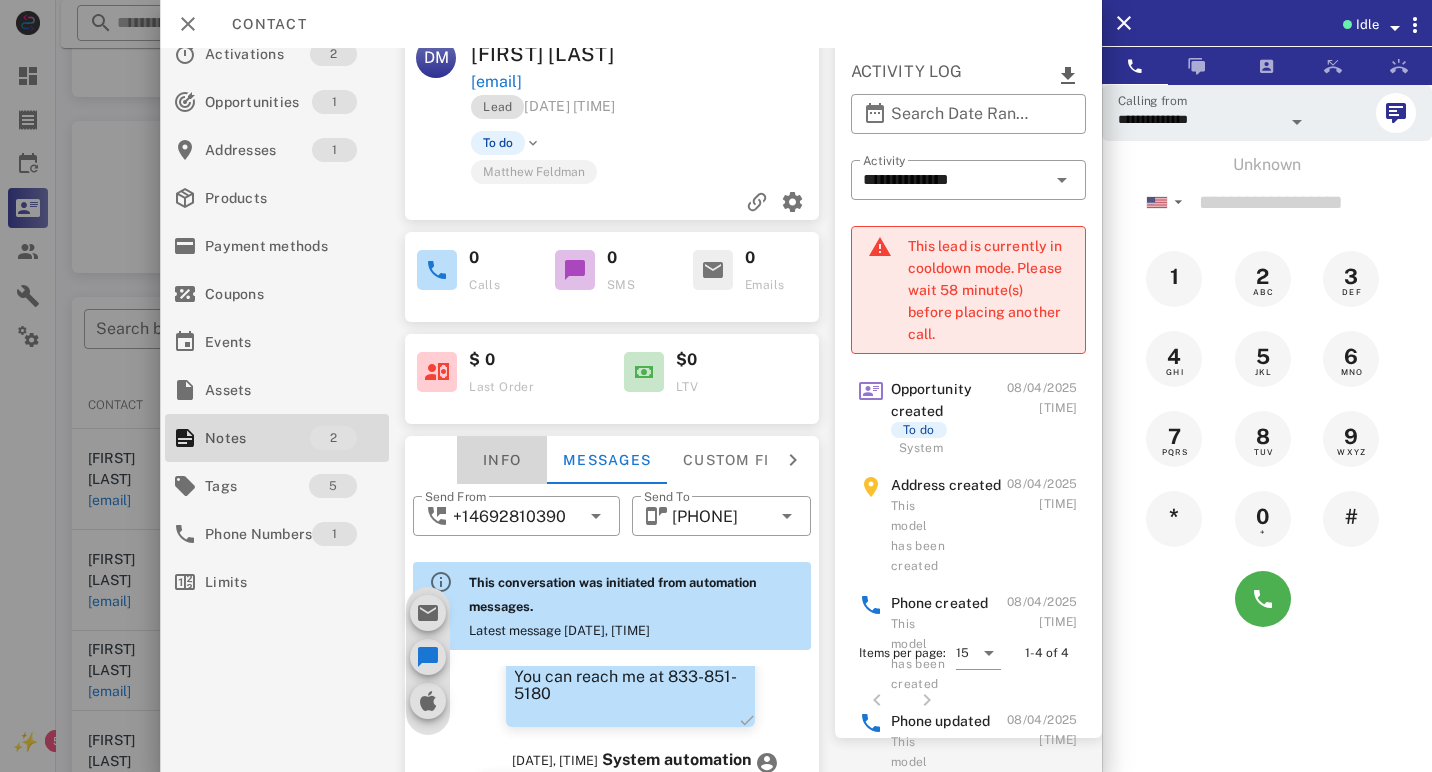 scroll, scrollTop: 156, scrollLeft: 22, axis: both 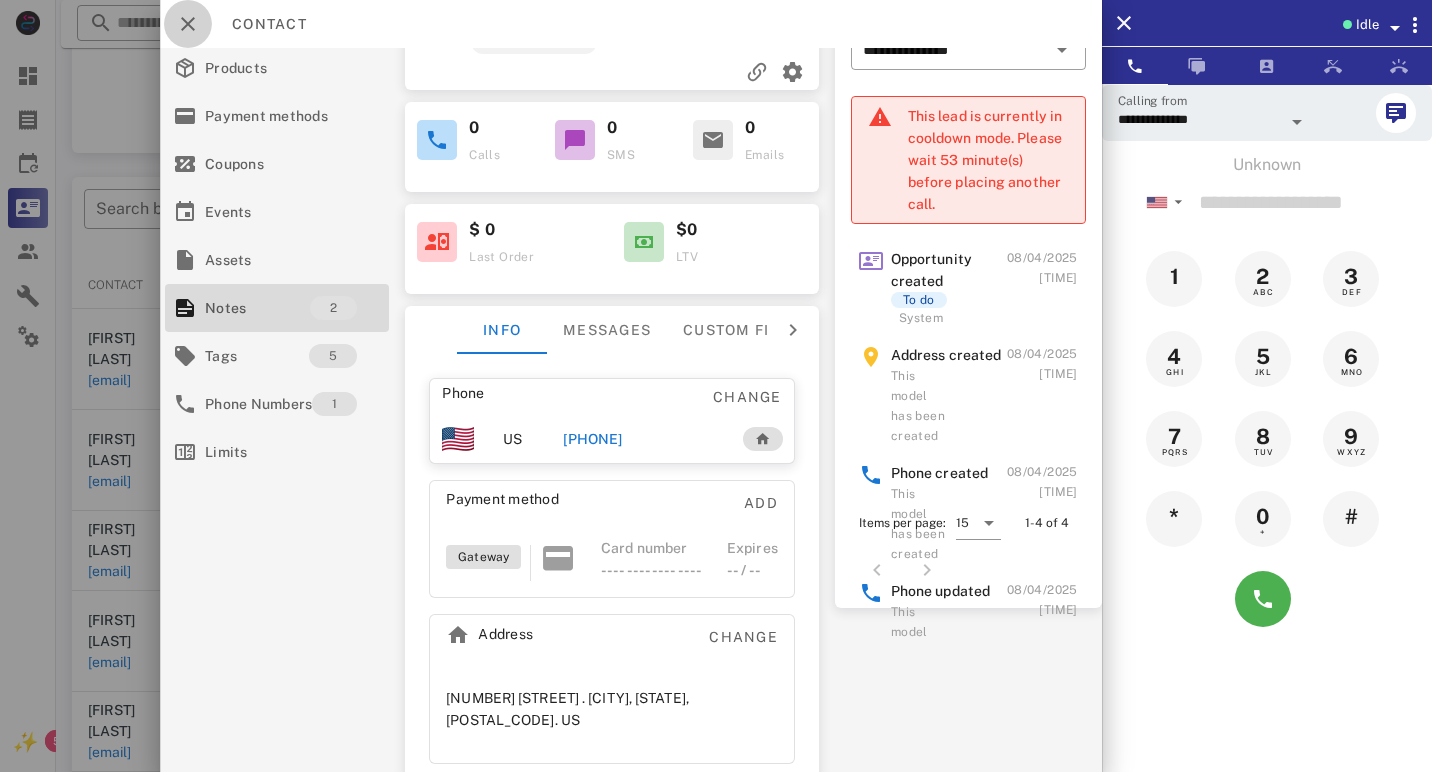 click at bounding box center (188, 24) 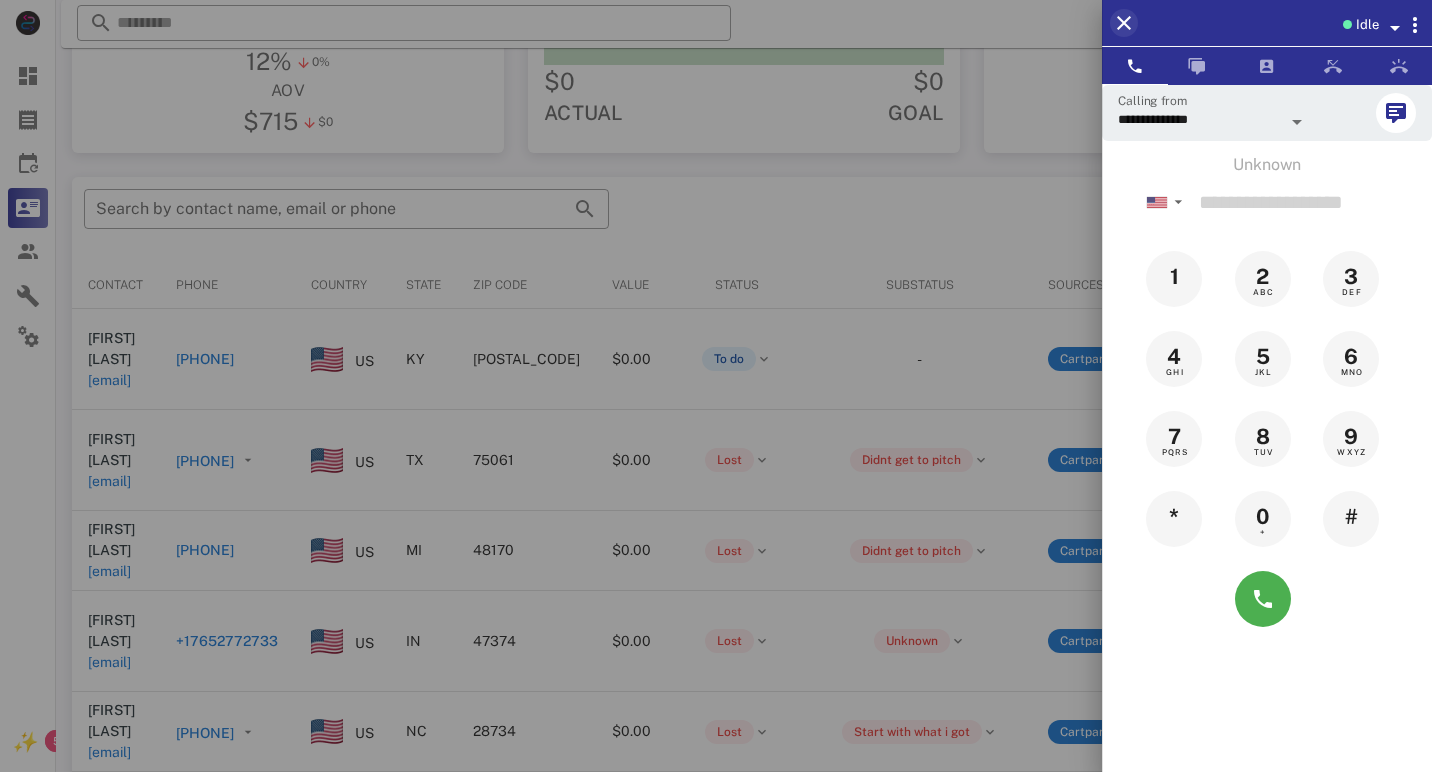 click at bounding box center (1124, 23) 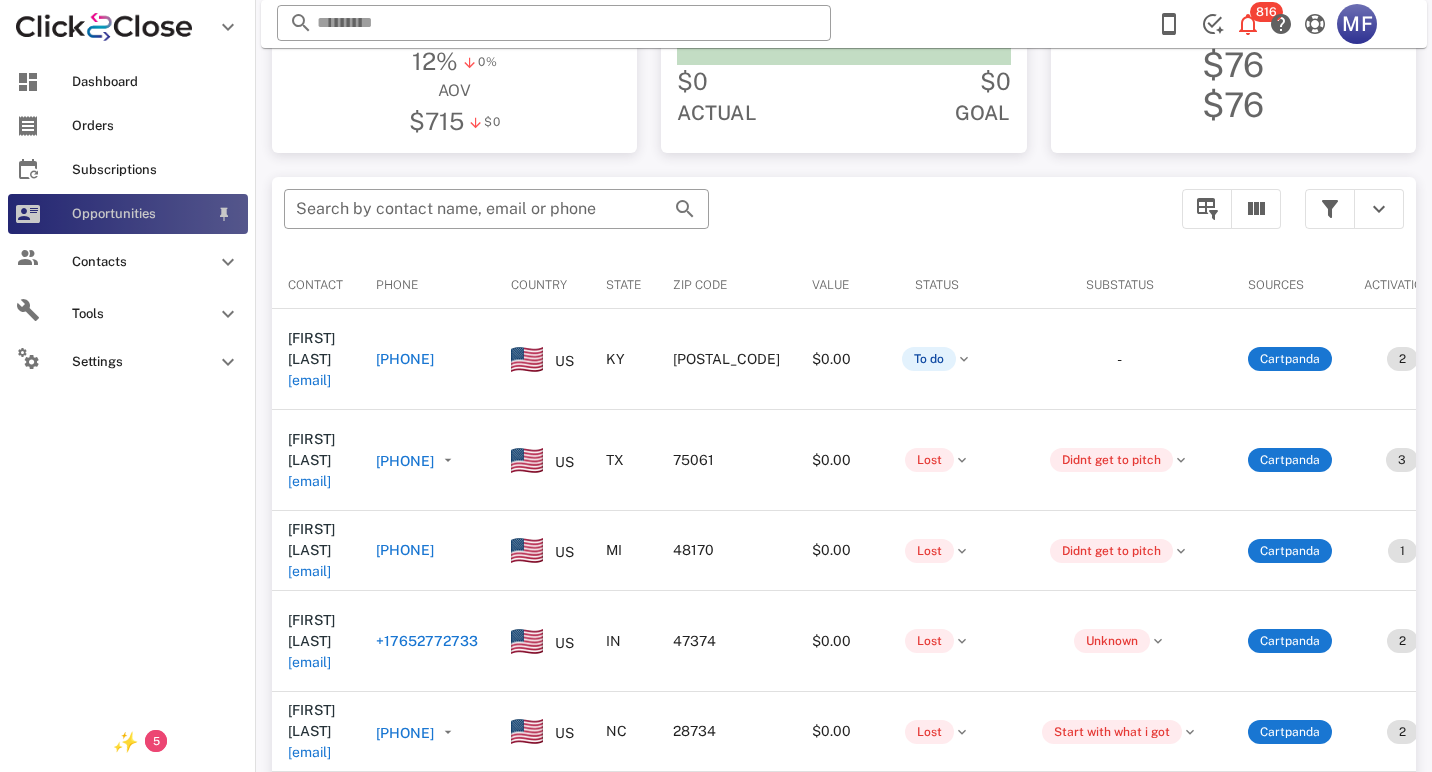 click at bounding box center (28, 214) 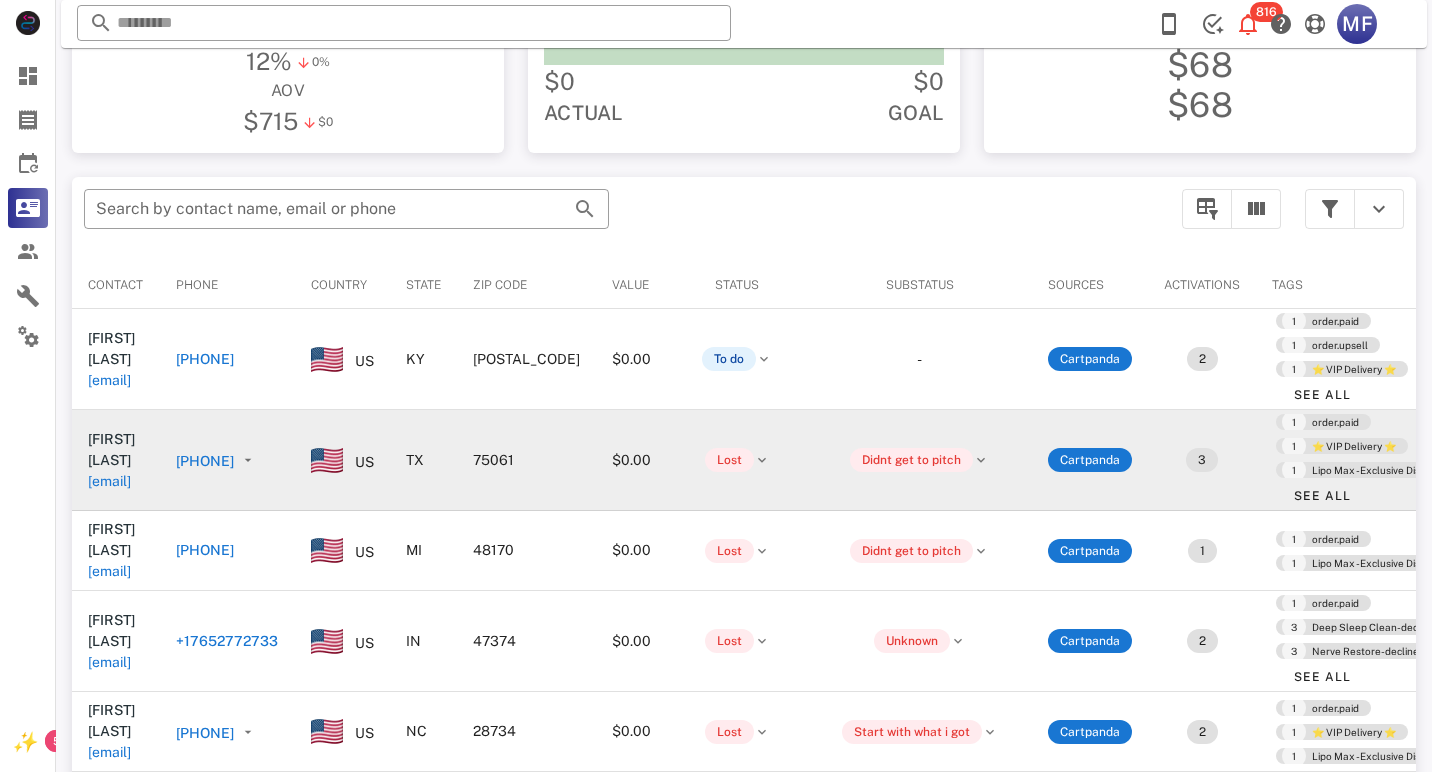 click on "[FIRST] [LAST]" at bounding box center (111, 449) 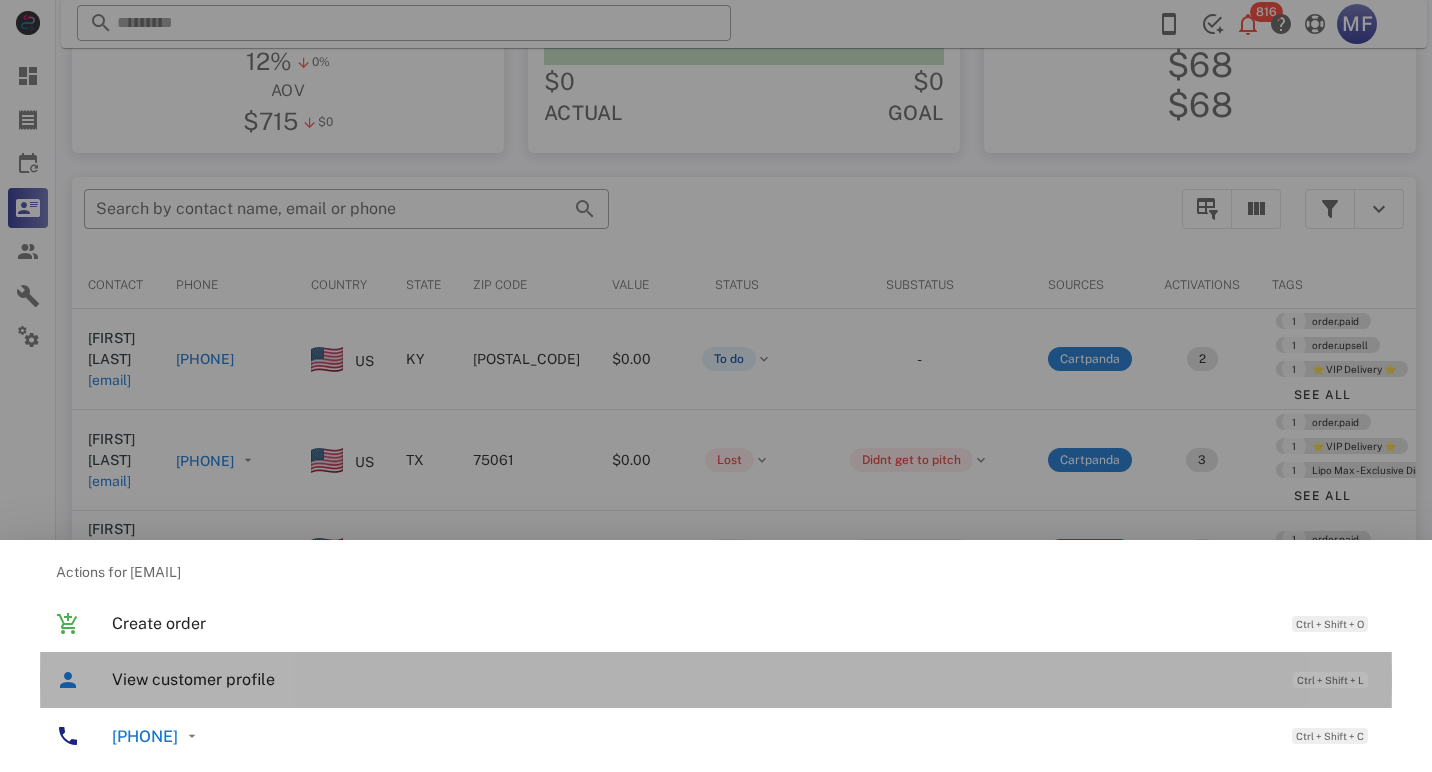 click on "View customer profile Ctrl + Shift + L" at bounding box center [744, 679] 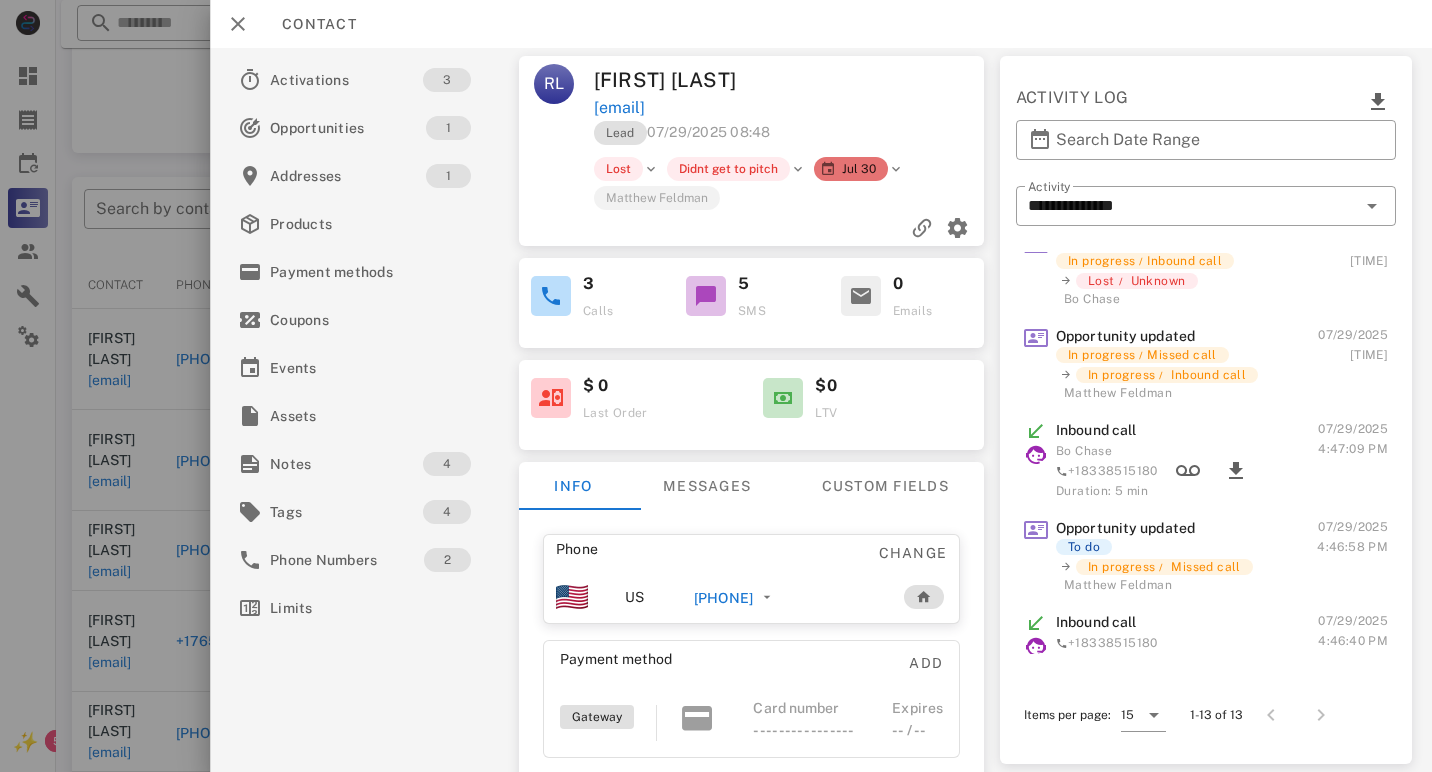 scroll, scrollTop: 205, scrollLeft: 0, axis: vertical 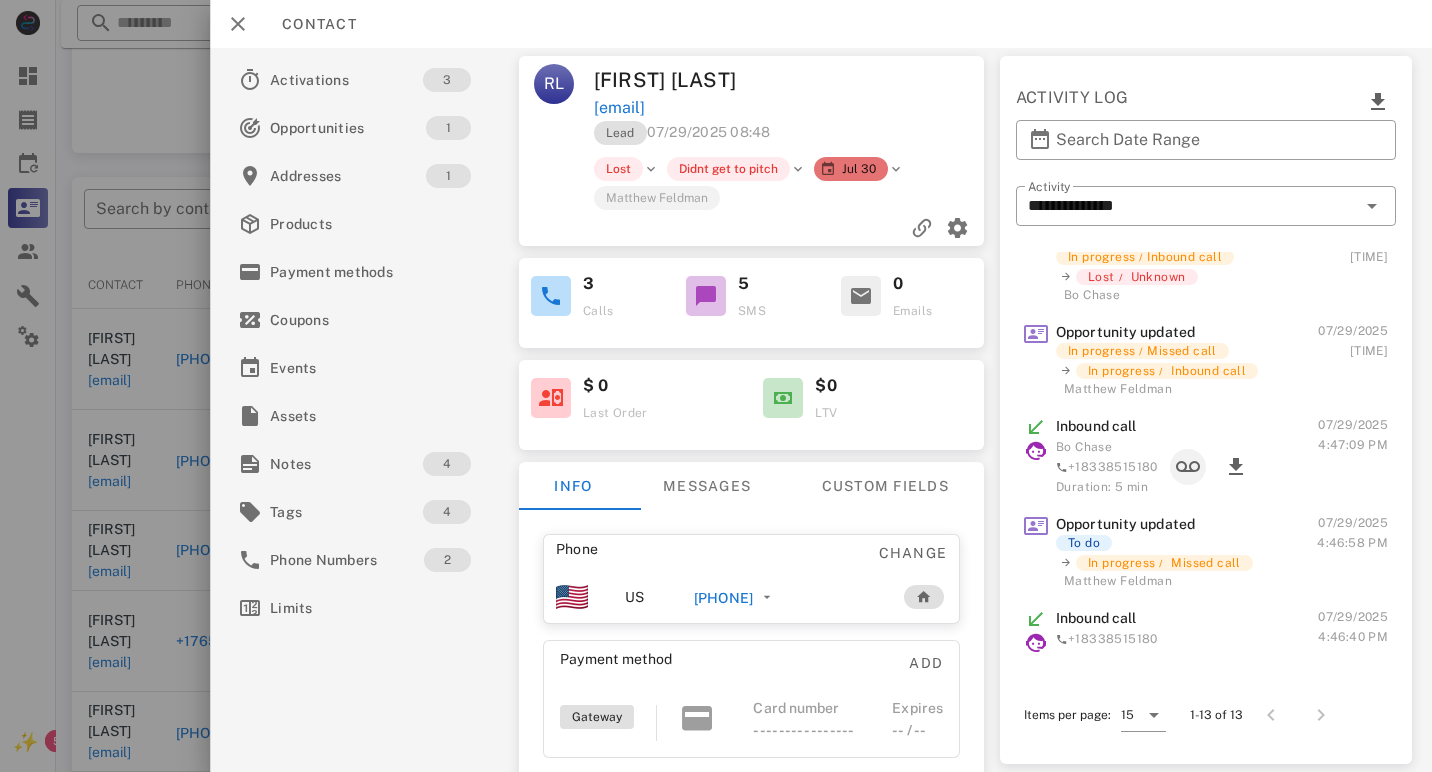 click at bounding box center [1188, 467] 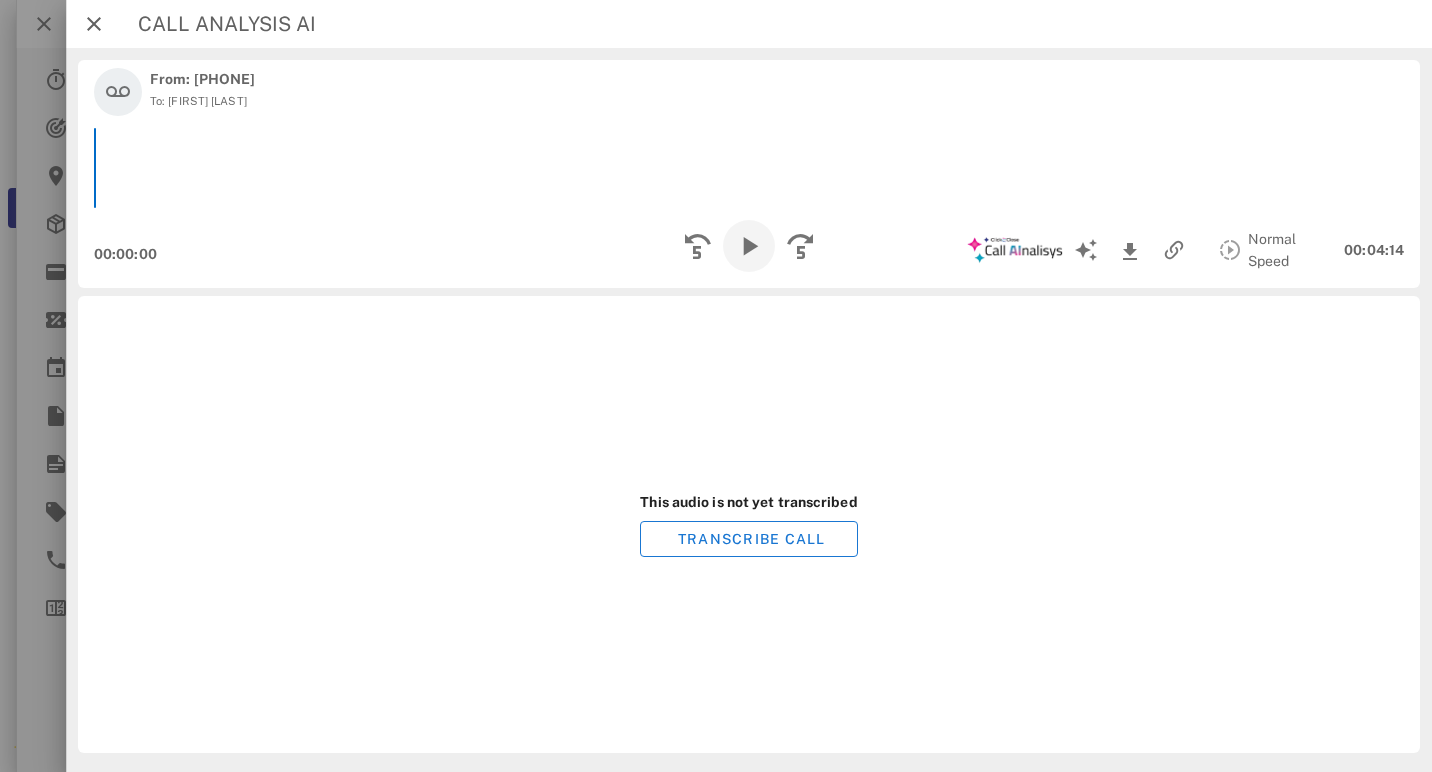 click at bounding box center (749, 246) 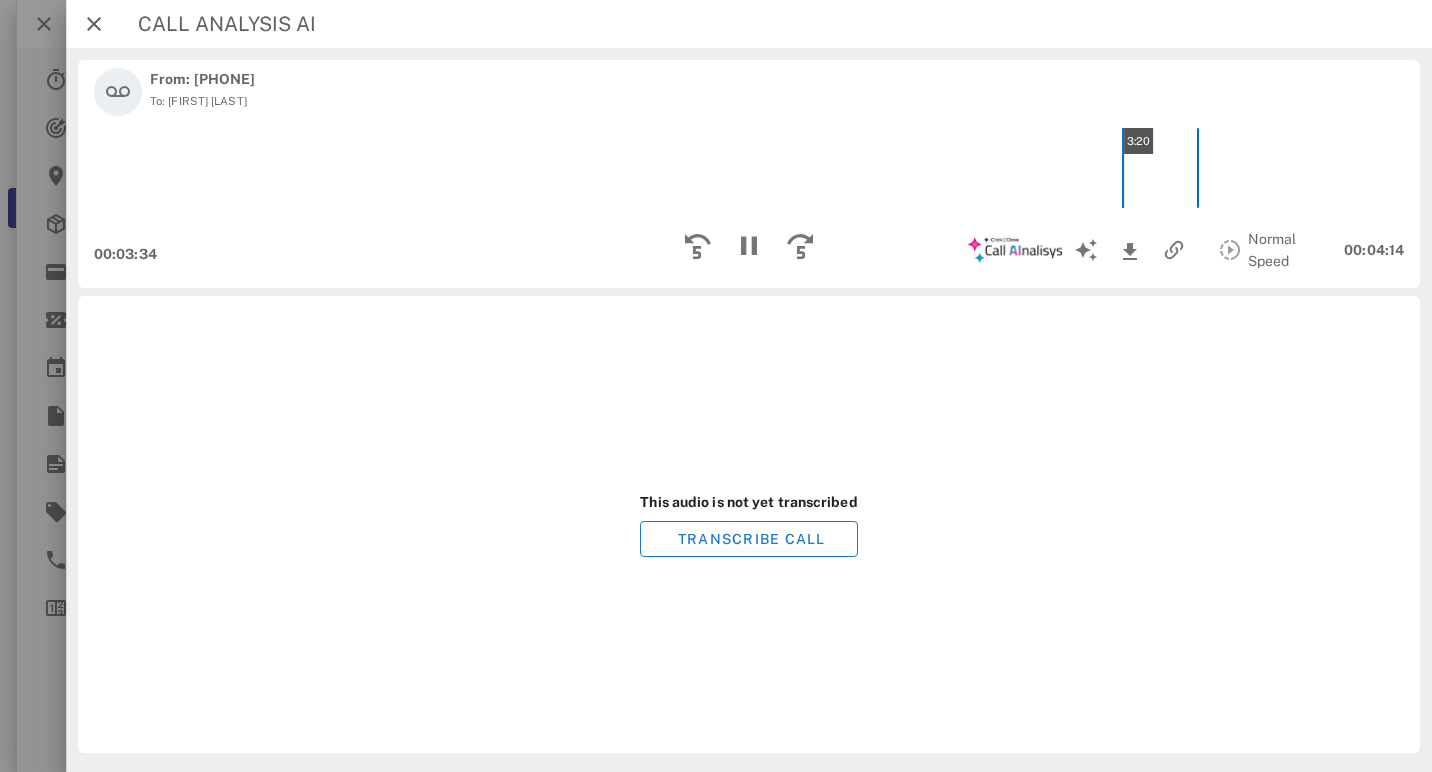 click on "3:20" at bounding box center (749, 168) 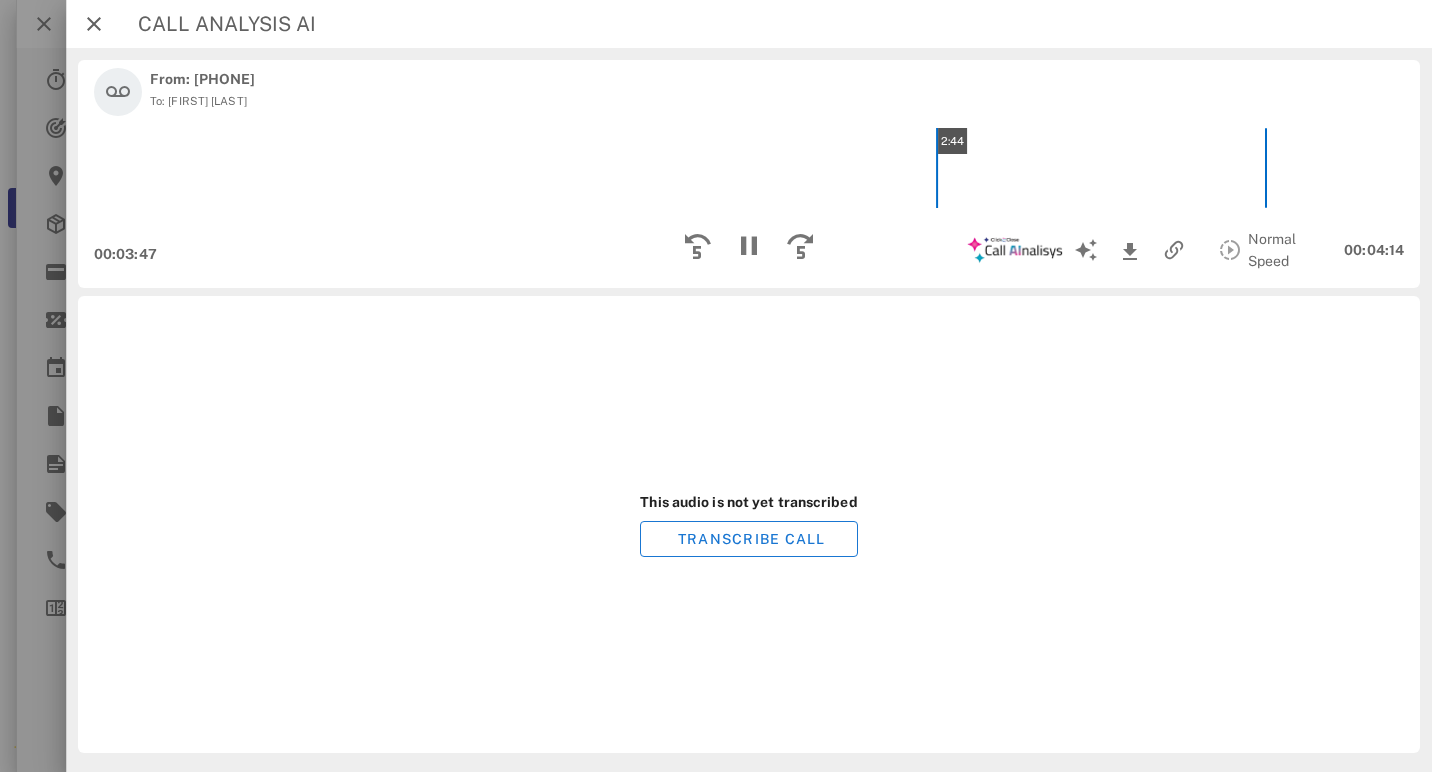 click on "2:44" at bounding box center (749, 168) 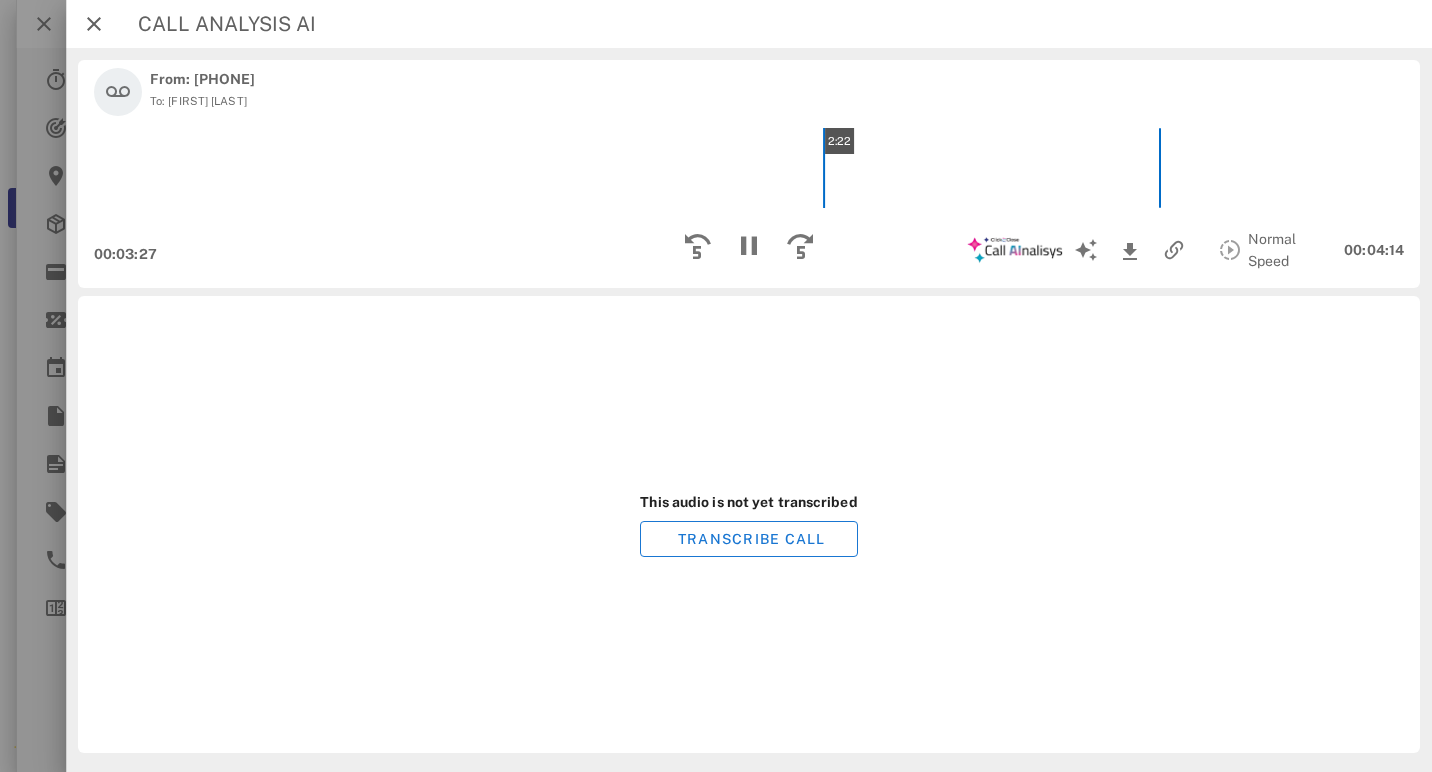 click on "2:22" at bounding box center (749, 168) 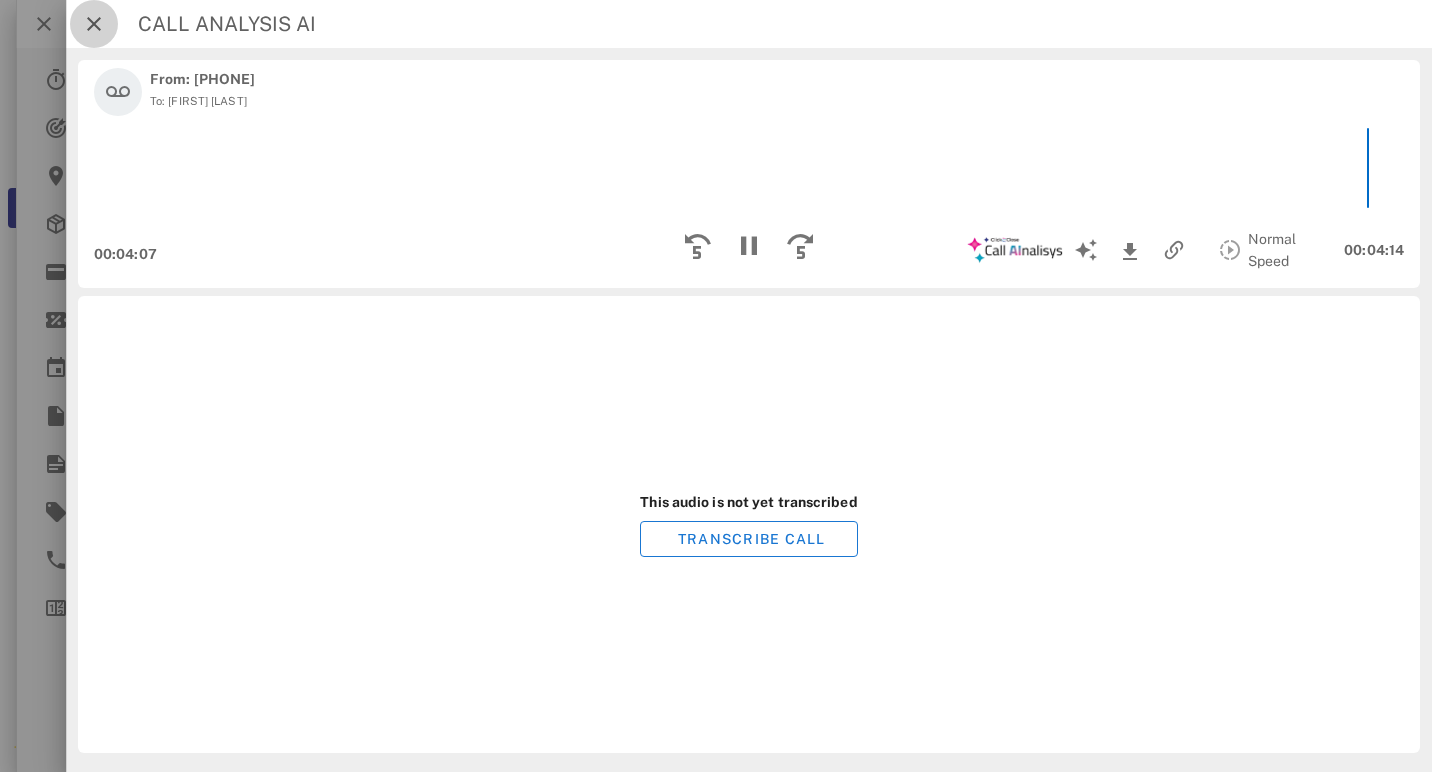 click at bounding box center (94, 24) 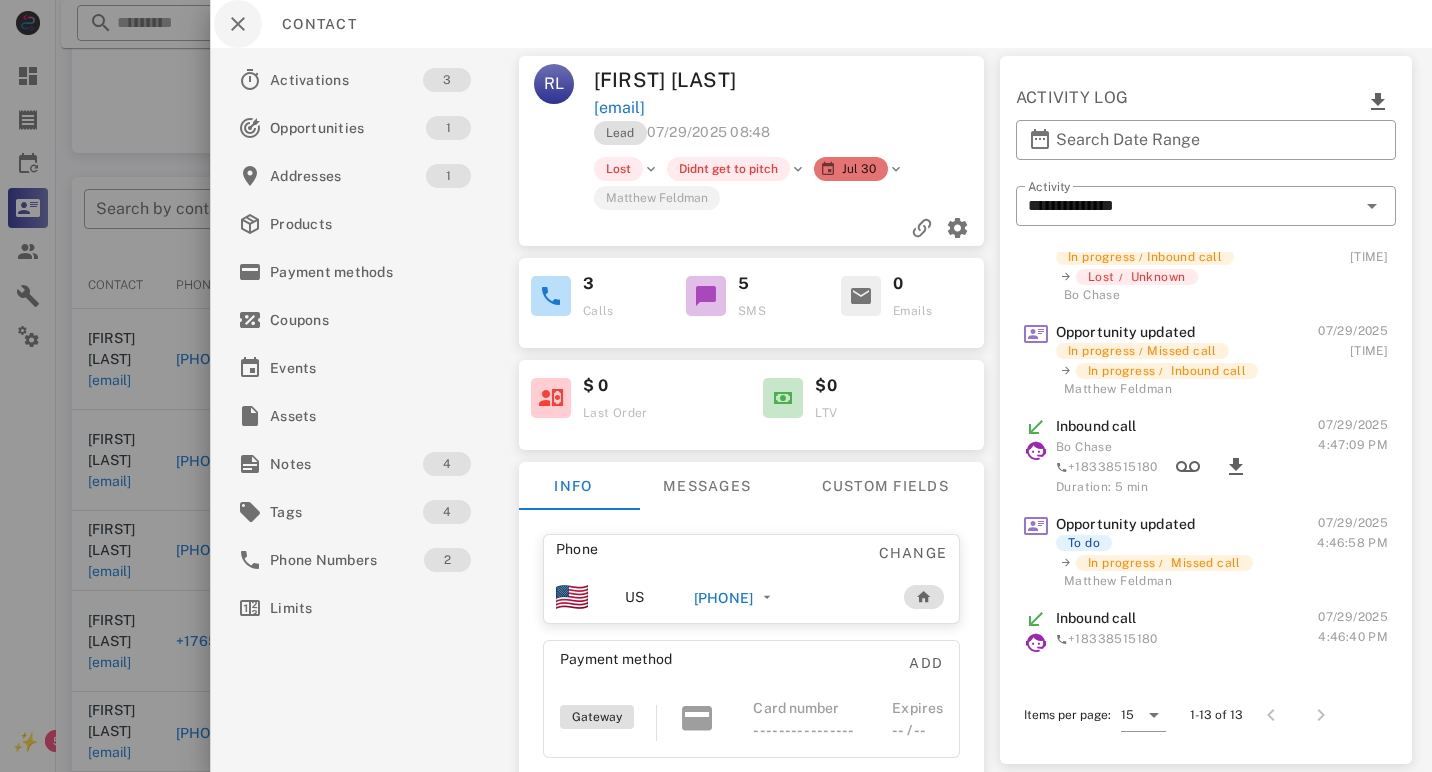 click at bounding box center [238, 24] 